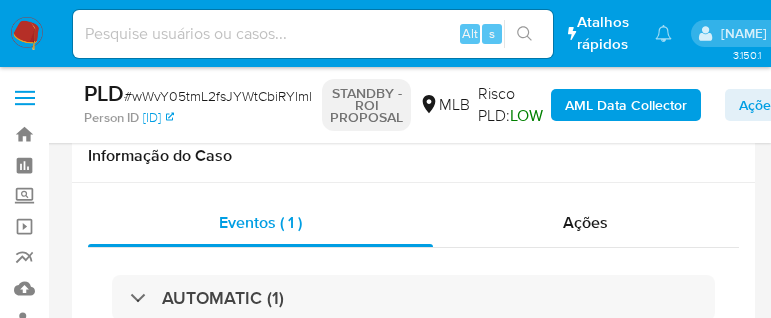 select on "10" 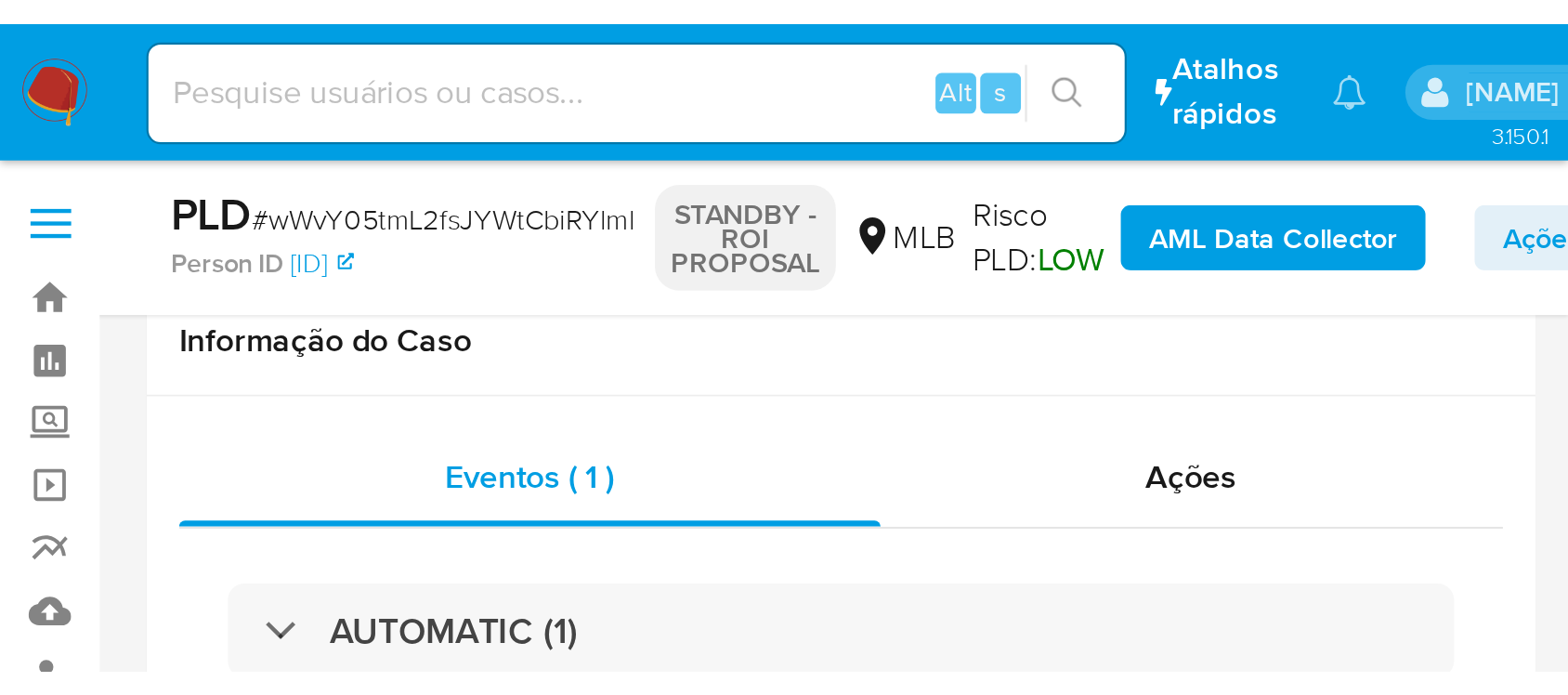 scroll, scrollTop: 232, scrollLeft: 0, axis: vertical 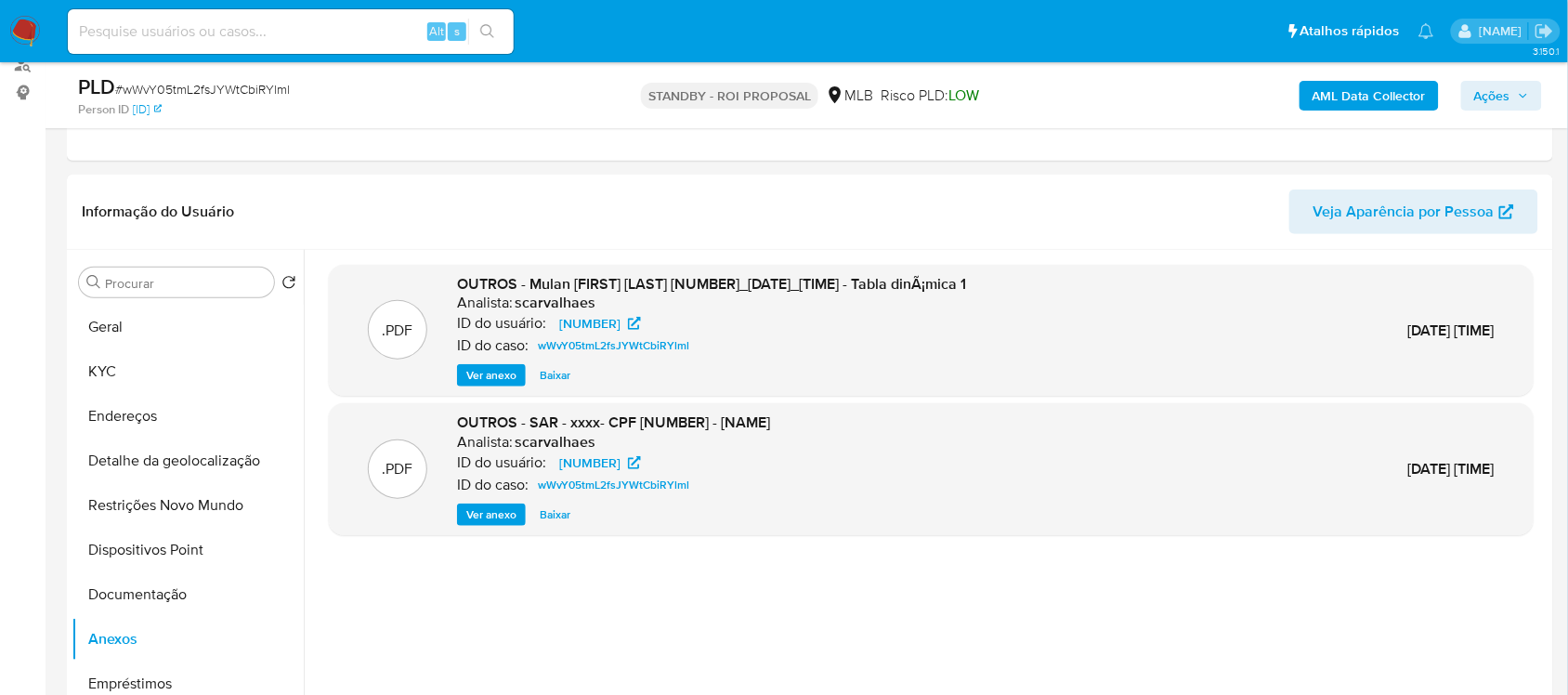 click at bounding box center (291, 32) 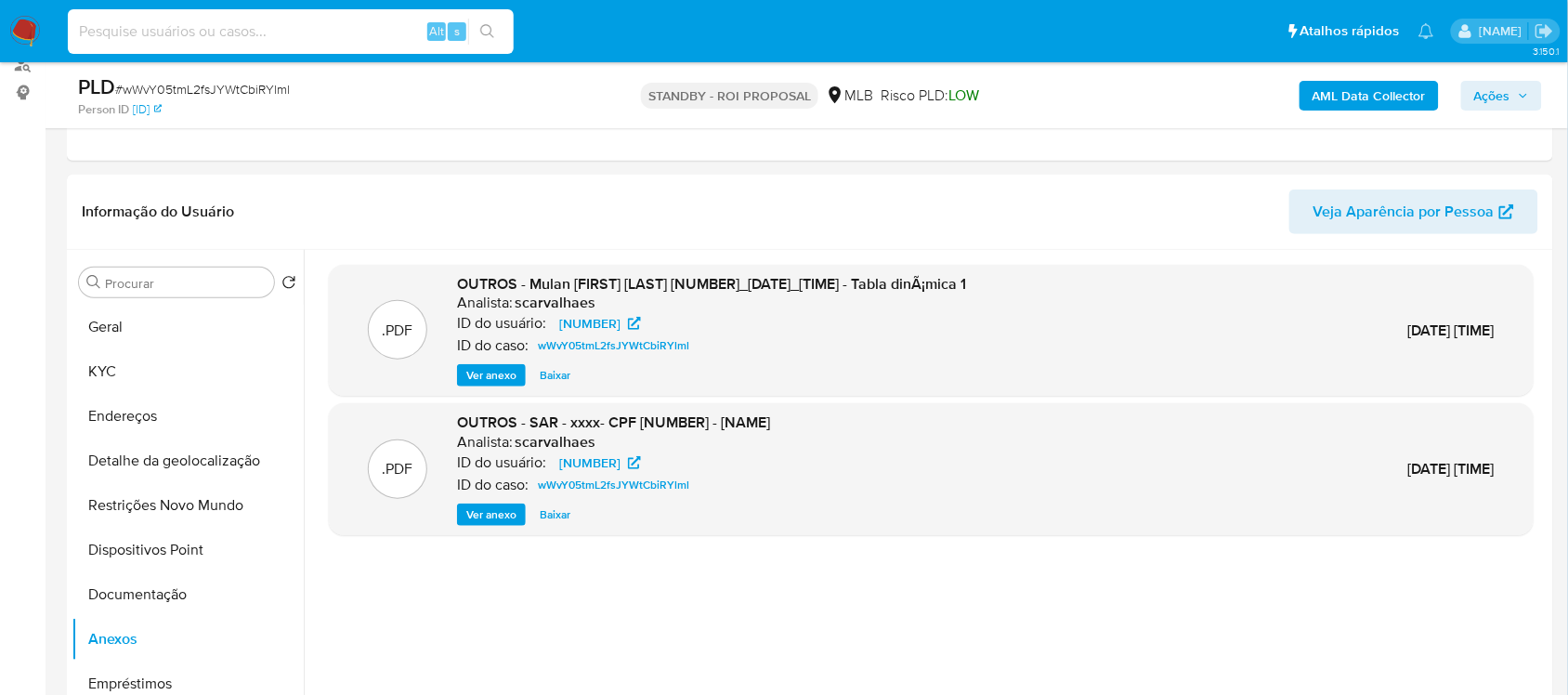 paste on "1zQ6eNzwvjB0bXqmfYp4x0dh" 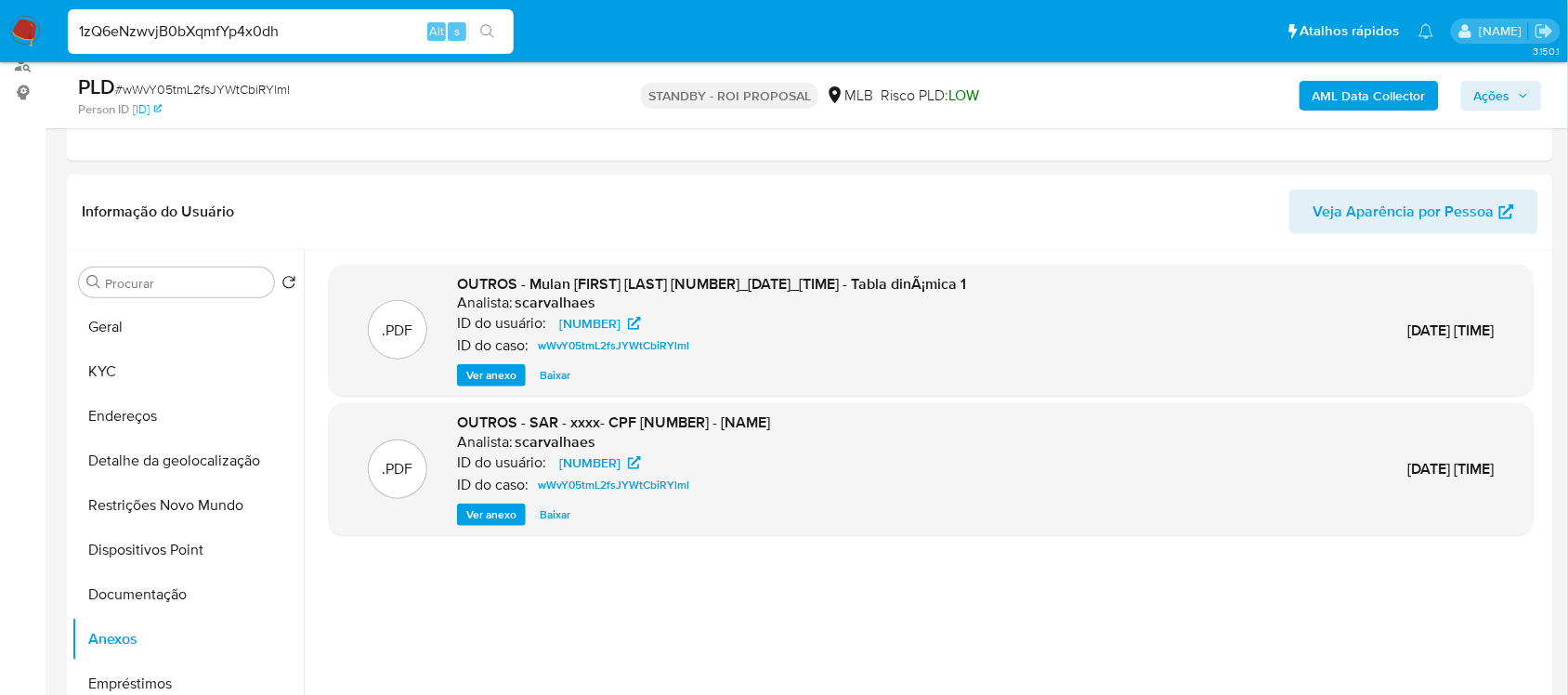 type on "1zQ6eNzwvjB0bXqmfYp4x0dh" 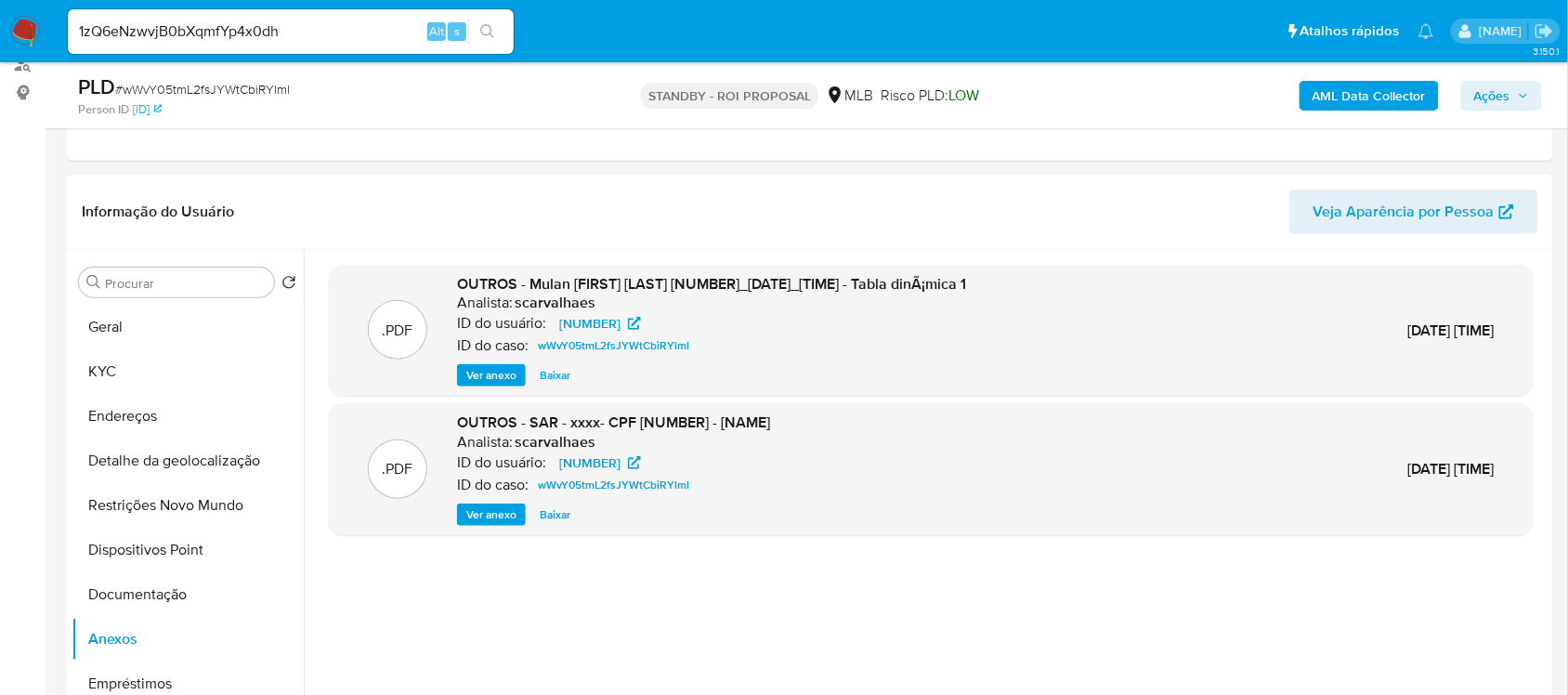 click at bounding box center (487, 32) 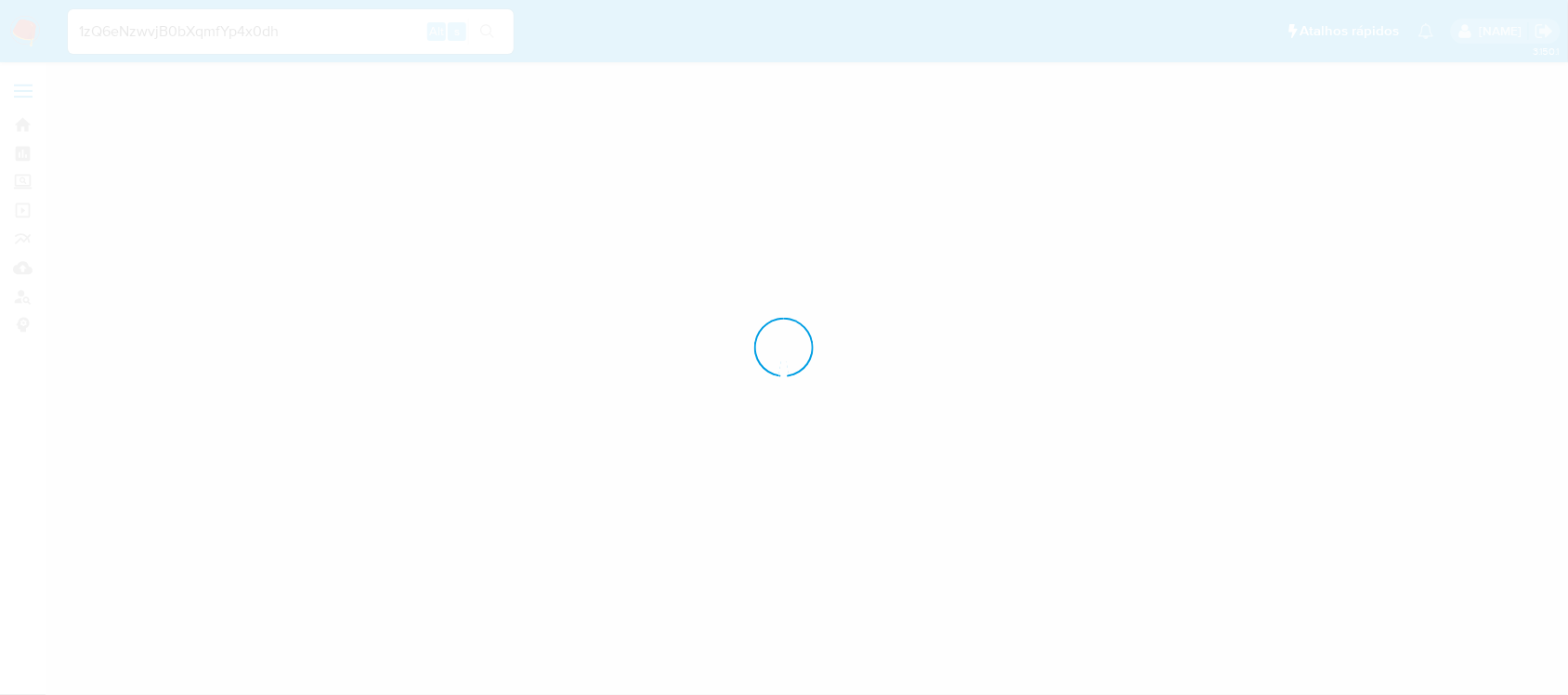 scroll, scrollTop: 0, scrollLeft: 0, axis: both 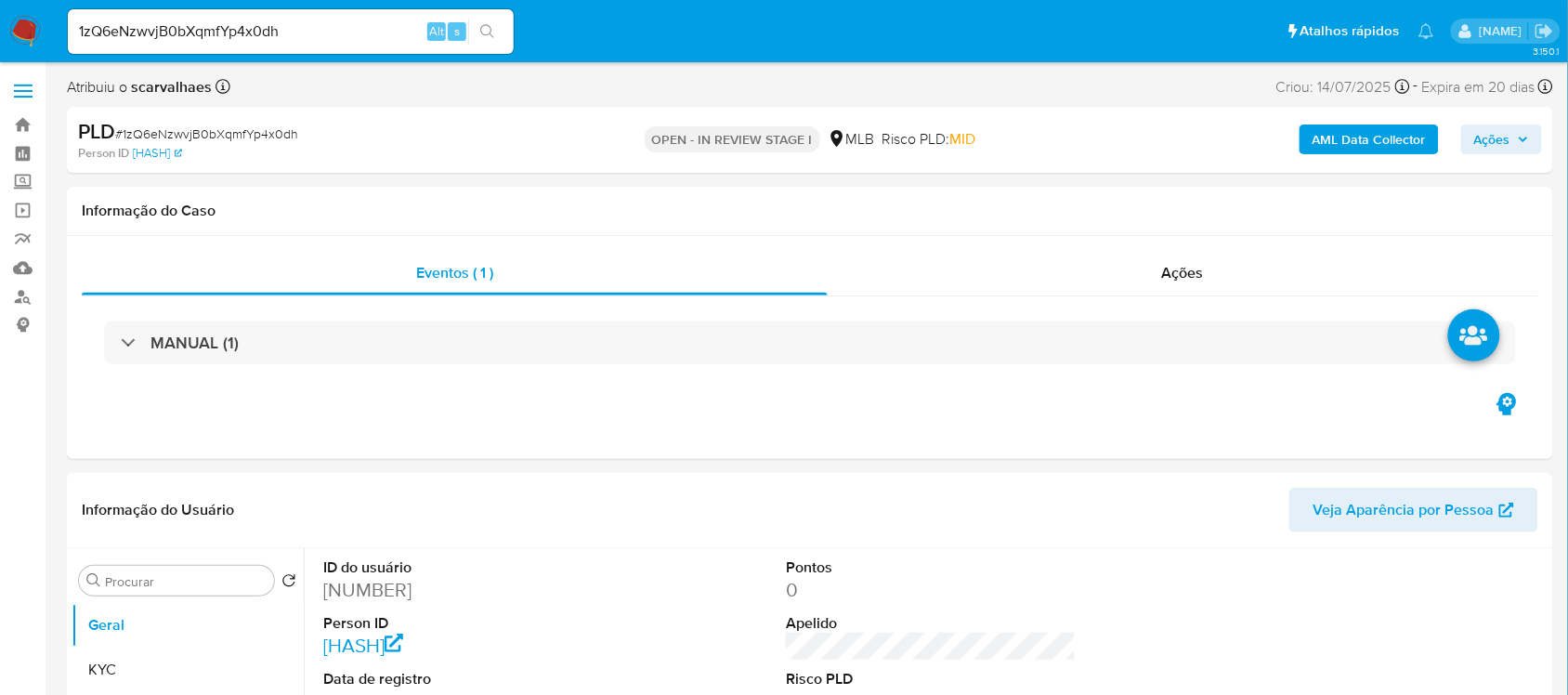select on "10" 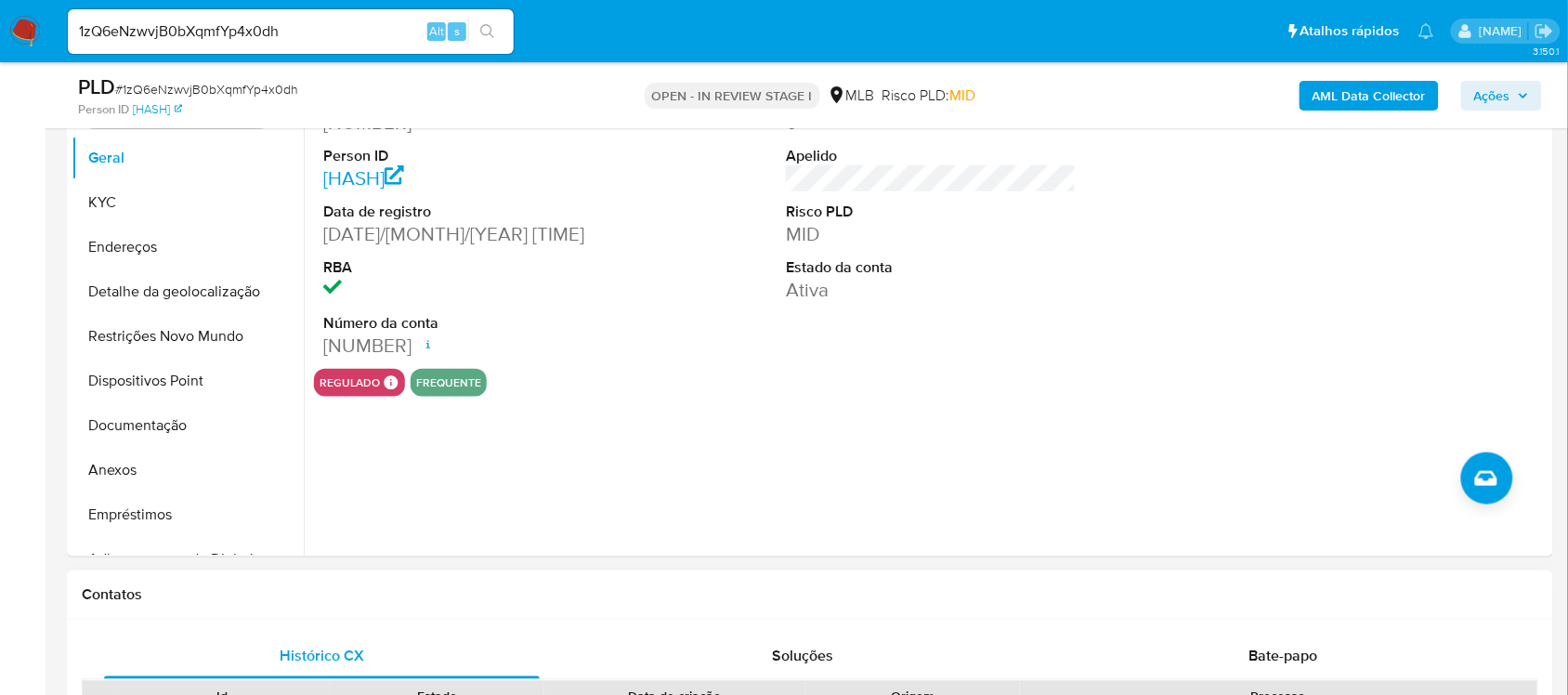scroll, scrollTop: 116, scrollLeft: 0, axis: vertical 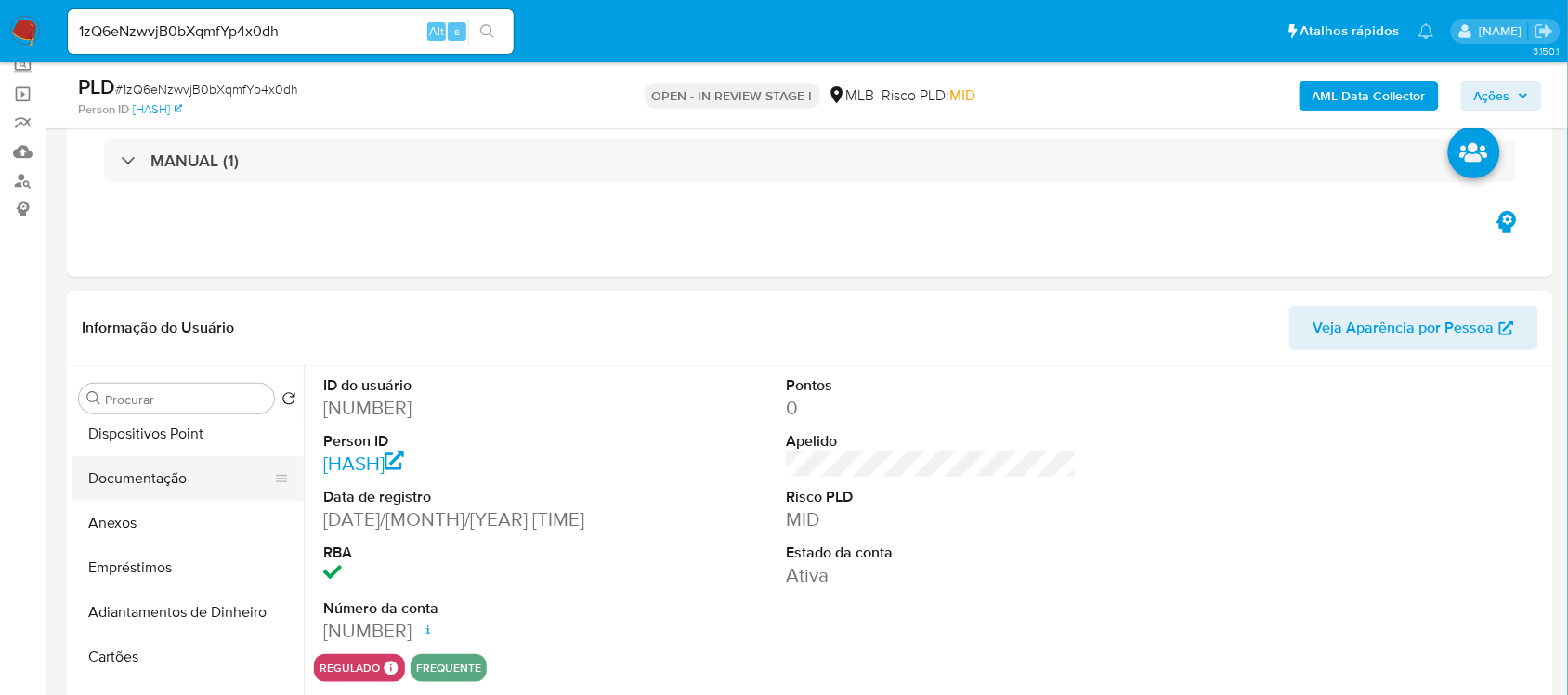 click on "Documentação" at bounding box center [180, 479] 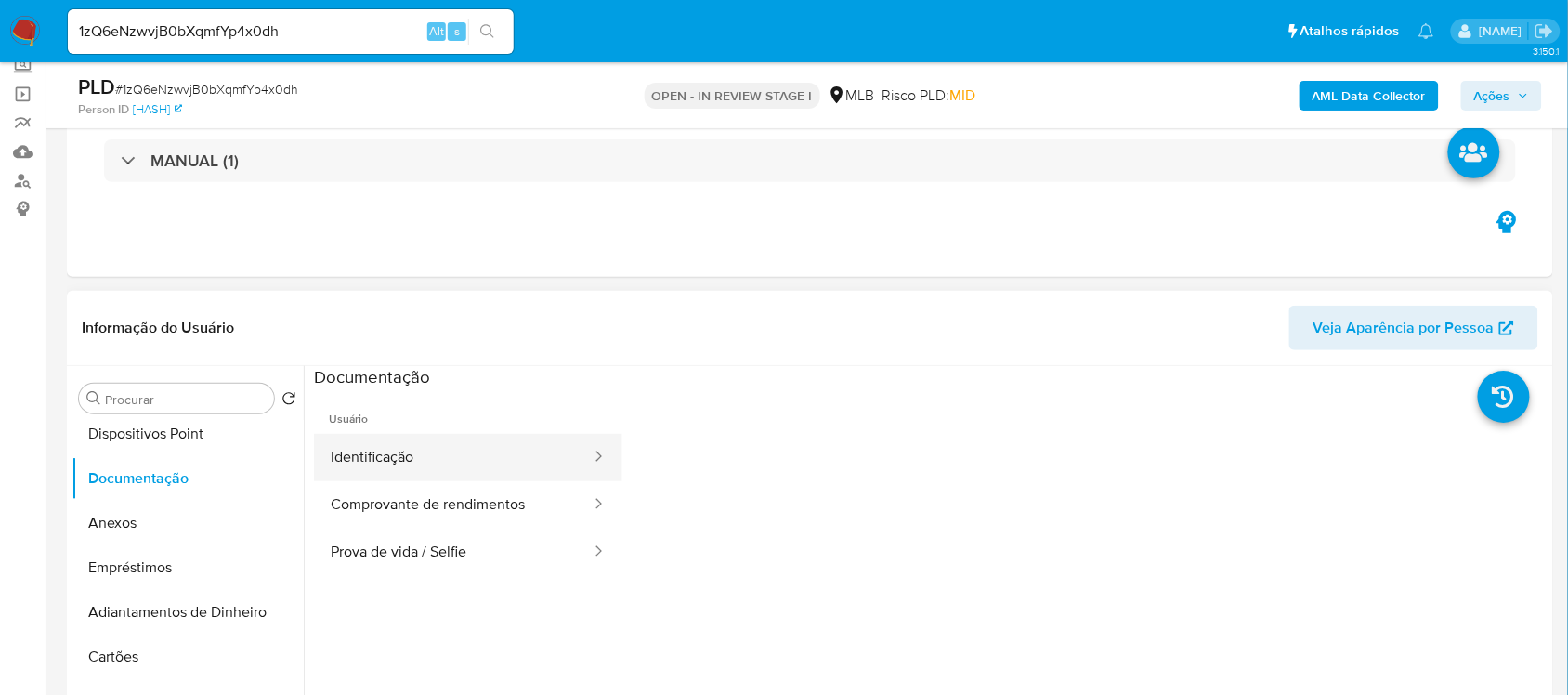 click on "Identificação" at bounding box center (453, 457) 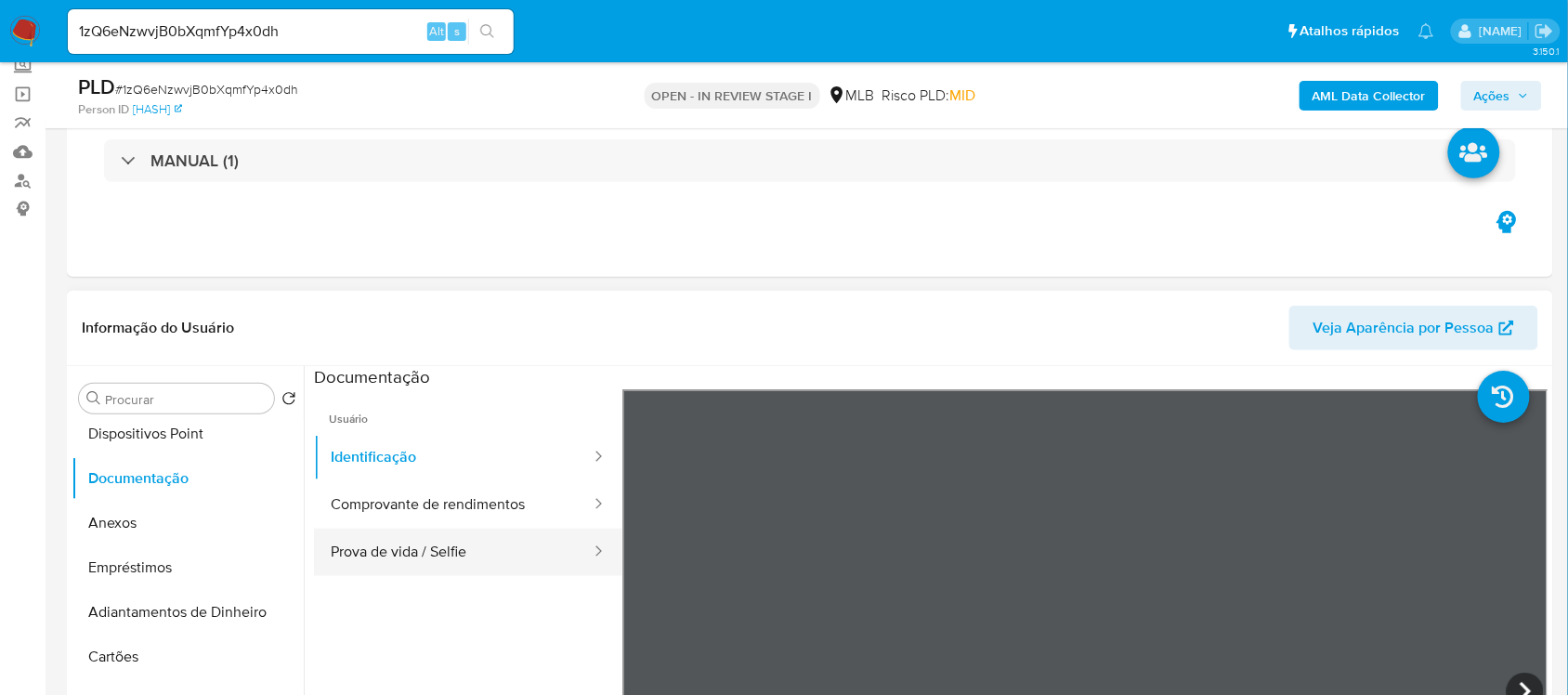 click on "Prova de vida / Selfie" at bounding box center (453, 552) 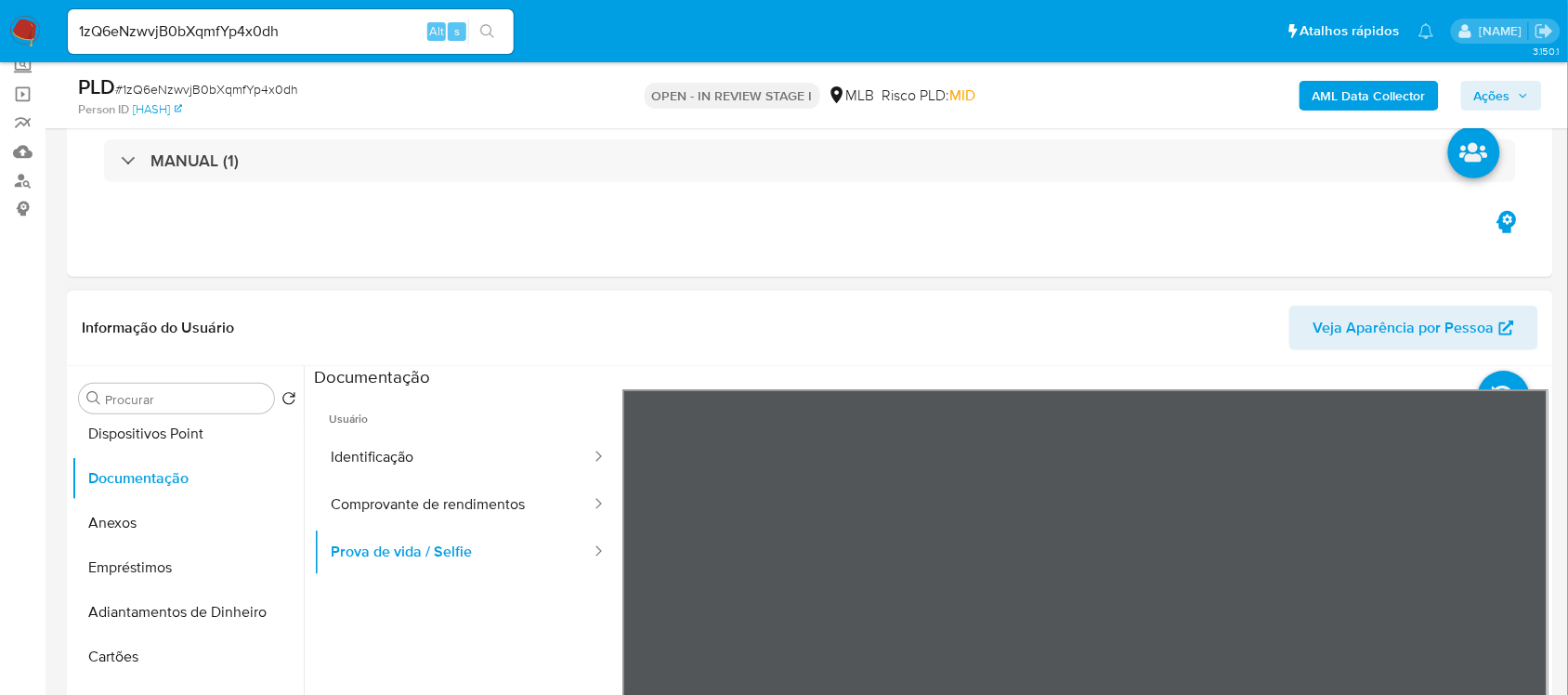 click at bounding box center [931, 675] 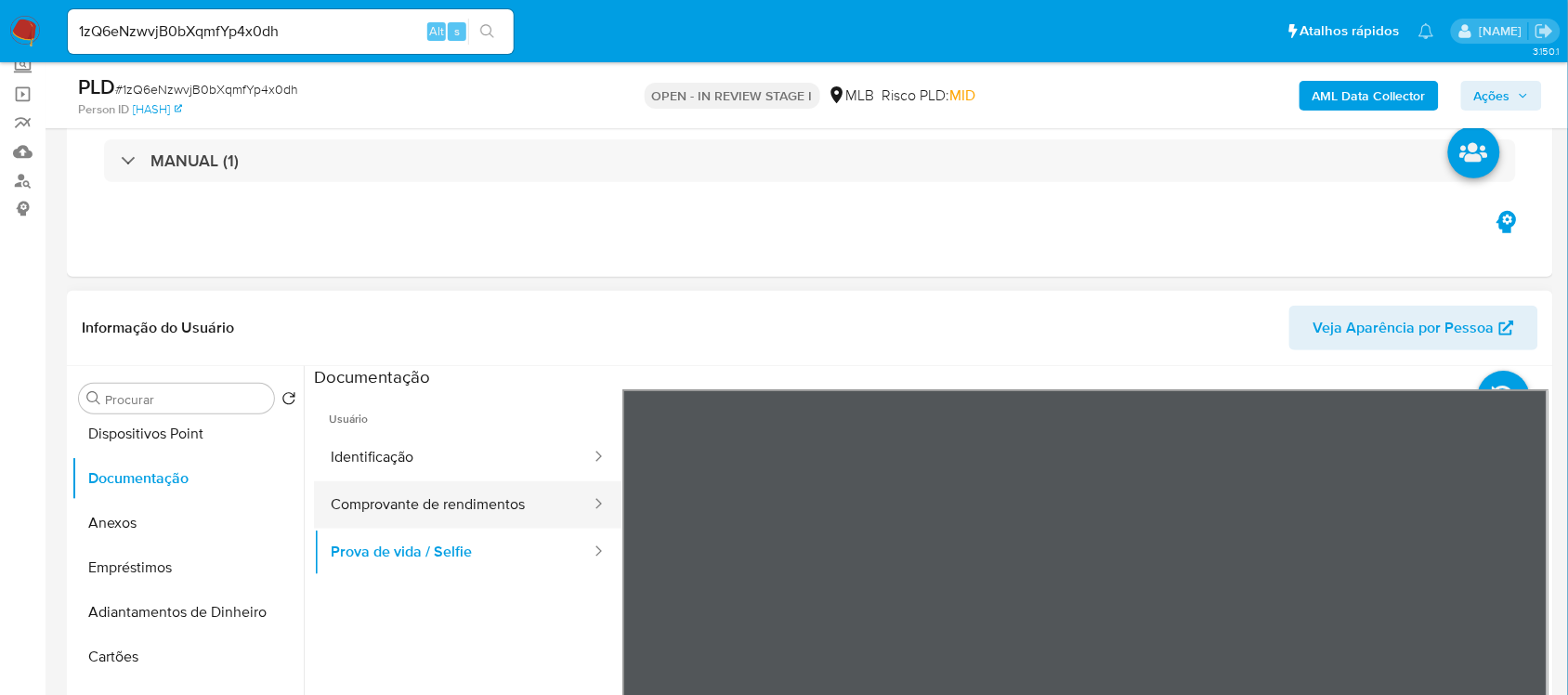click on "Comprovante de rendimentos" at bounding box center (453, 505) 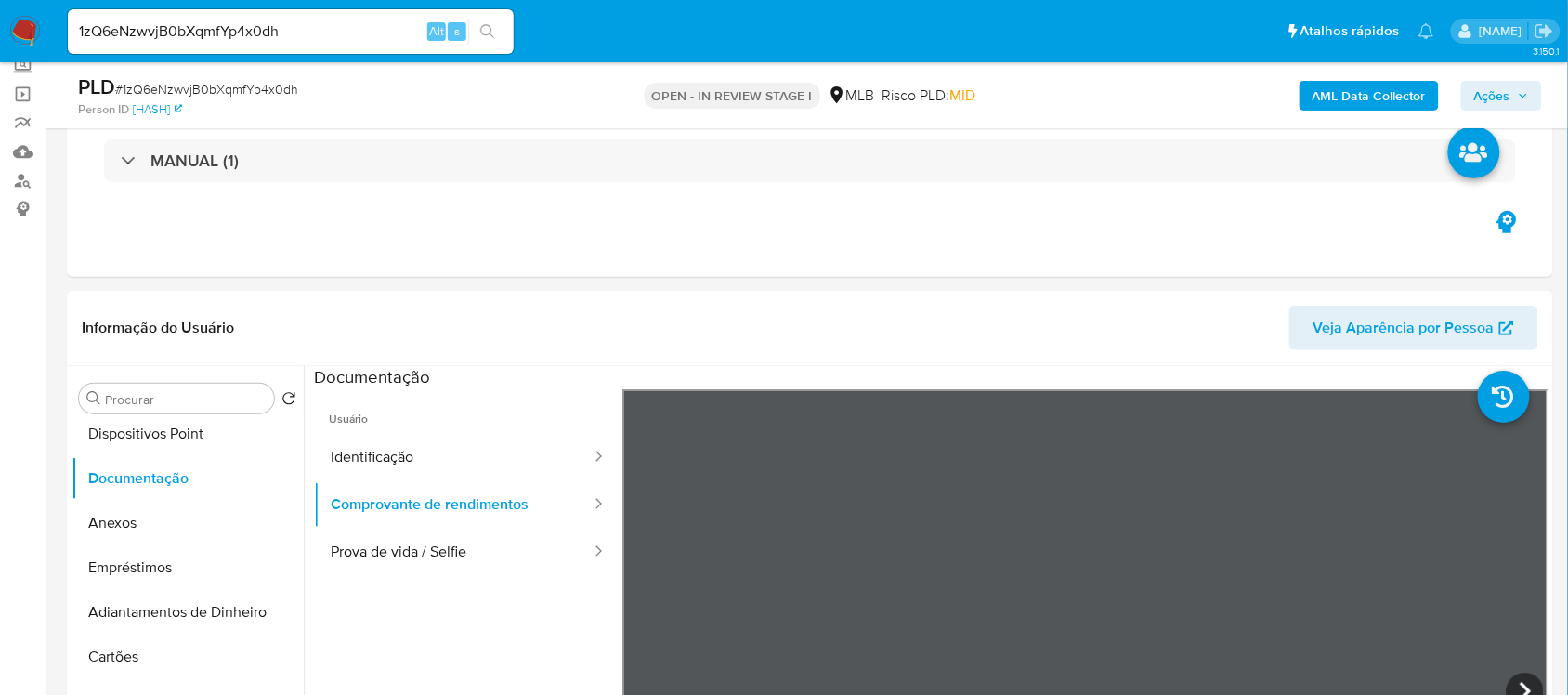 click on "Pausado Ver notificaciones 1zQ6eNzwvjB0bXqmfYp4x0dh Alt s Atalhos rápidos   Presiona las siguientes teclas para acceder a algunas de las funciones Pesquisar caso ou usuário Alt s Voltar para casa Alt h Adicione um comentário Alt c Ir para a resolução de um caso Alt r Adicionar um anexo Alt a Solicitar desafio KYC Alt 3 Adicionar restrição Alt 4 Remover restrição Alt 5 Sara Heide Carvalhaes Gomes Teixeira Bandeja Painel Screening Pesquisa em Listas Watchlist Ferramentas Operações em massa relatórios Mulan Localizador de pessoas Consolidado 3.150.1 Atribuiu o   scarvalhaes   Asignado el: 14/07/2025 15:16:47 Criou: 14/07/2025   Criou: 14/07/2025 15:16:47 - Expira em 20 dias   Expira em 28/08/2025 15:16:47 PLD # 1zQ6eNzwvjB0bXqmfYp4x0dh Person ID 268b2fd148296fd5b9c02d5609181fa3 OPEN - IN REVIEW STAGE I  MLB Risco PLD:  MID AML Data Collector Ações Informação do Caso Eventos ( 1 ) Ações MANUAL (1) Informação do Usuário Veja Aparência por Pessoa Procurar   Retornar ao pedido padrão Geral KYC" at bounding box center [784, 1792] 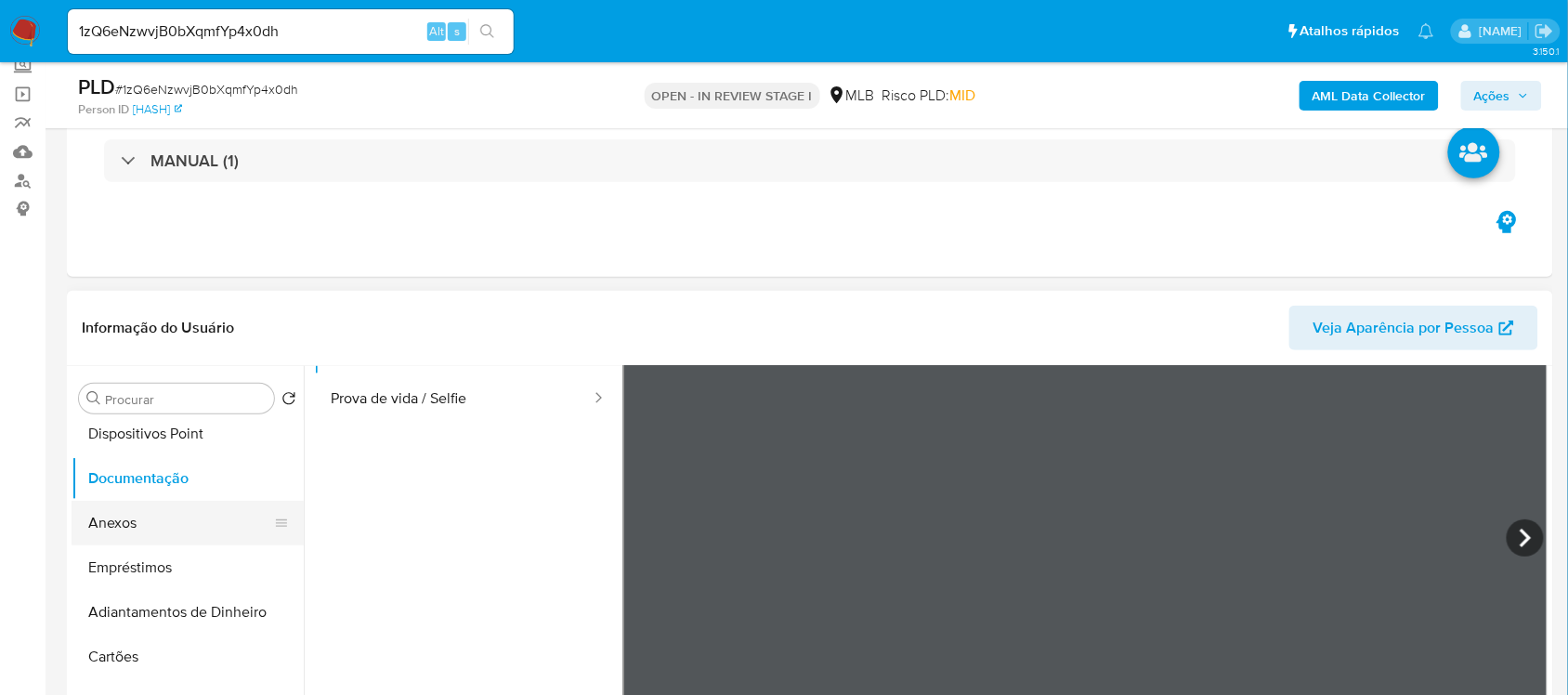 scroll, scrollTop: 156, scrollLeft: 0, axis: vertical 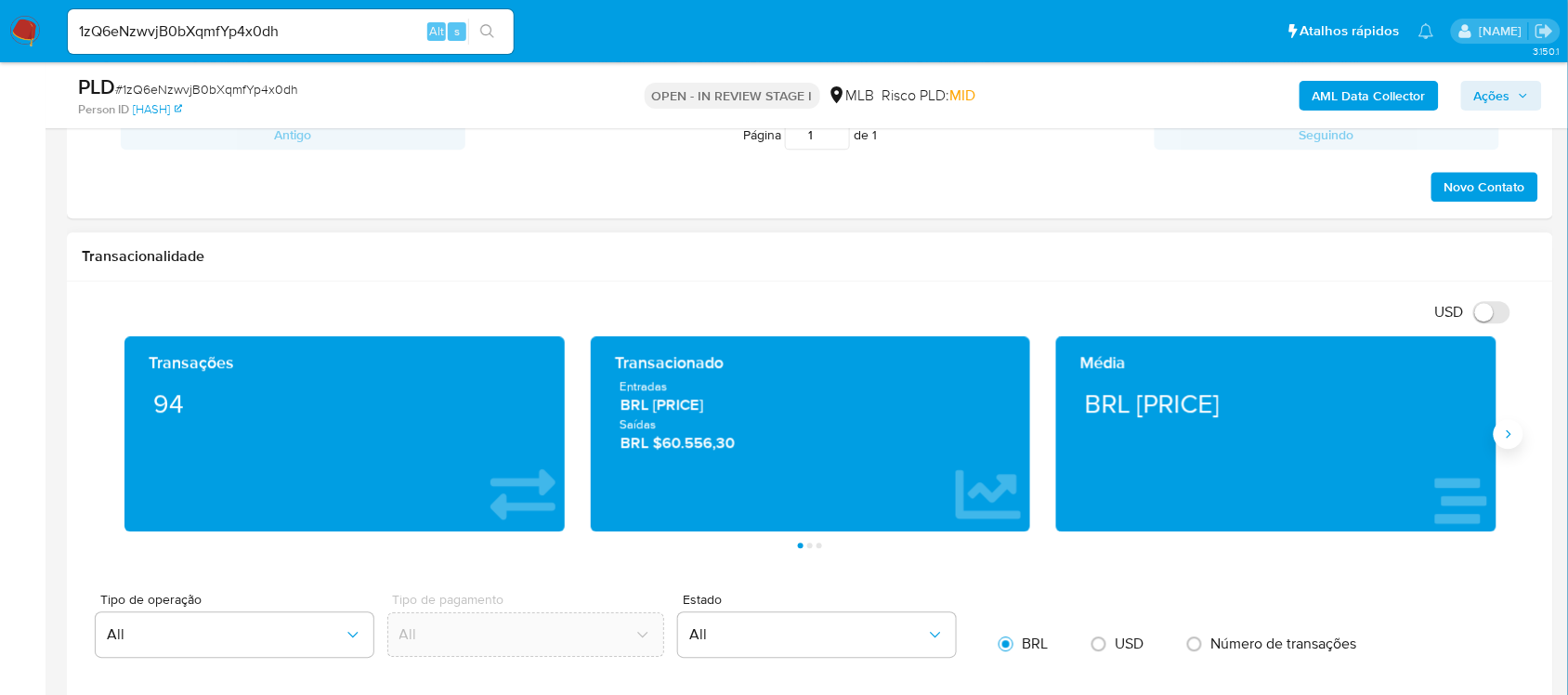 click 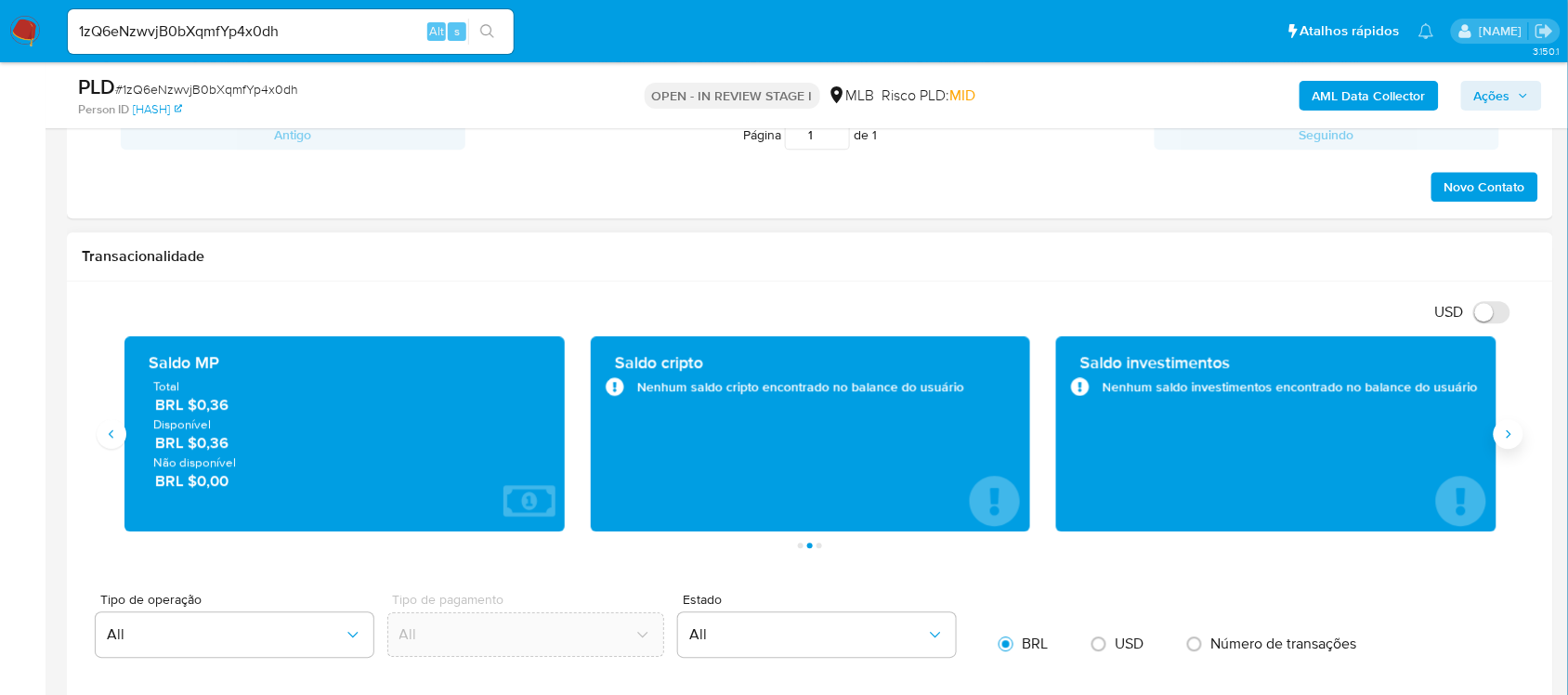 click 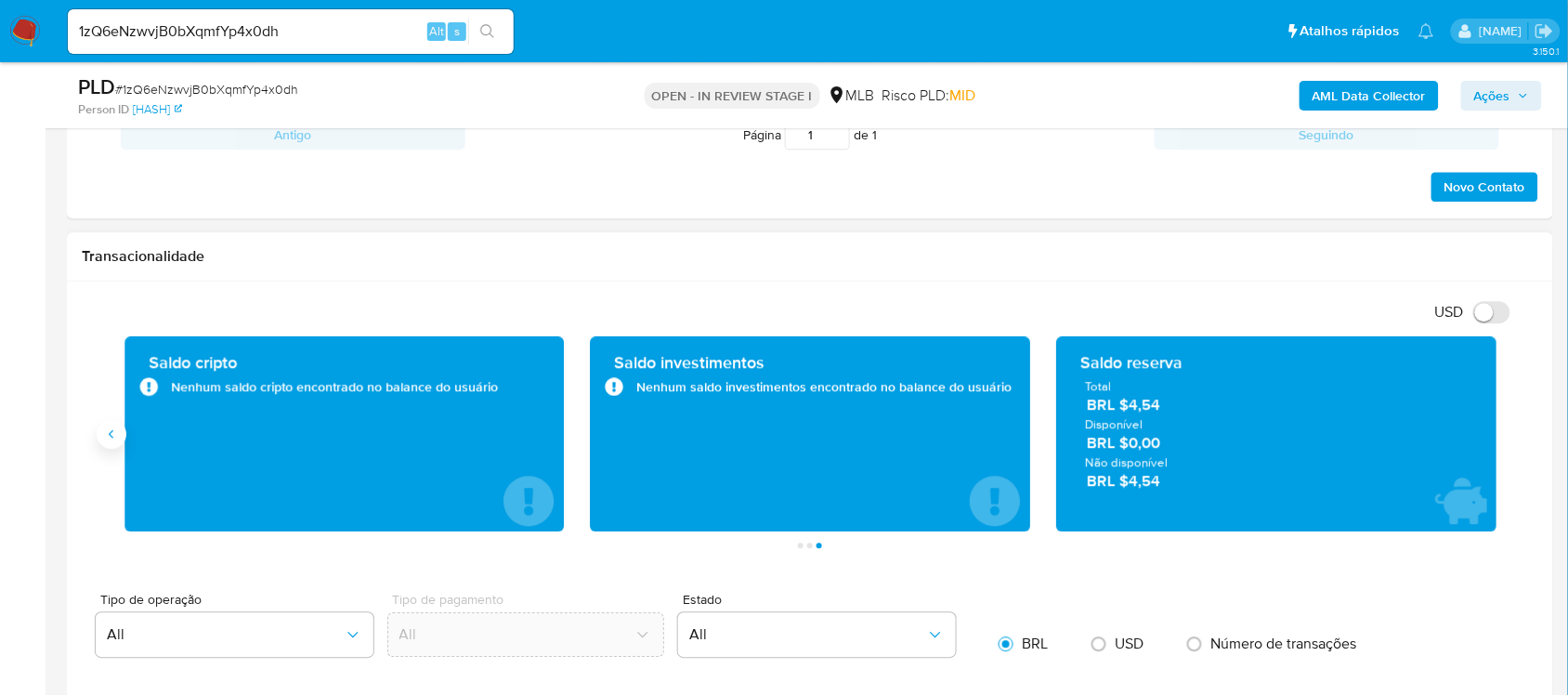 click 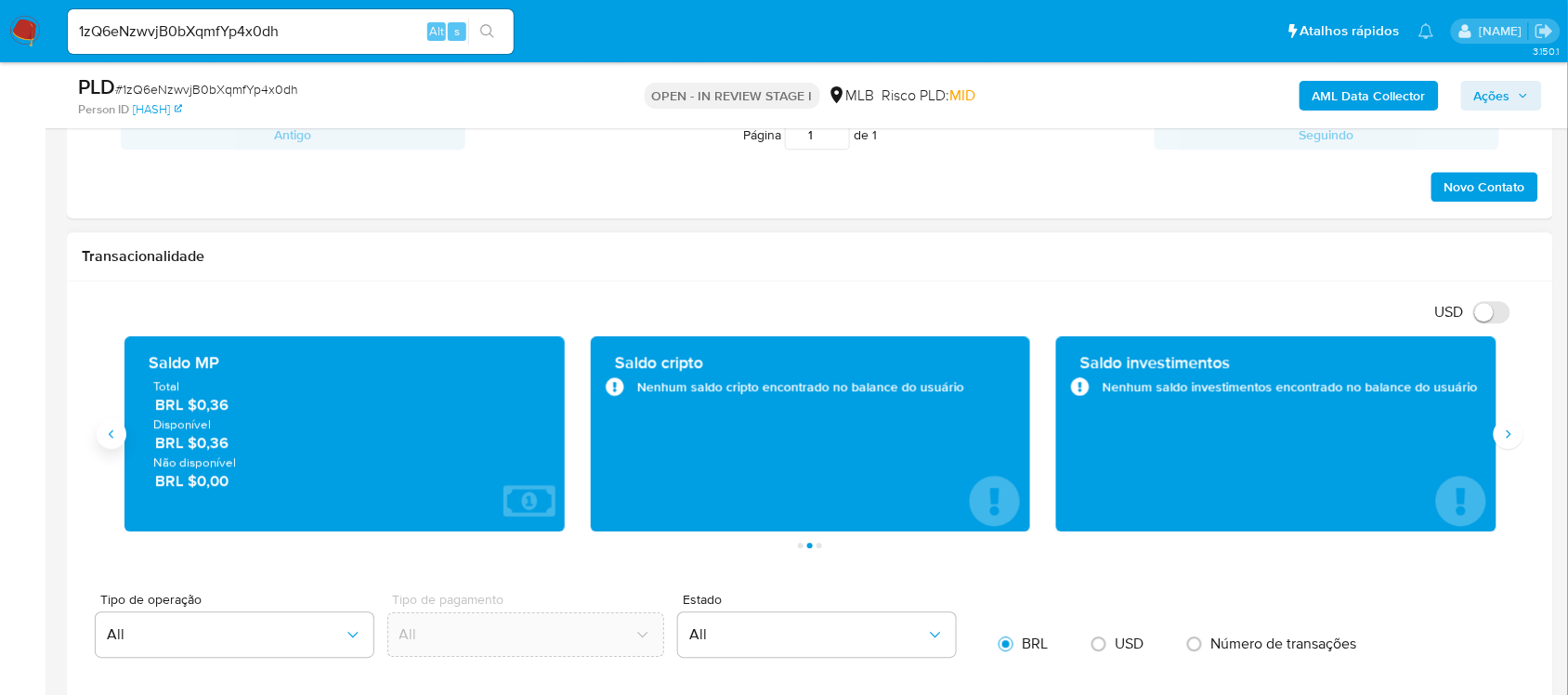 click 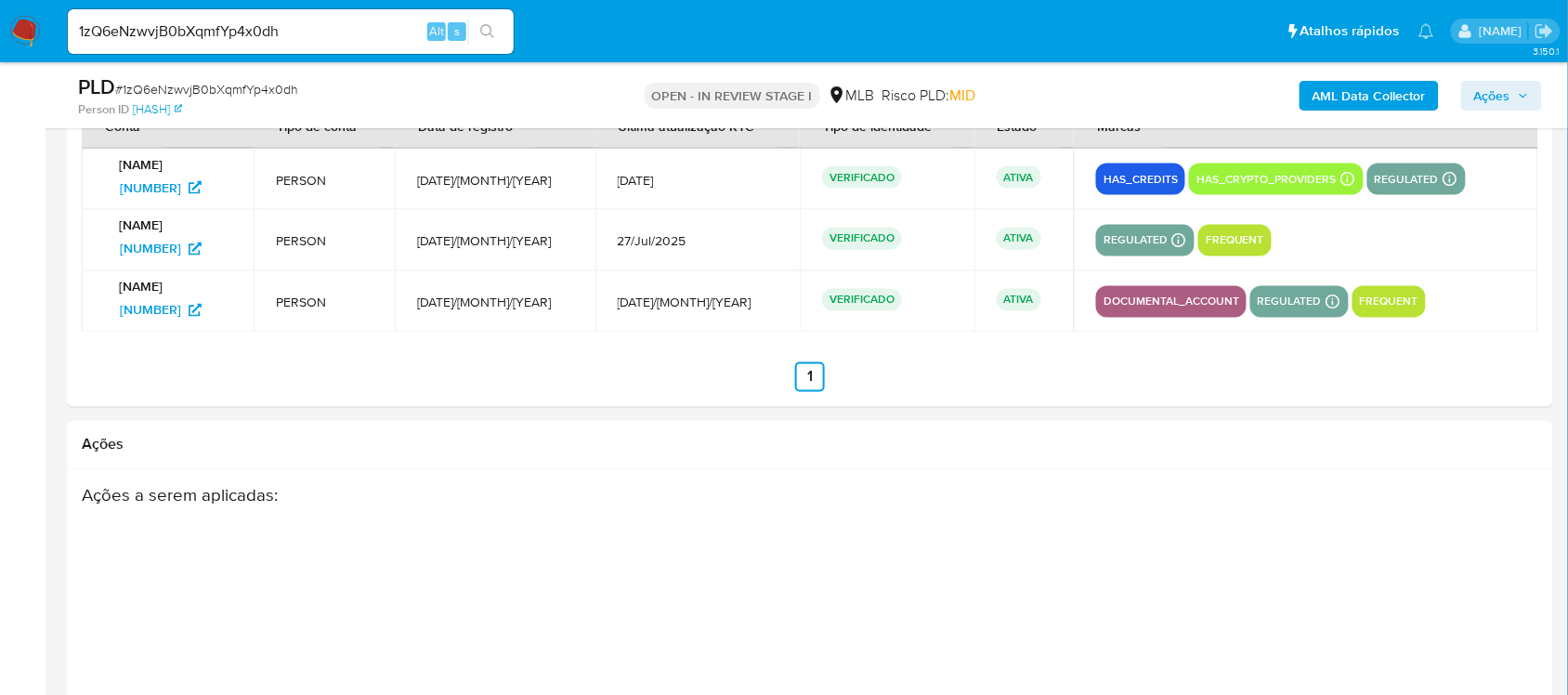 scroll, scrollTop: 2671, scrollLeft: 0, axis: vertical 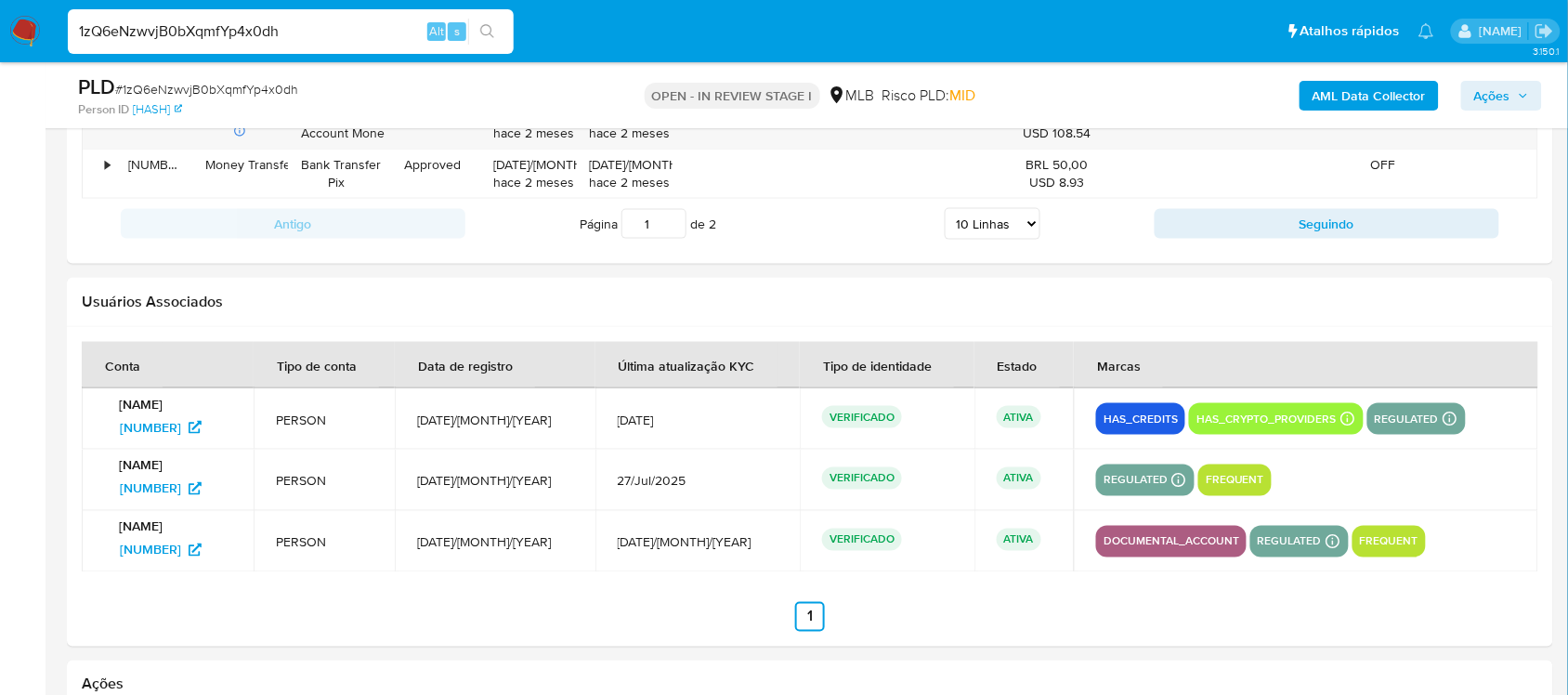 drag, startPoint x: 299, startPoint y: 30, endPoint x: 81, endPoint y: 20, distance: 218.22924 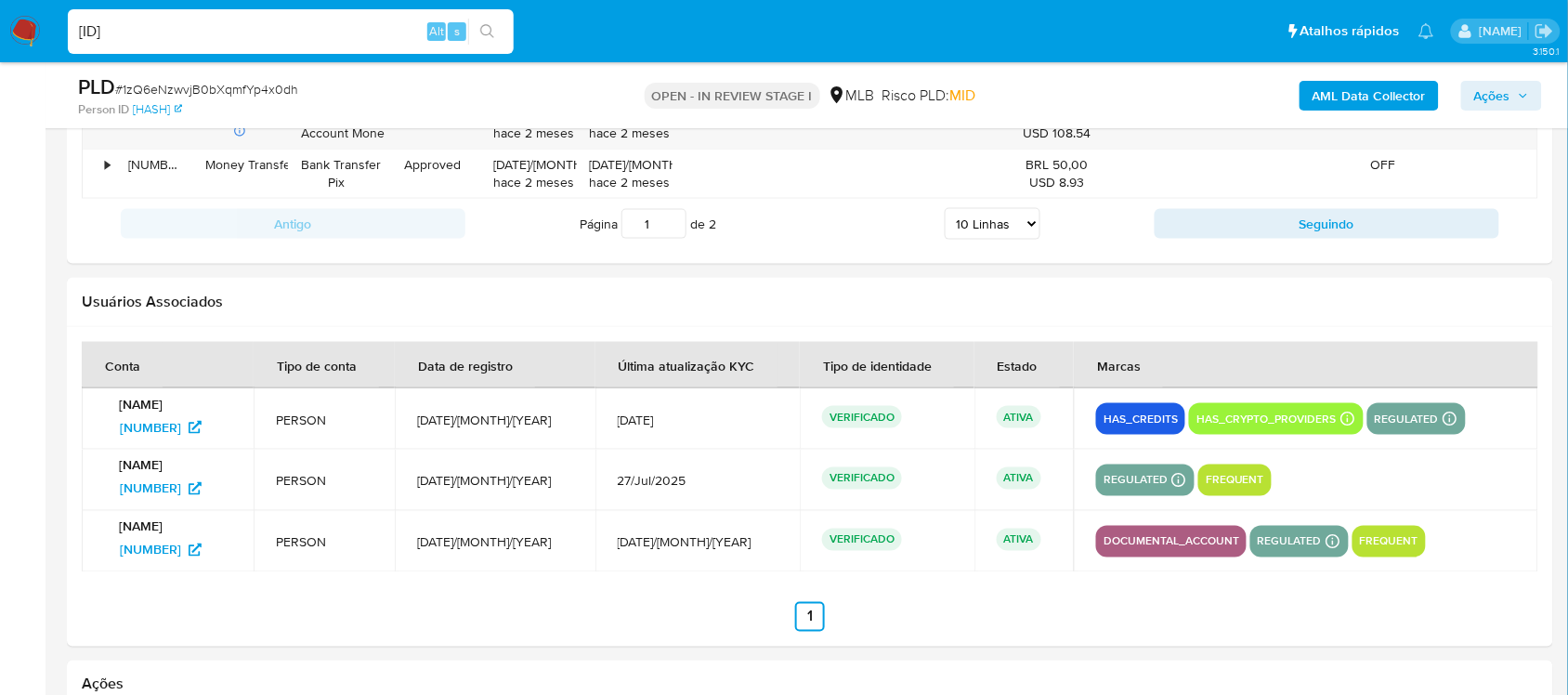 type on "Ybw2sSoK8g43csmM9bZdviDS" 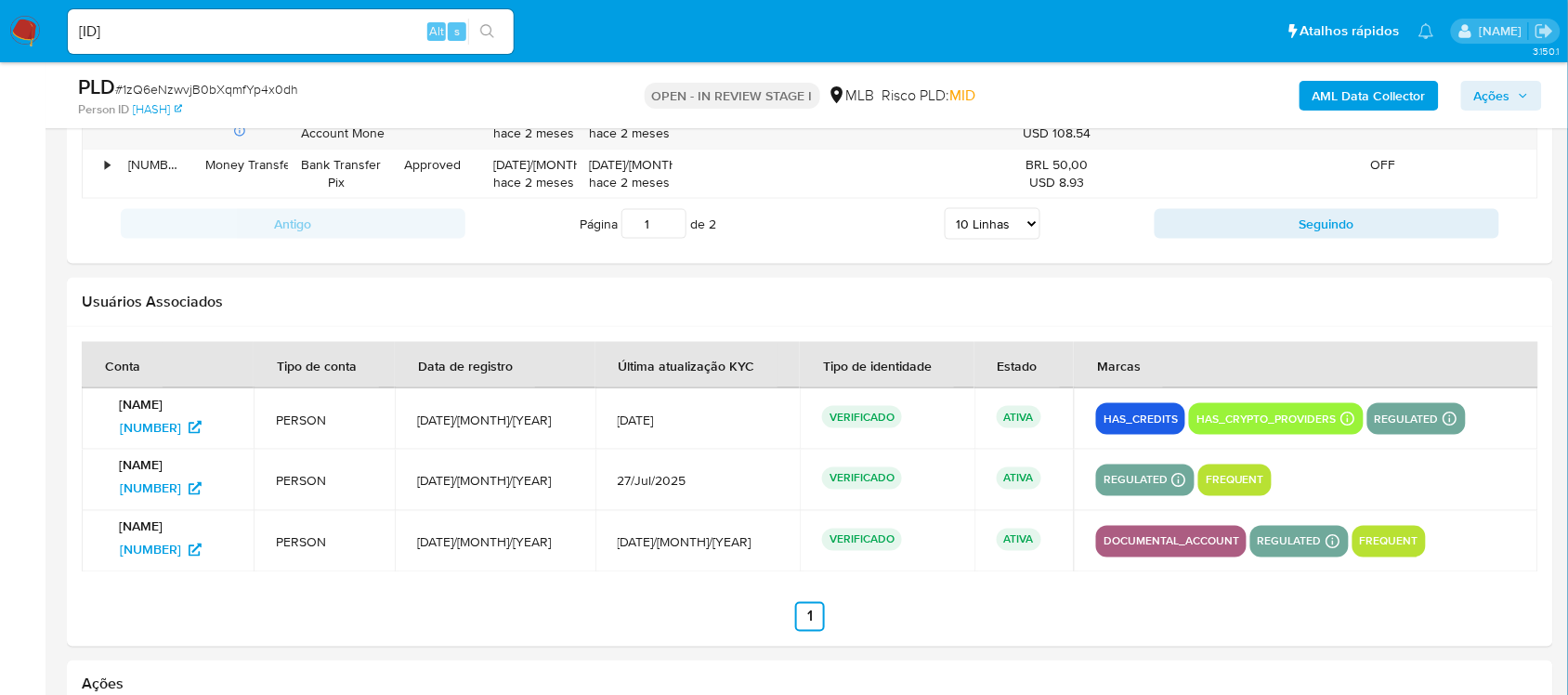 scroll, scrollTop: 0, scrollLeft: 0, axis: both 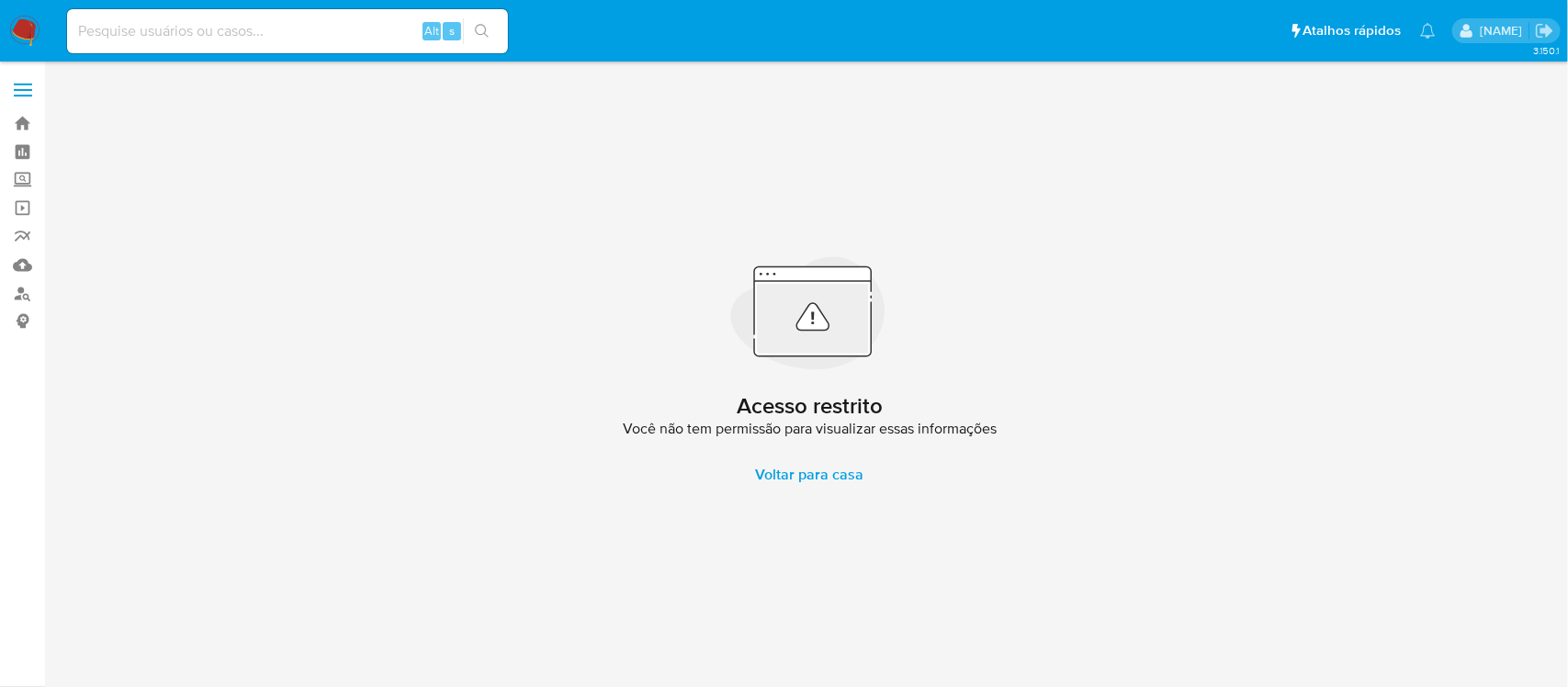 click at bounding box center (288, 31) 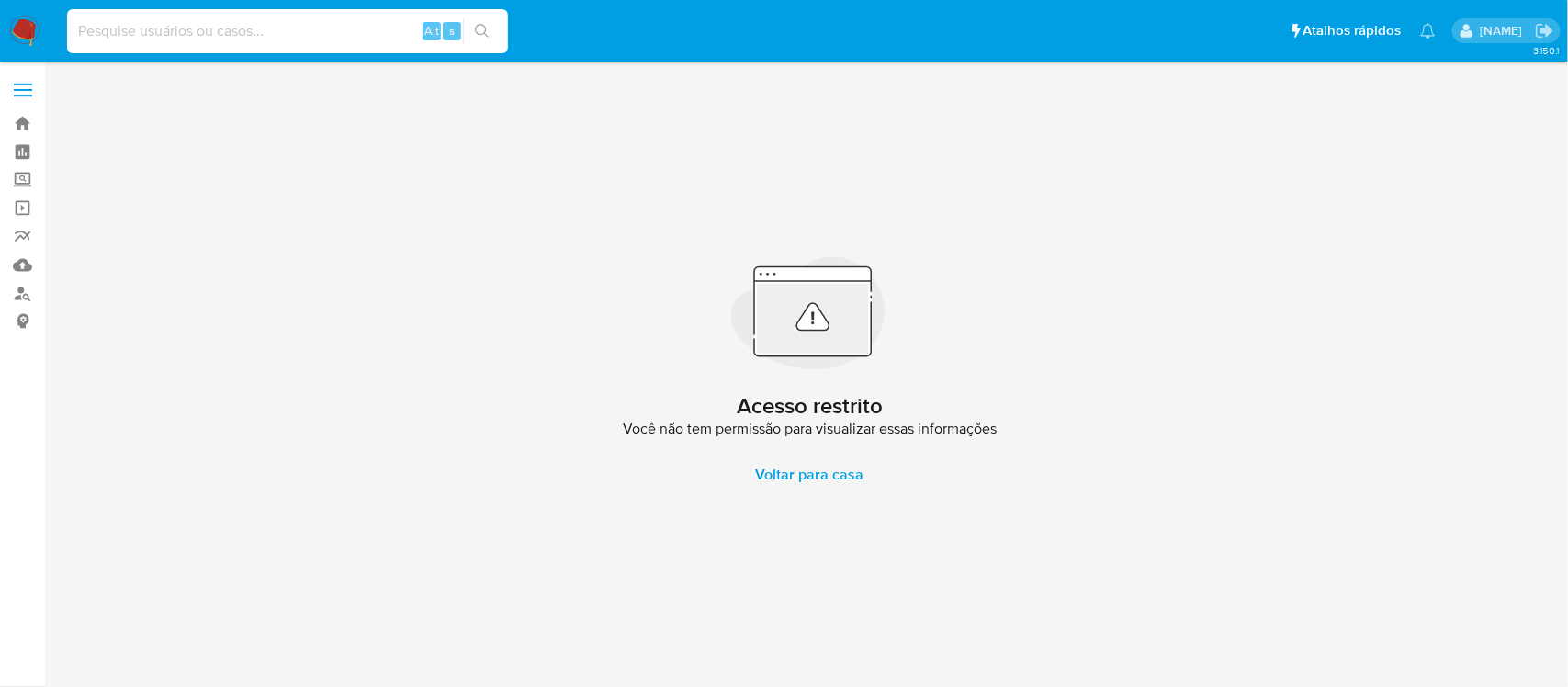 paste on "Ybw2sSoK8g43csmM9bZdviDS" 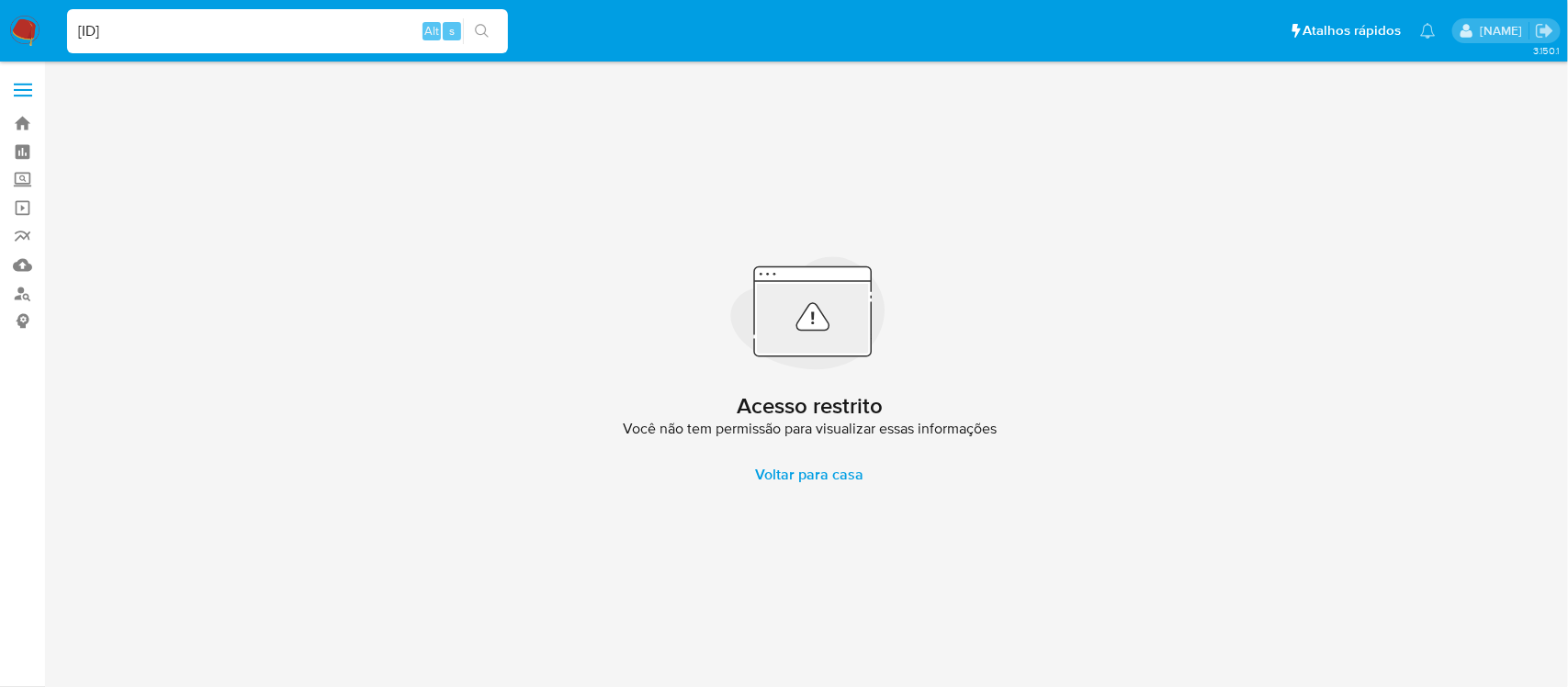 click on "Ybw2sSoK8g43csmM9bZdviDS Alt s" at bounding box center (288, 31) 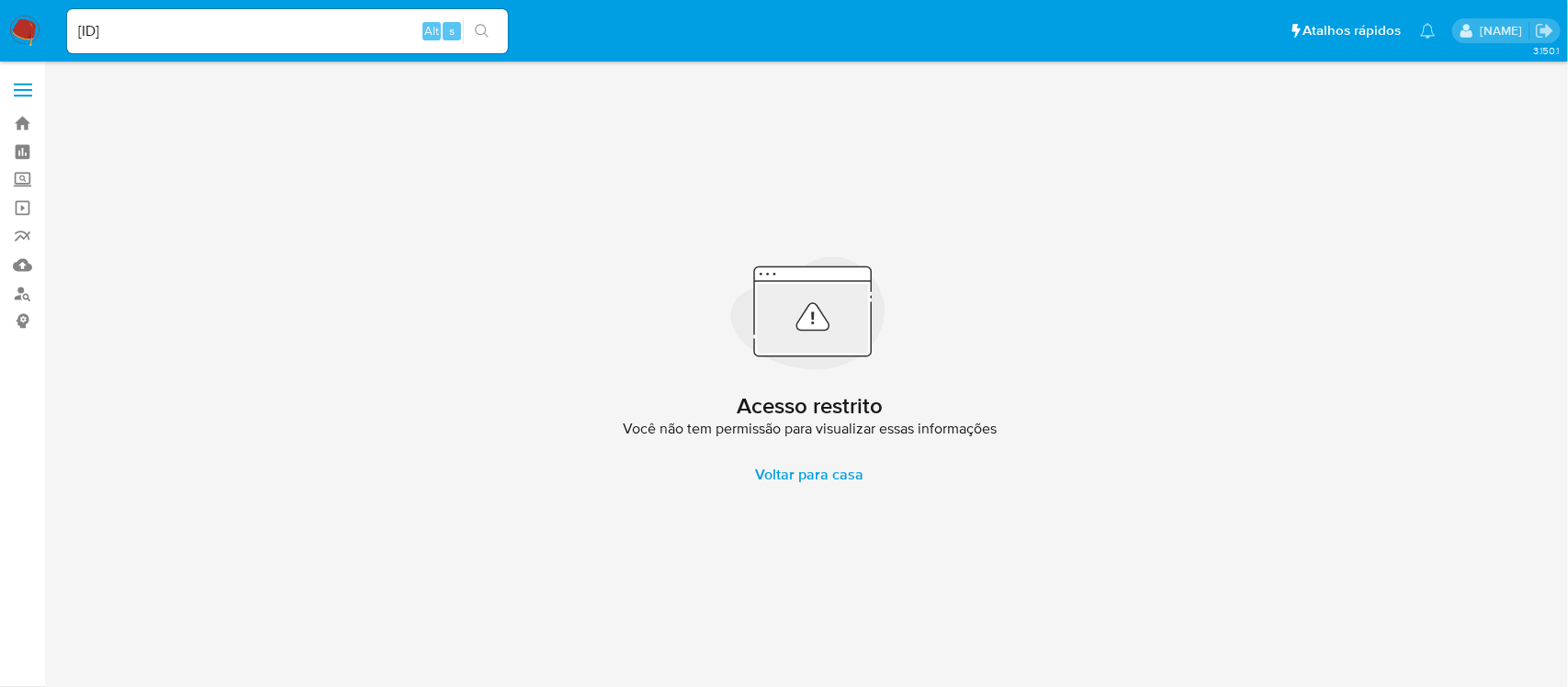 click on "Ybw2sSoK8g43csmM9bZdviDS" at bounding box center (288, 31) 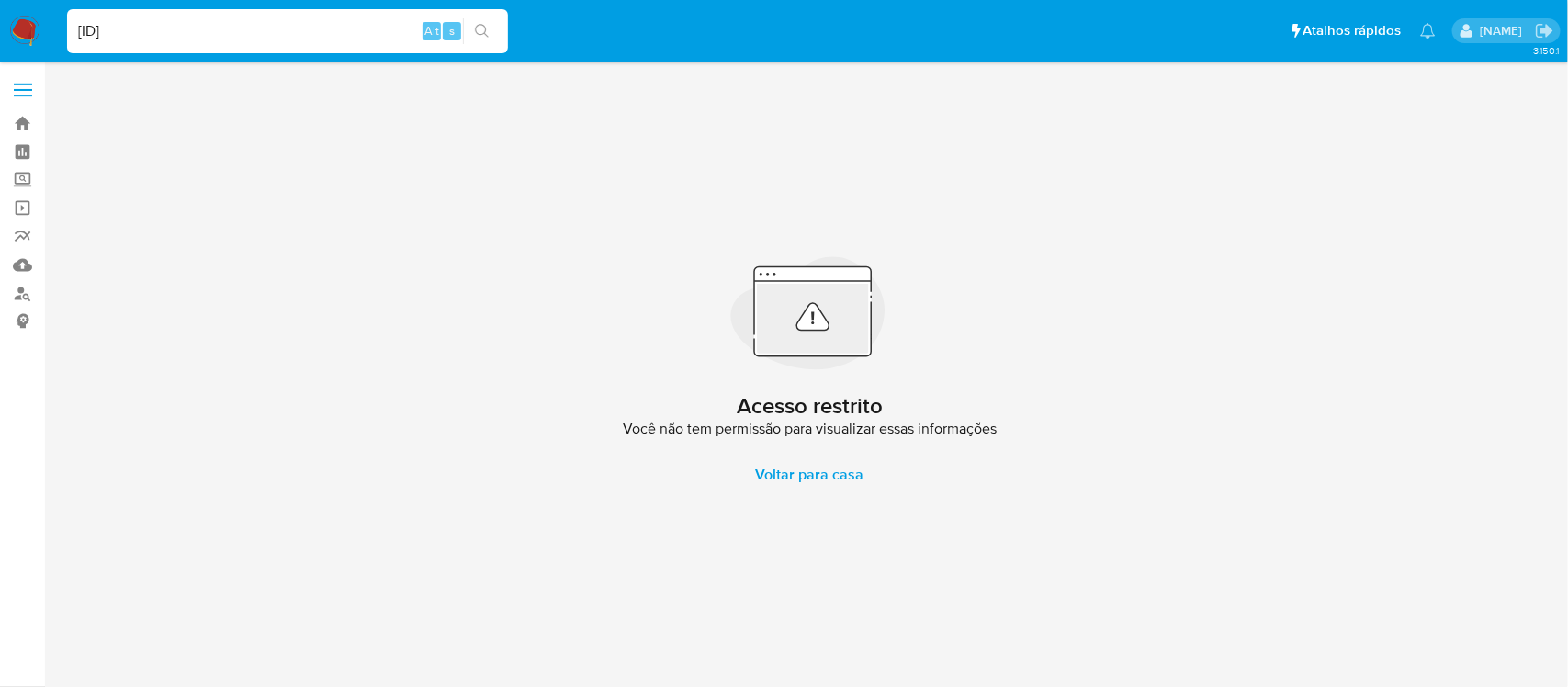 type on "Ybw2sSoK8g43csmM9bZdviDS" 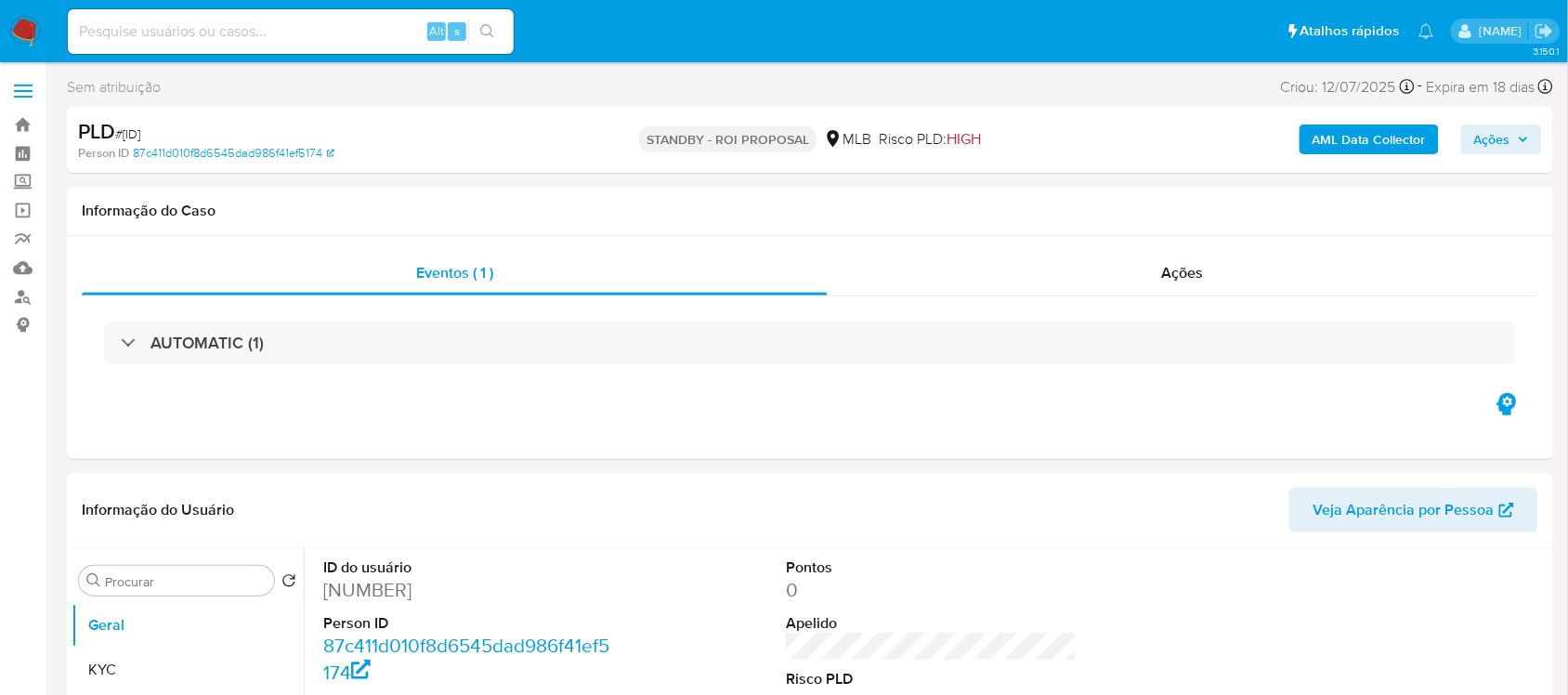 select on "10" 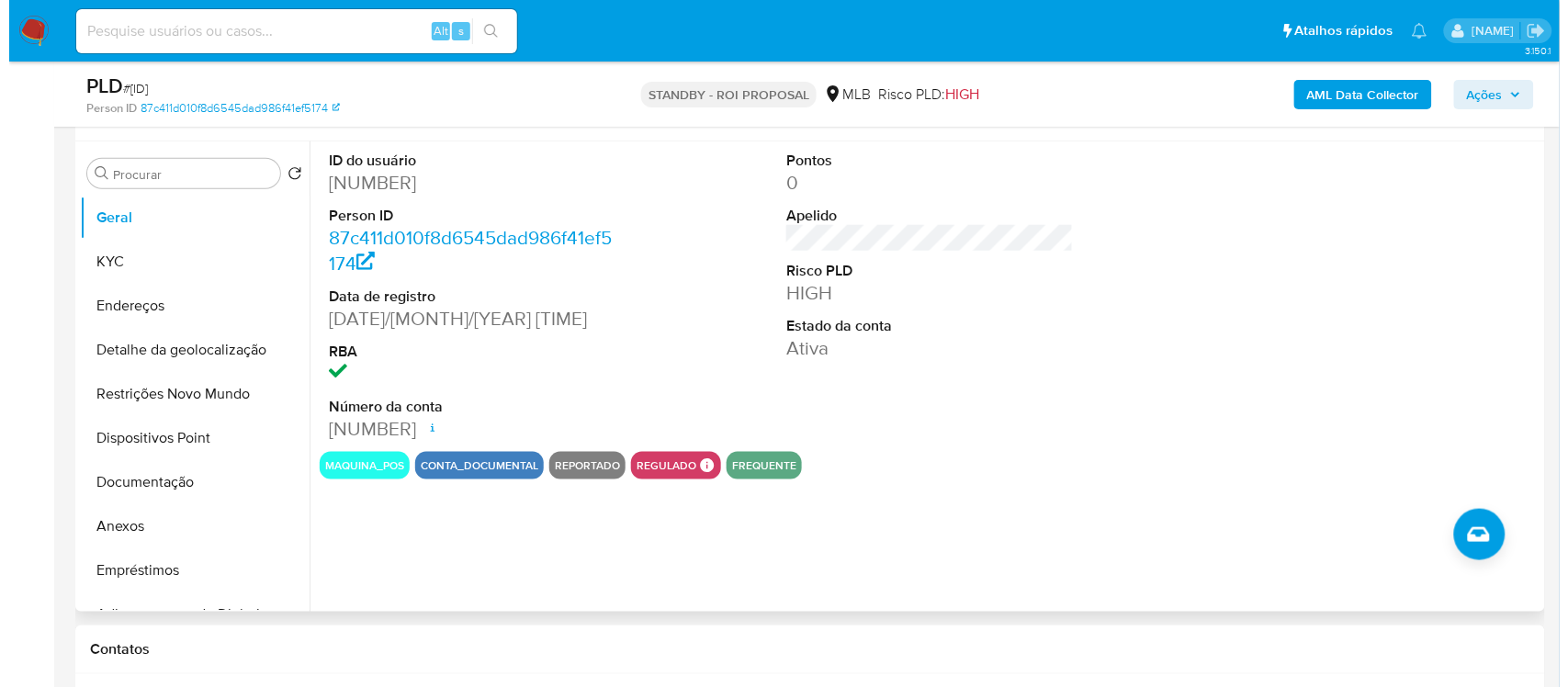 scroll, scrollTop: 344, scrollLeft: 0, axis: vertical 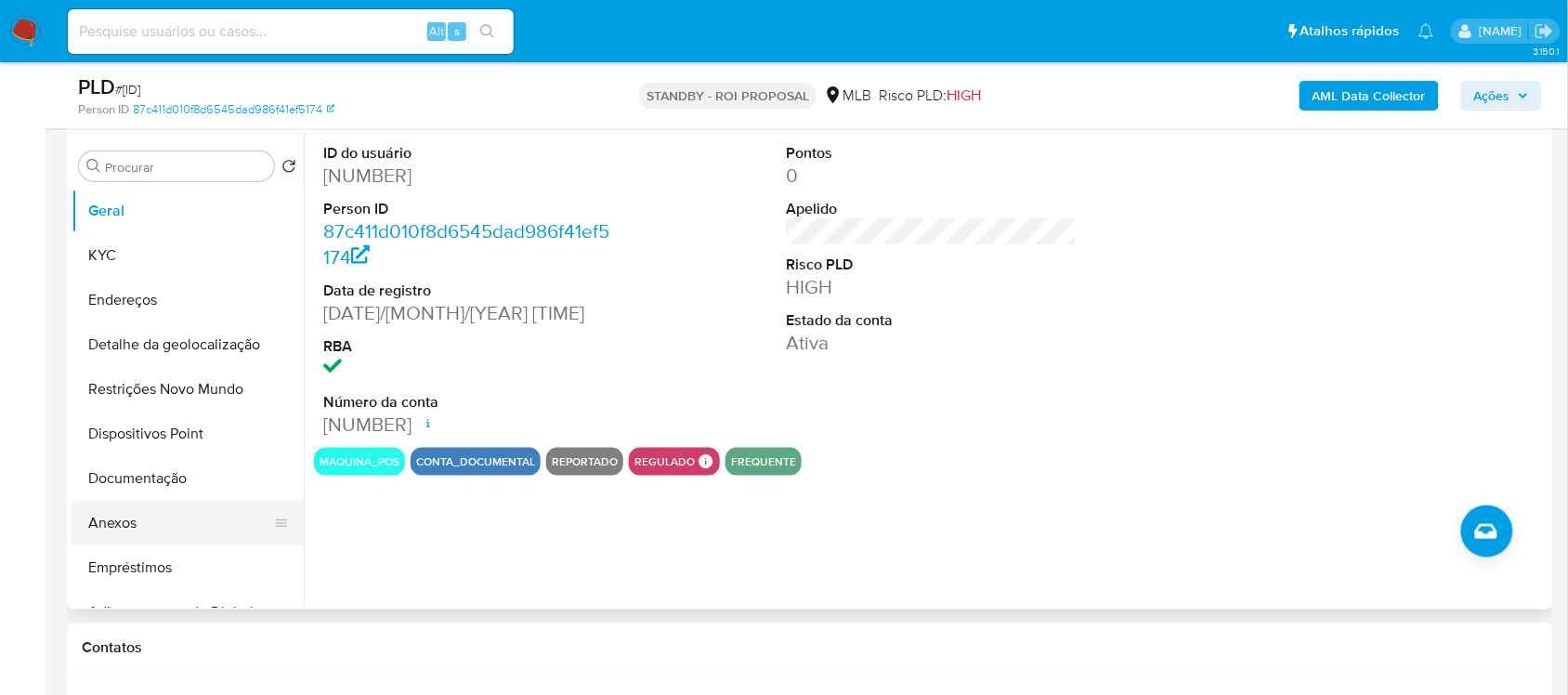 click on "Anexos" at bounding box center [180, 523] 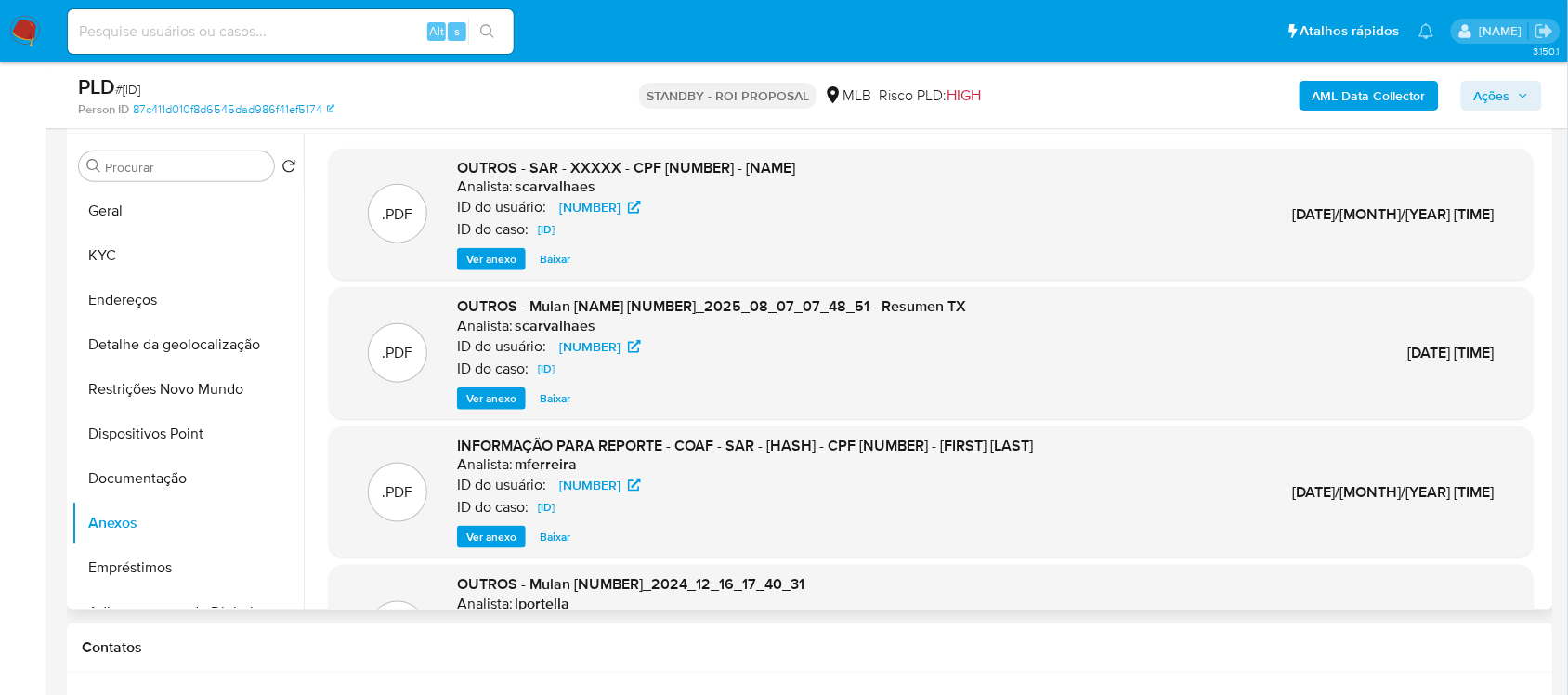 click on "Ver anexo" at bounding box center (491, 399) 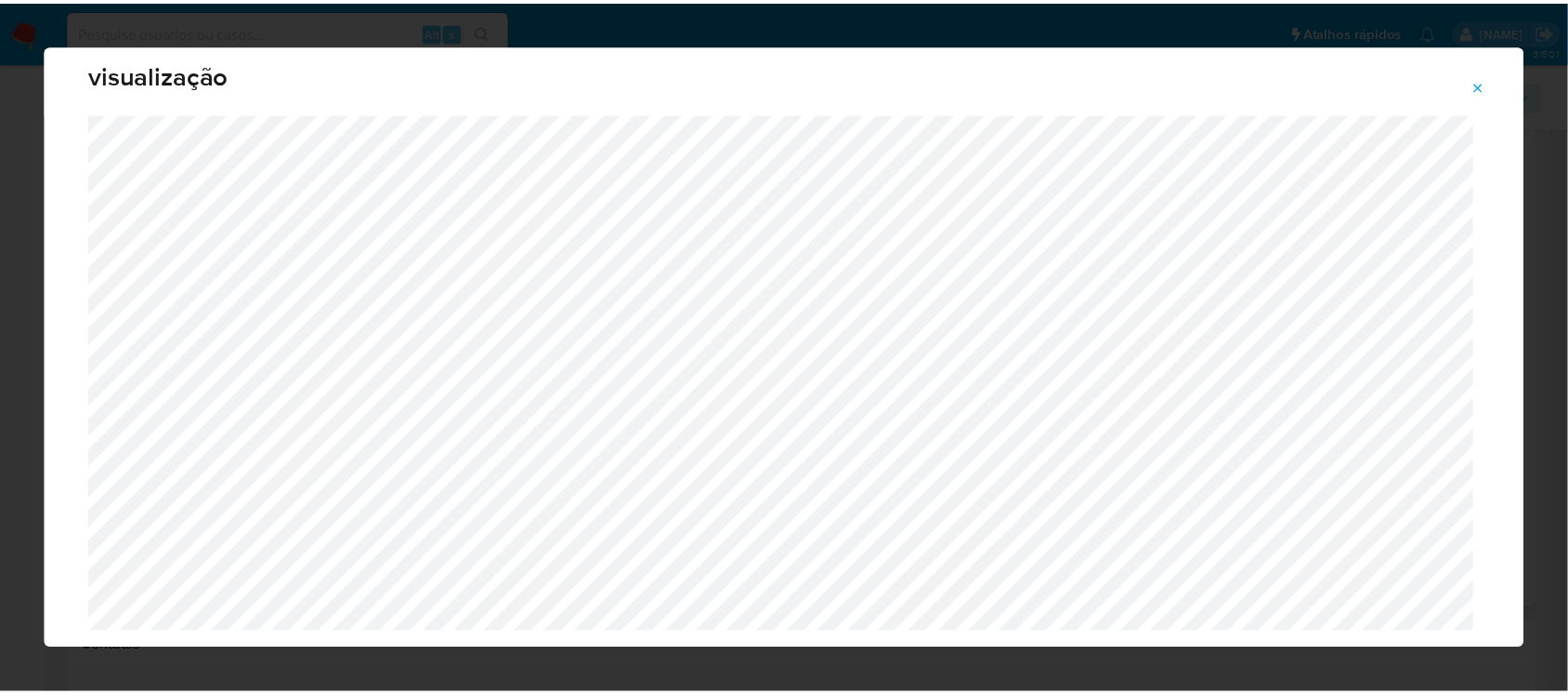 scroll, scrollTop: 0, scrollLeft: 0, axis: both 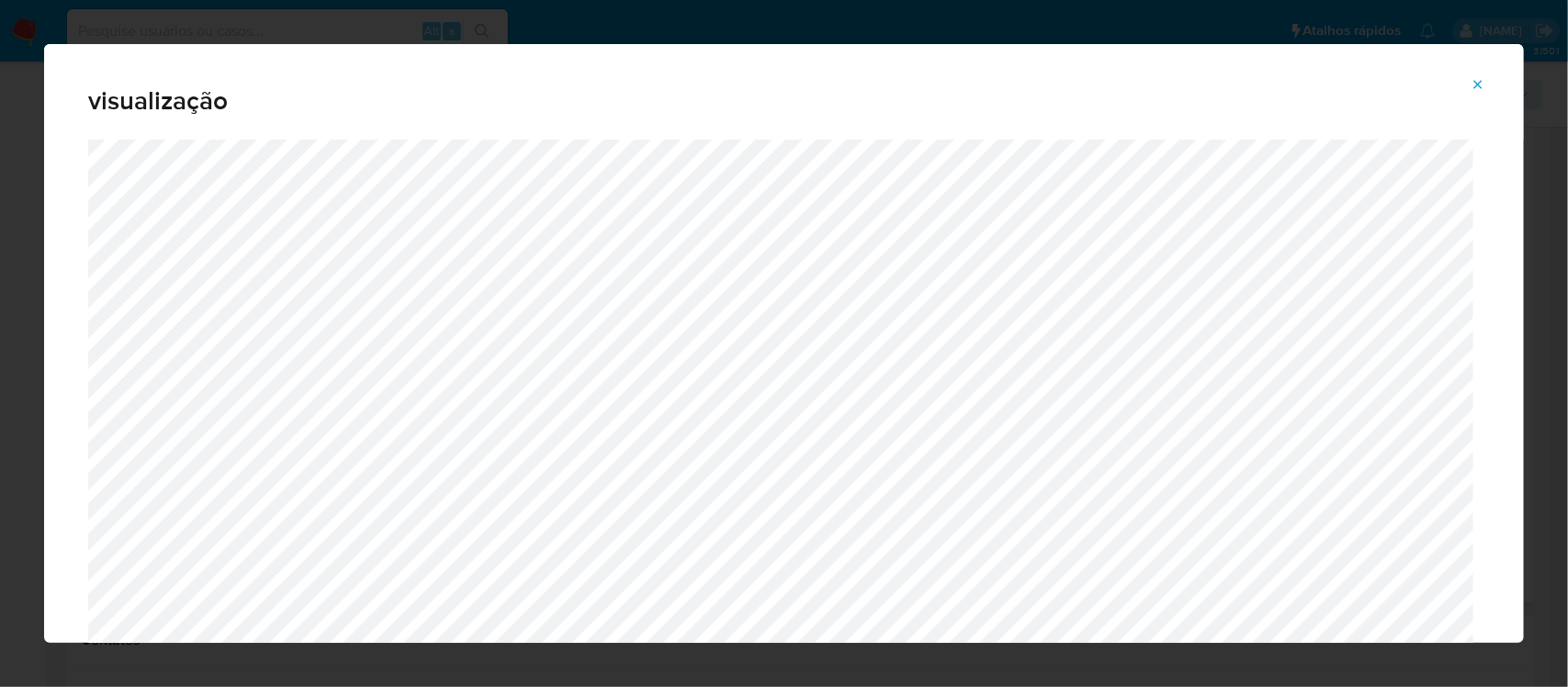click at bounding box center (1478, 84) 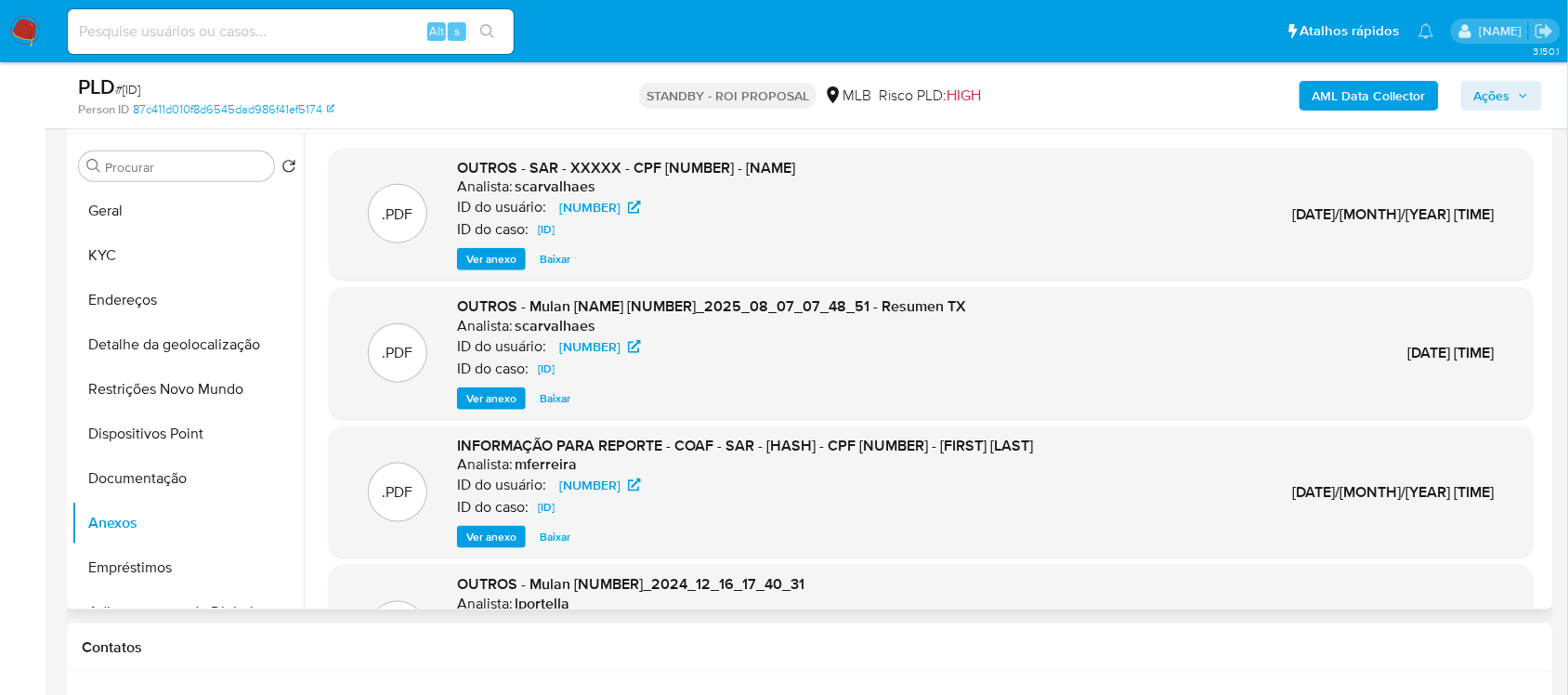 click on "Baixar" at bounding box center (555, 399) 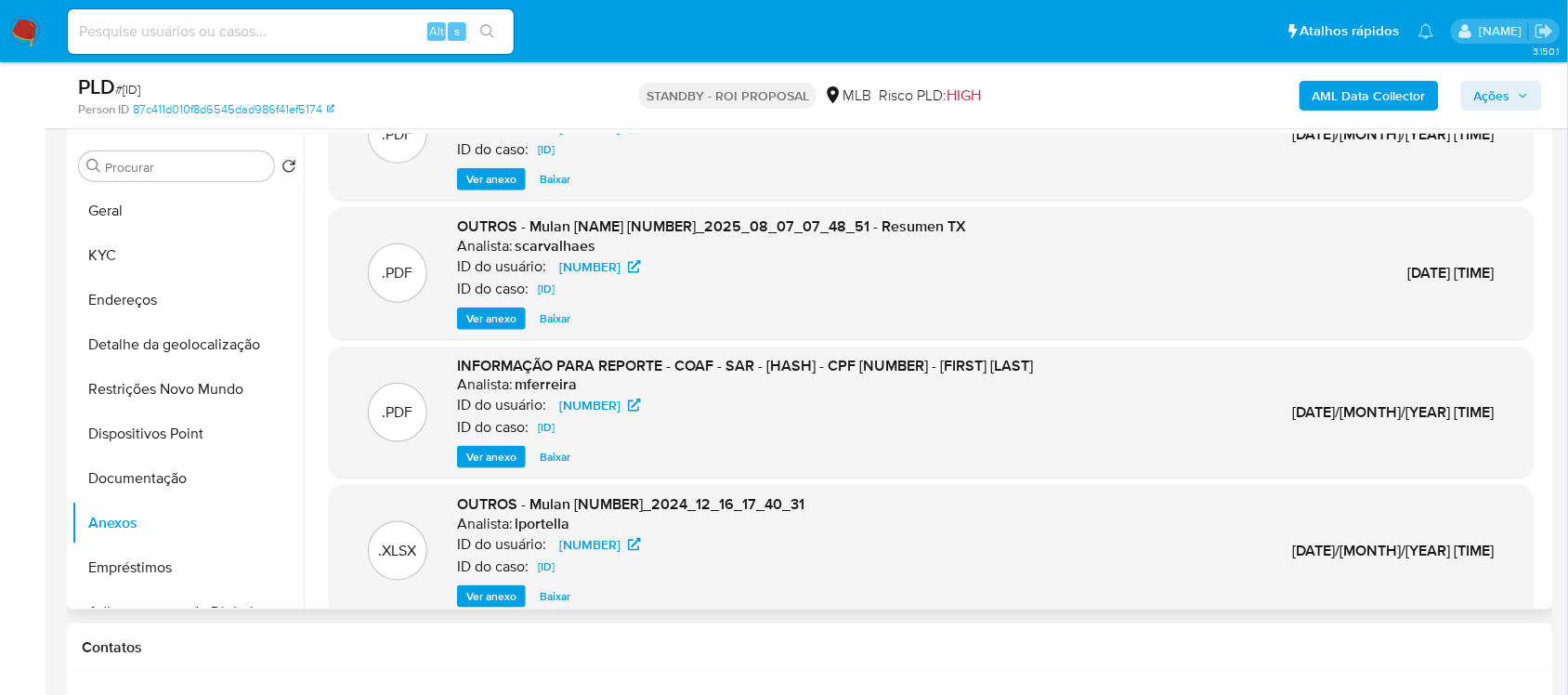 scroll, scrollTop: 175, scrollLeft: 0, axis: vertical 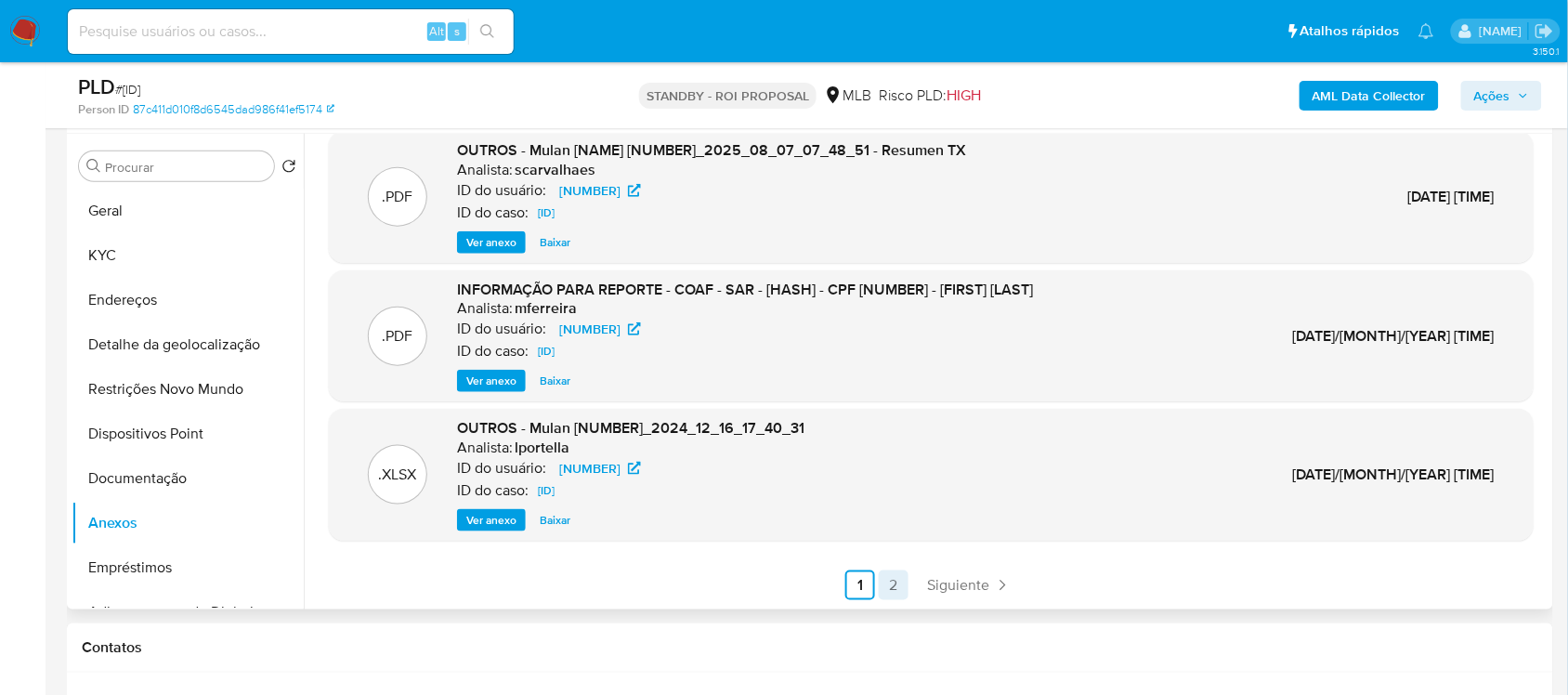 click on "2" at bounding box center (894, 585) 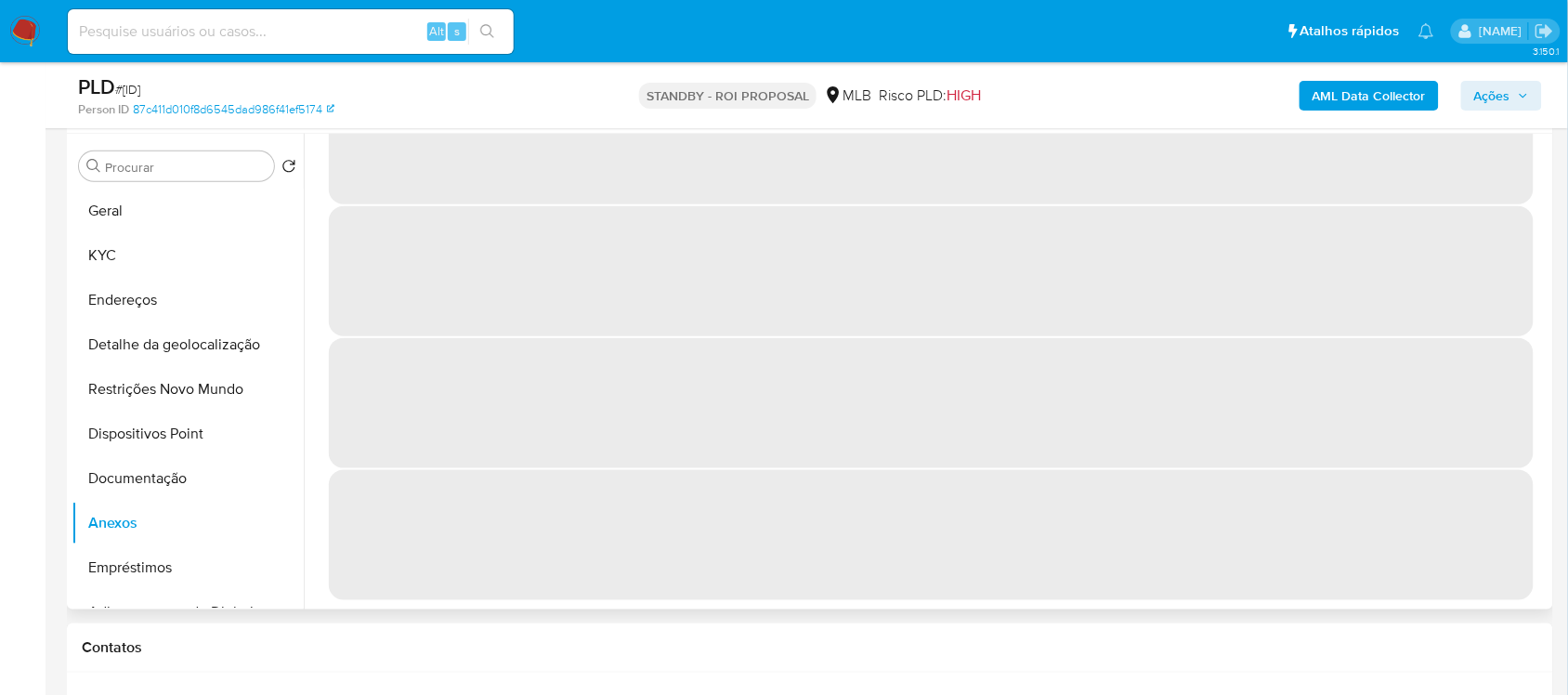 scroll, scrollTop: 0, scrollLeft: 0, axis: both 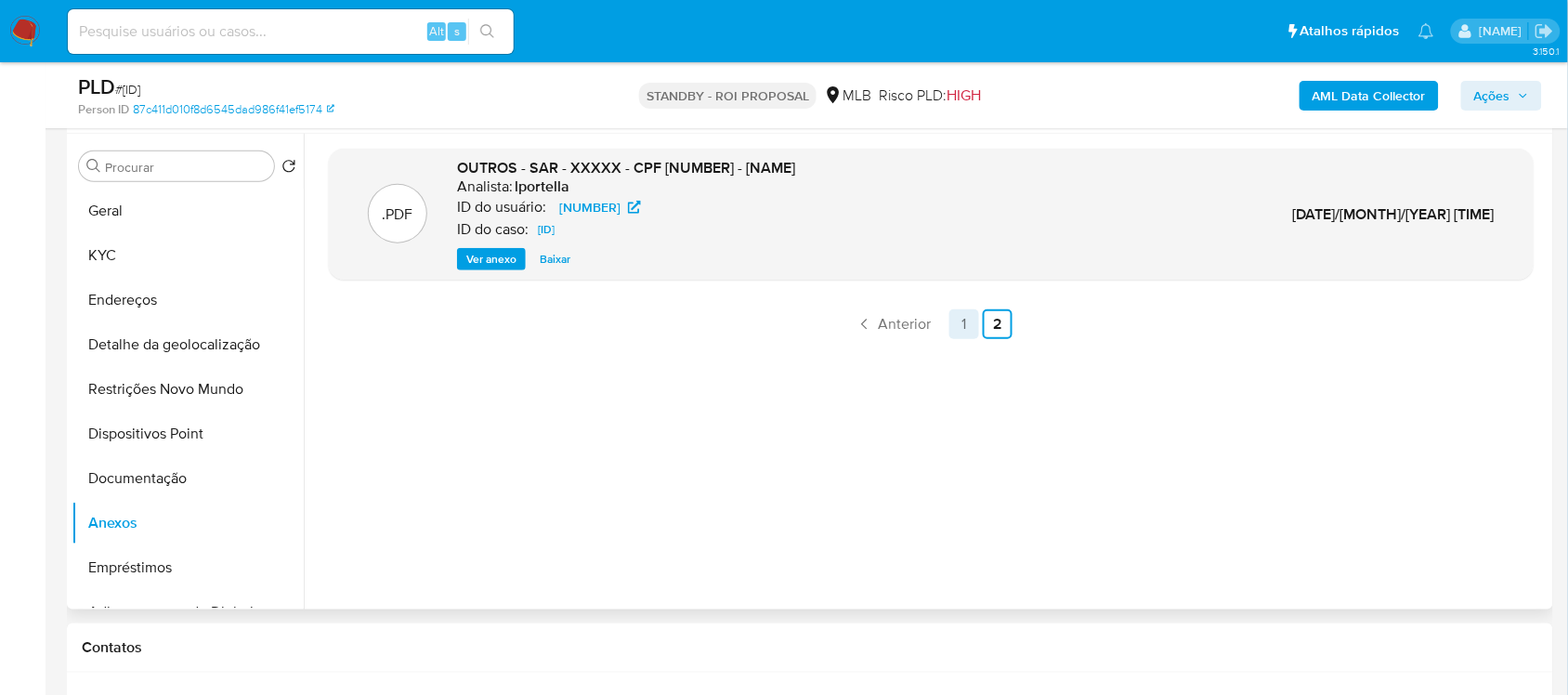 click on "1" at bounding box center [964, 324] 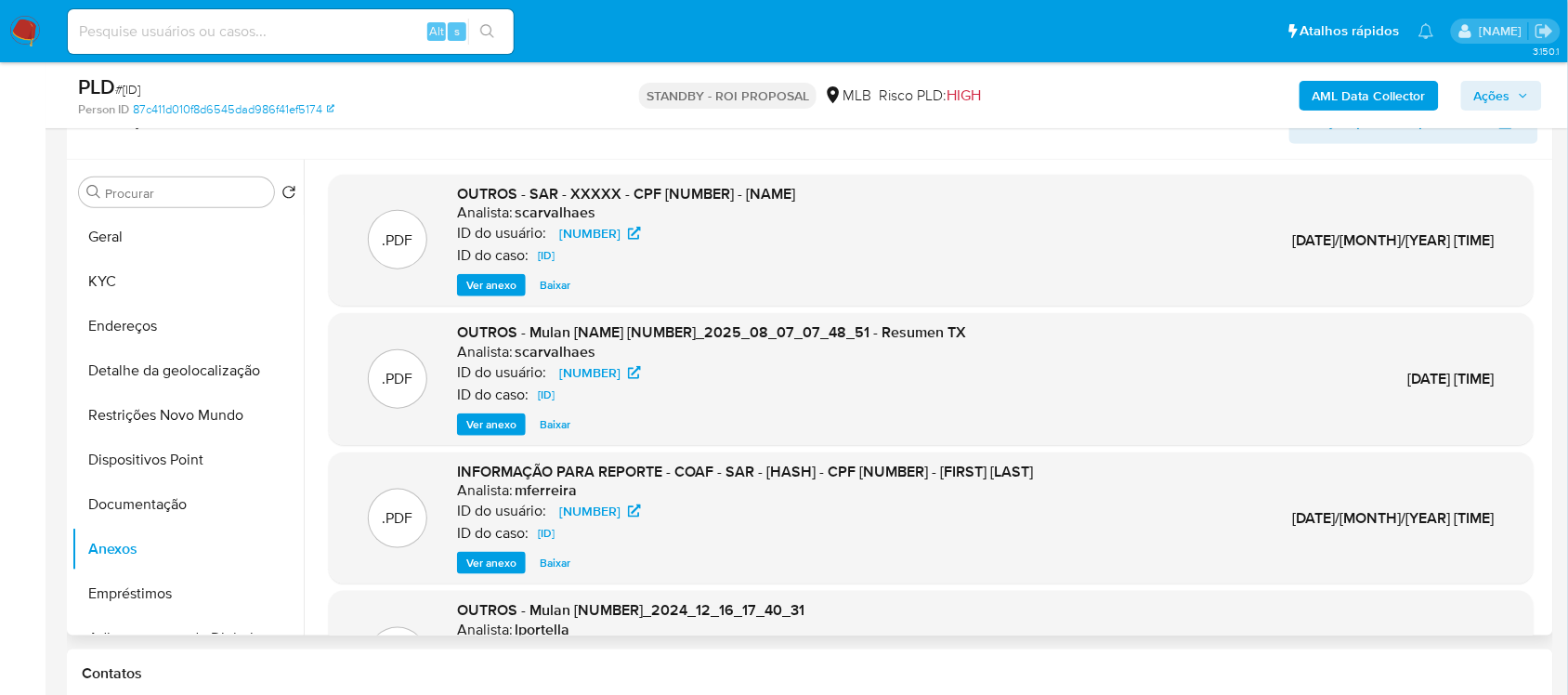 scroll, scrollTop: 348, scrollLeft: 0, axis: vertical 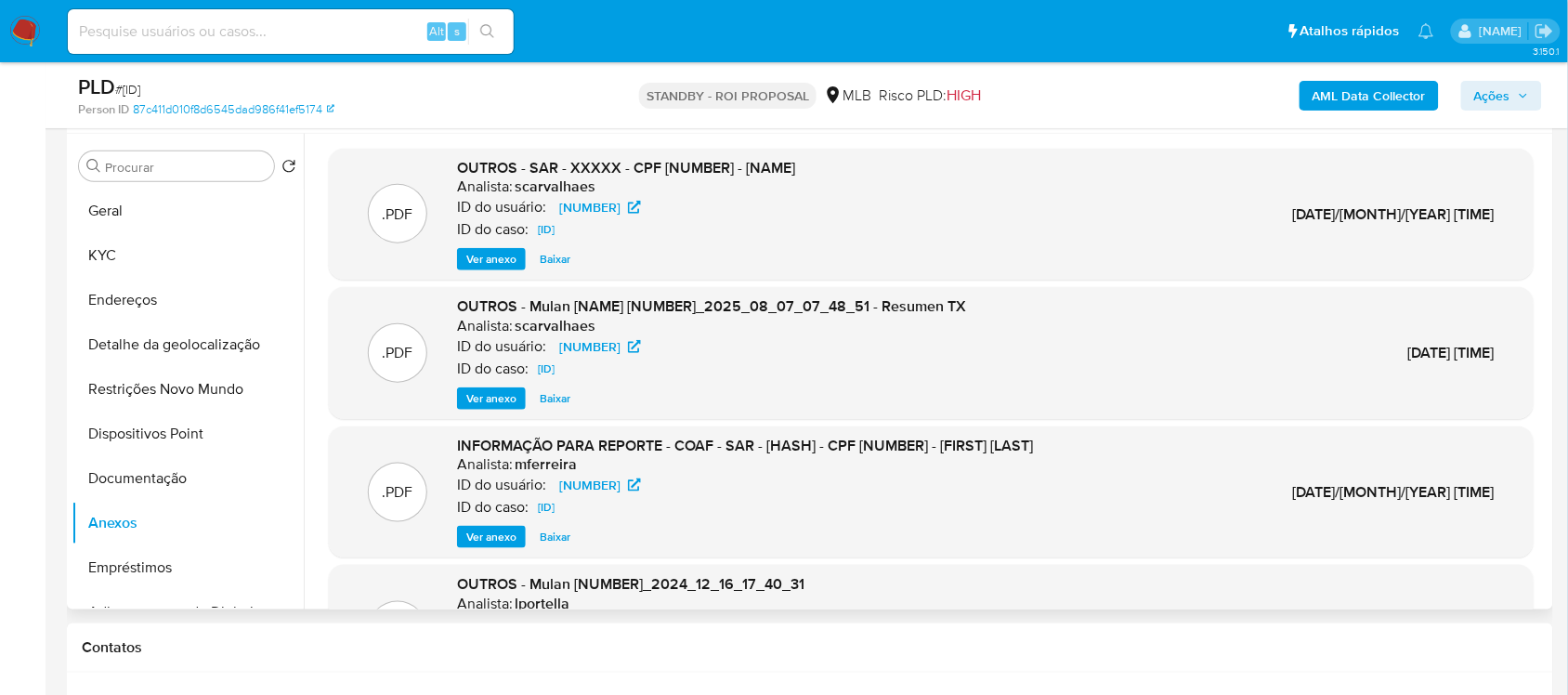 click on "Ver anexo" at bounding box center [491, 259] 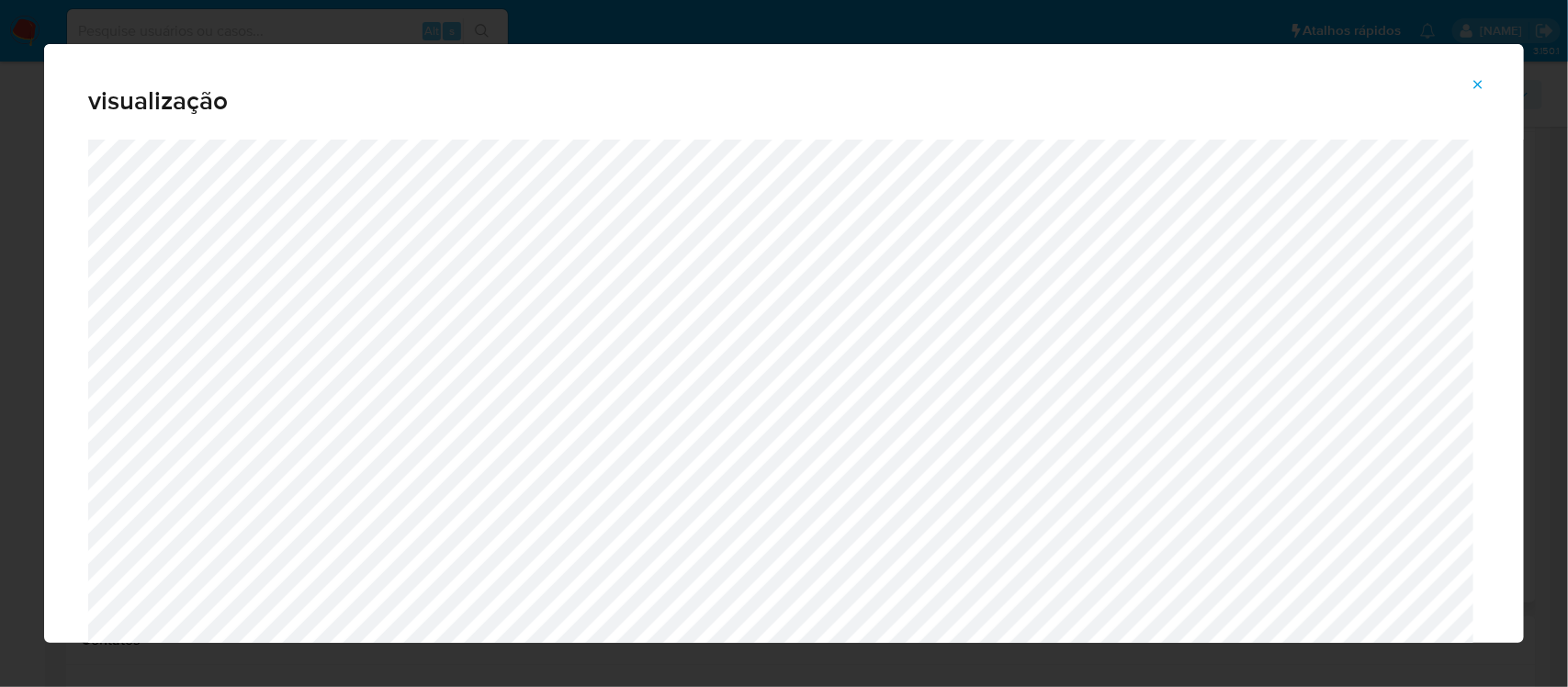 click 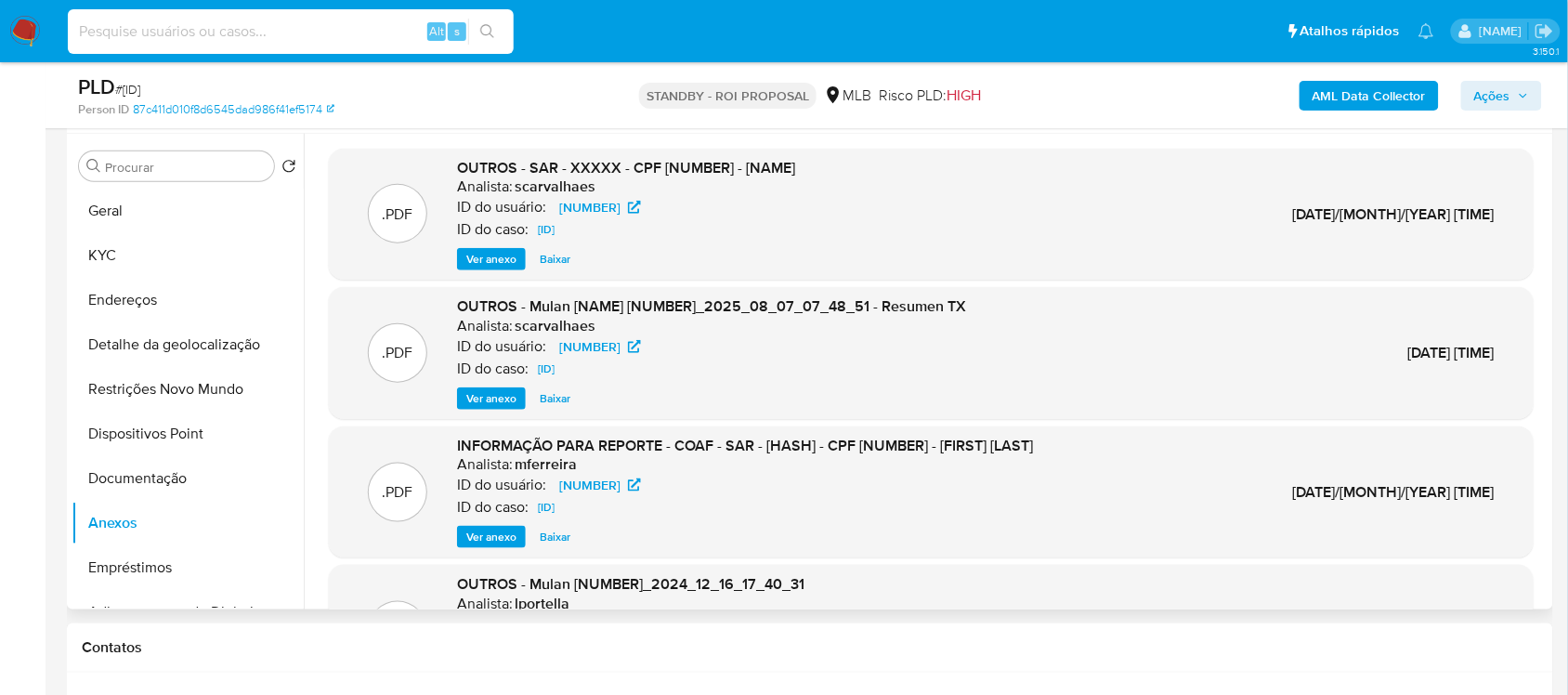 click at bounding box center (291, 32) 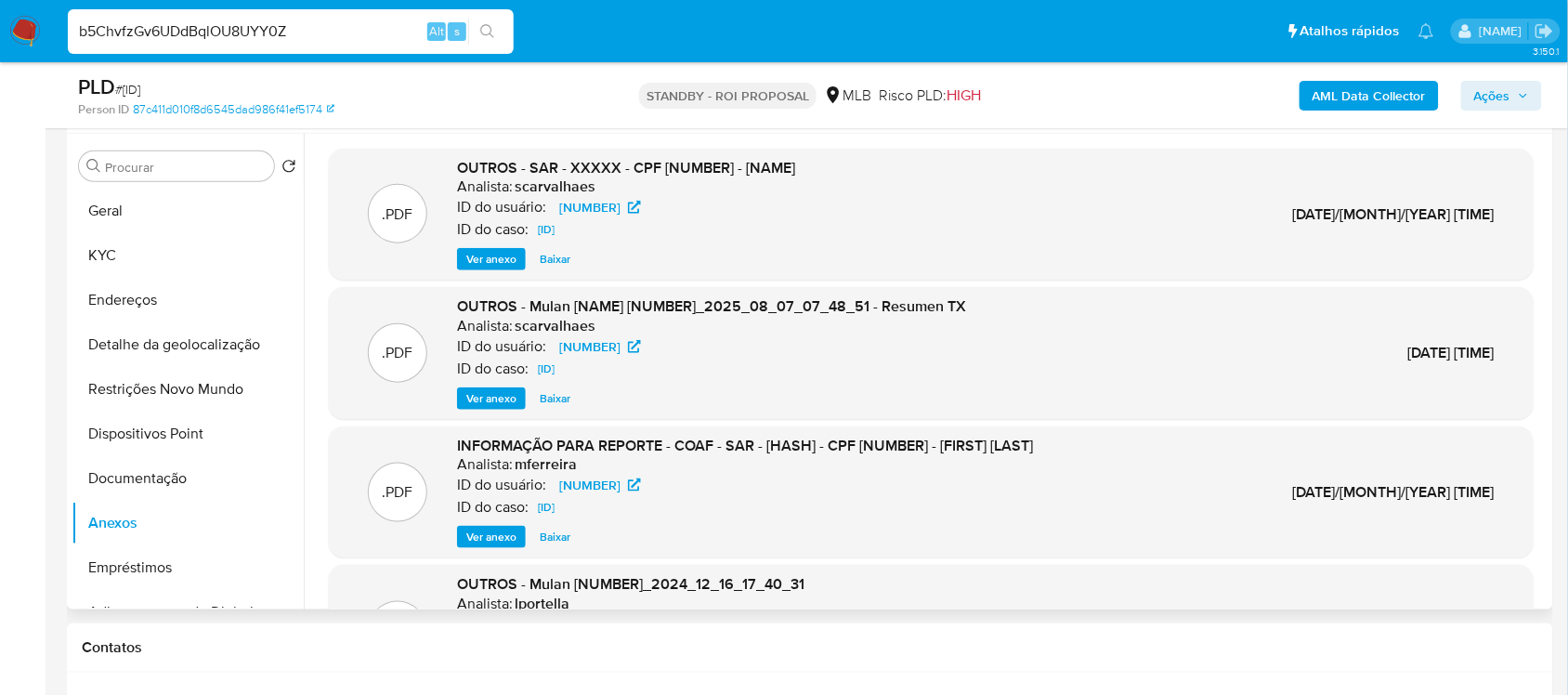 type on "b5ChvfzGv6UDdBqlOU8UYY0Z" 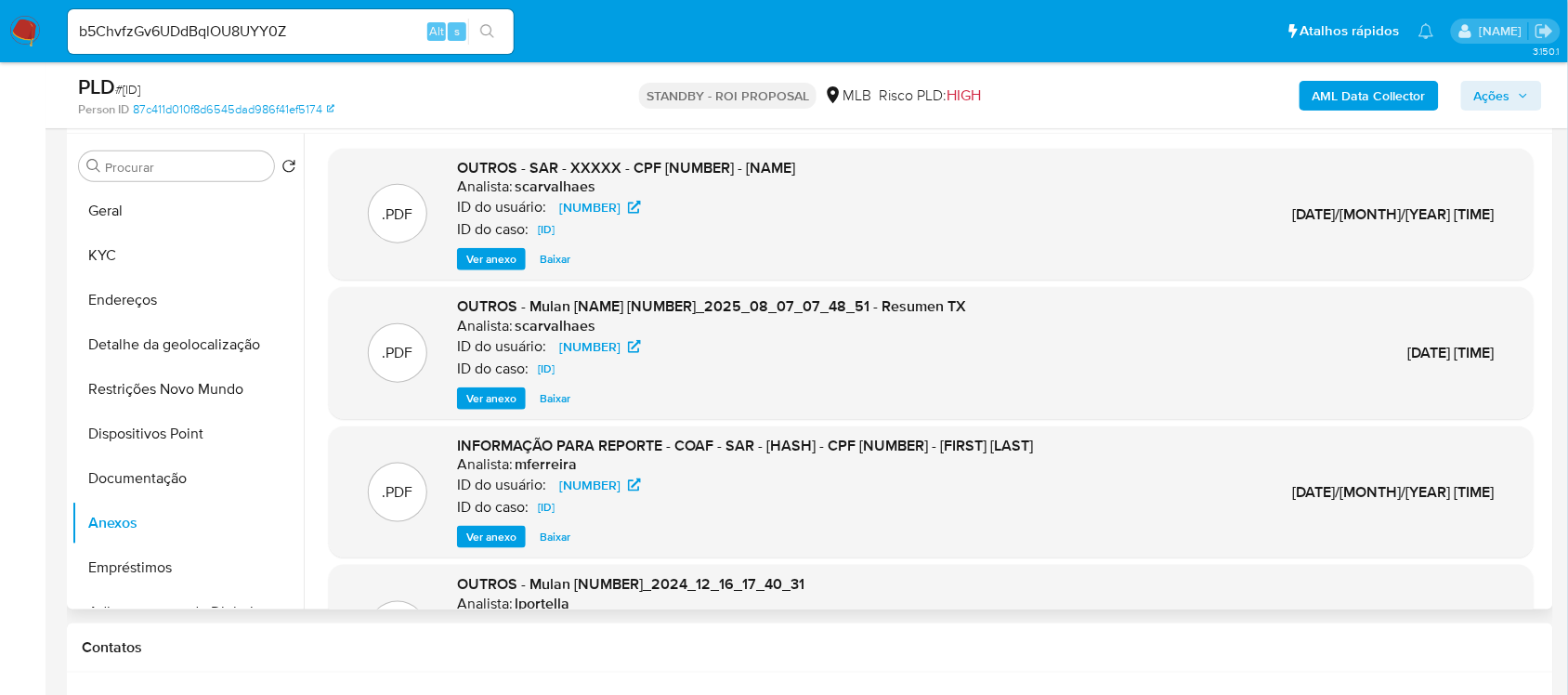 click 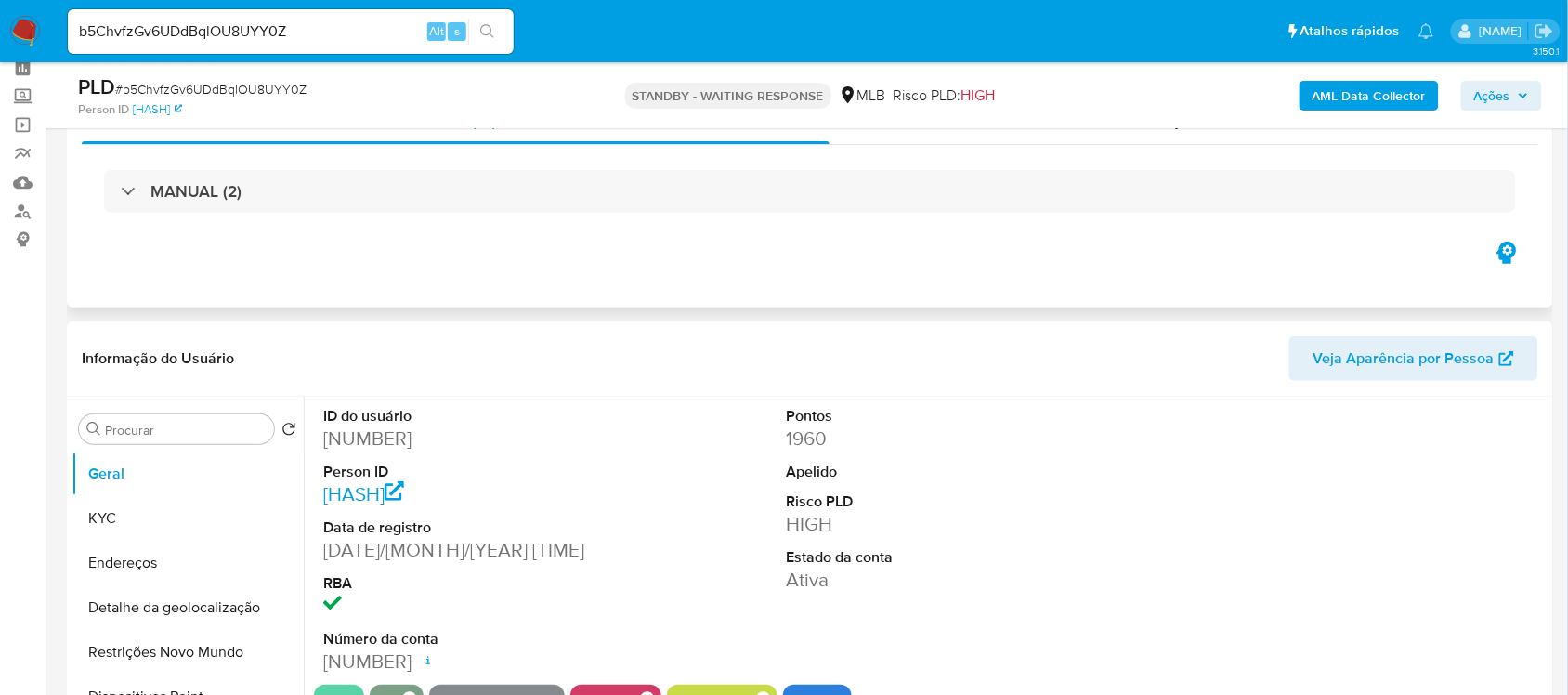 scroll, scrollTop: 232, scrollLeft: 0, axis: vertical 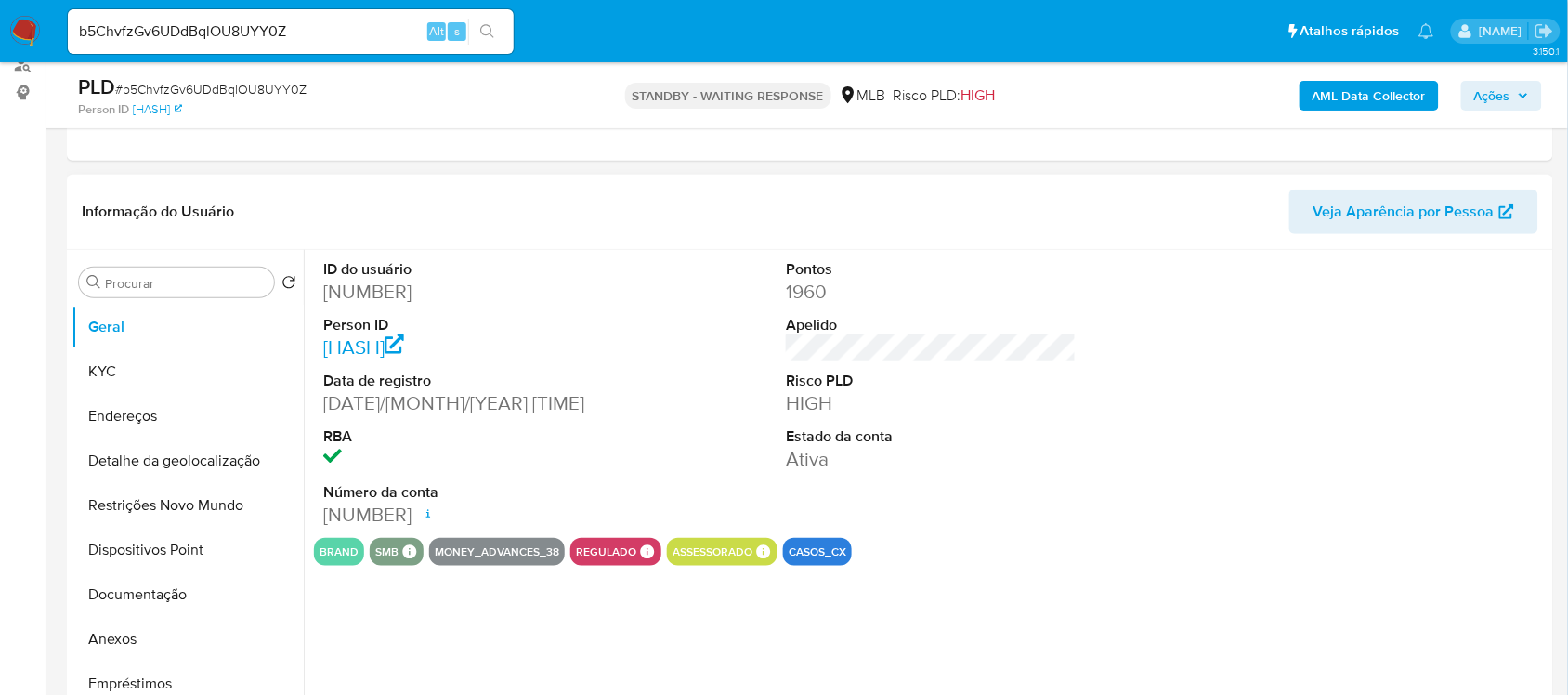 select on "10" 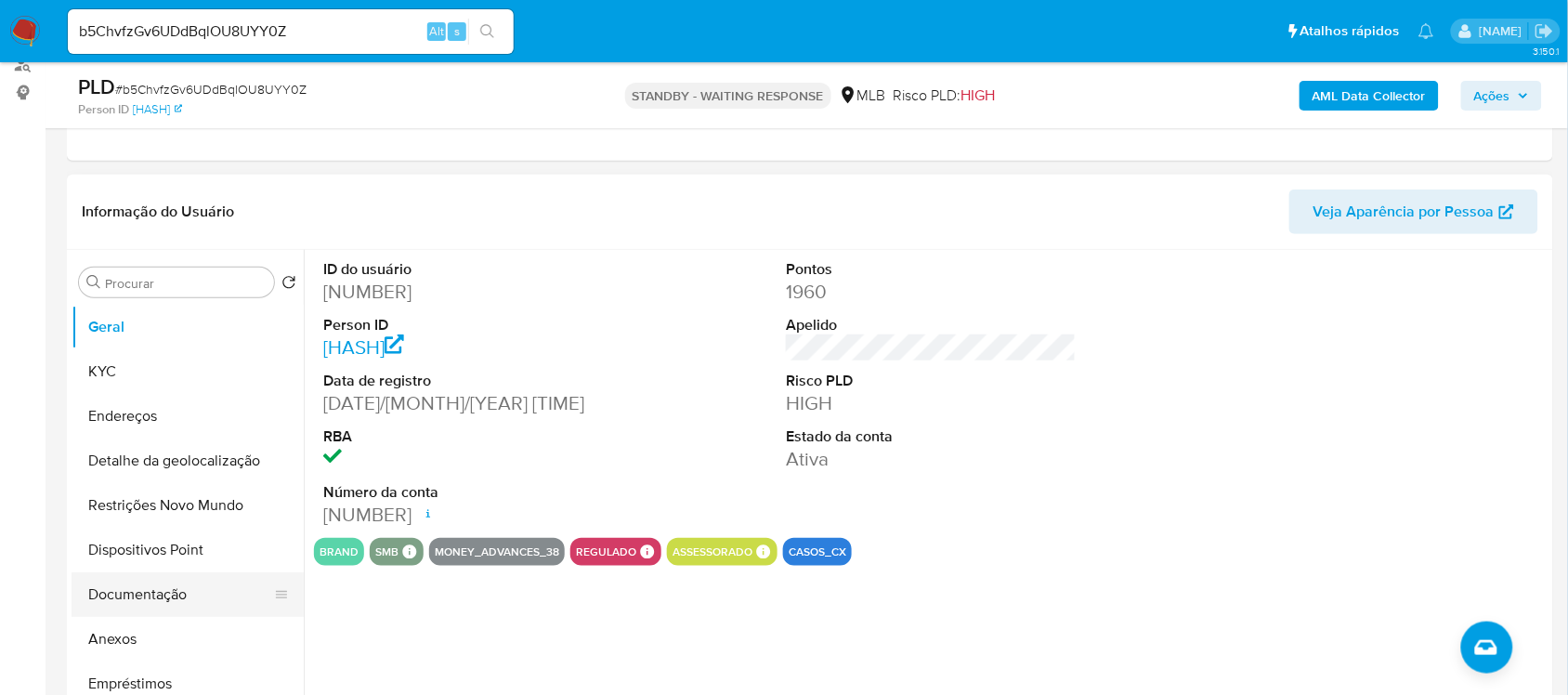 scroll, scrollTop: 0, scrollLeft: 0, axis: both 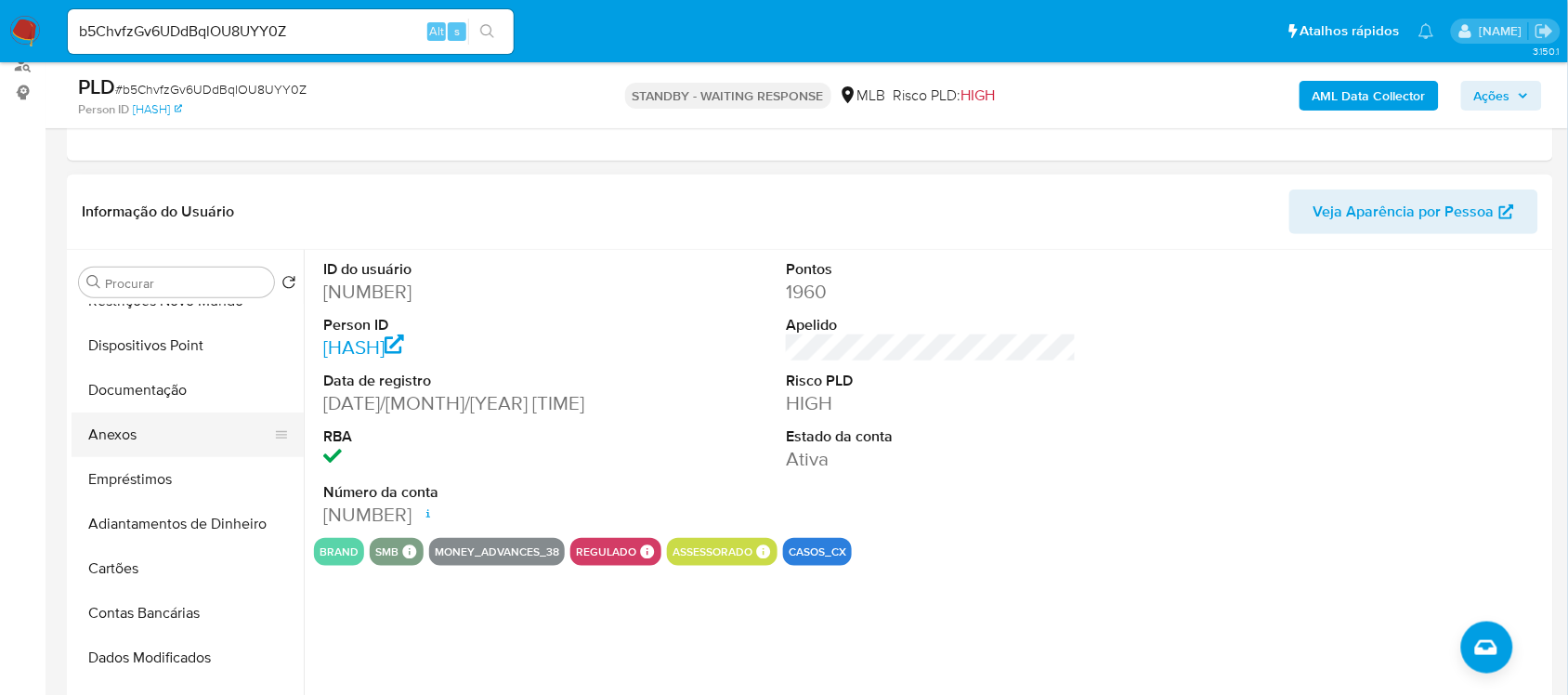 click on "Anexos" at bounding box center [180, 435] 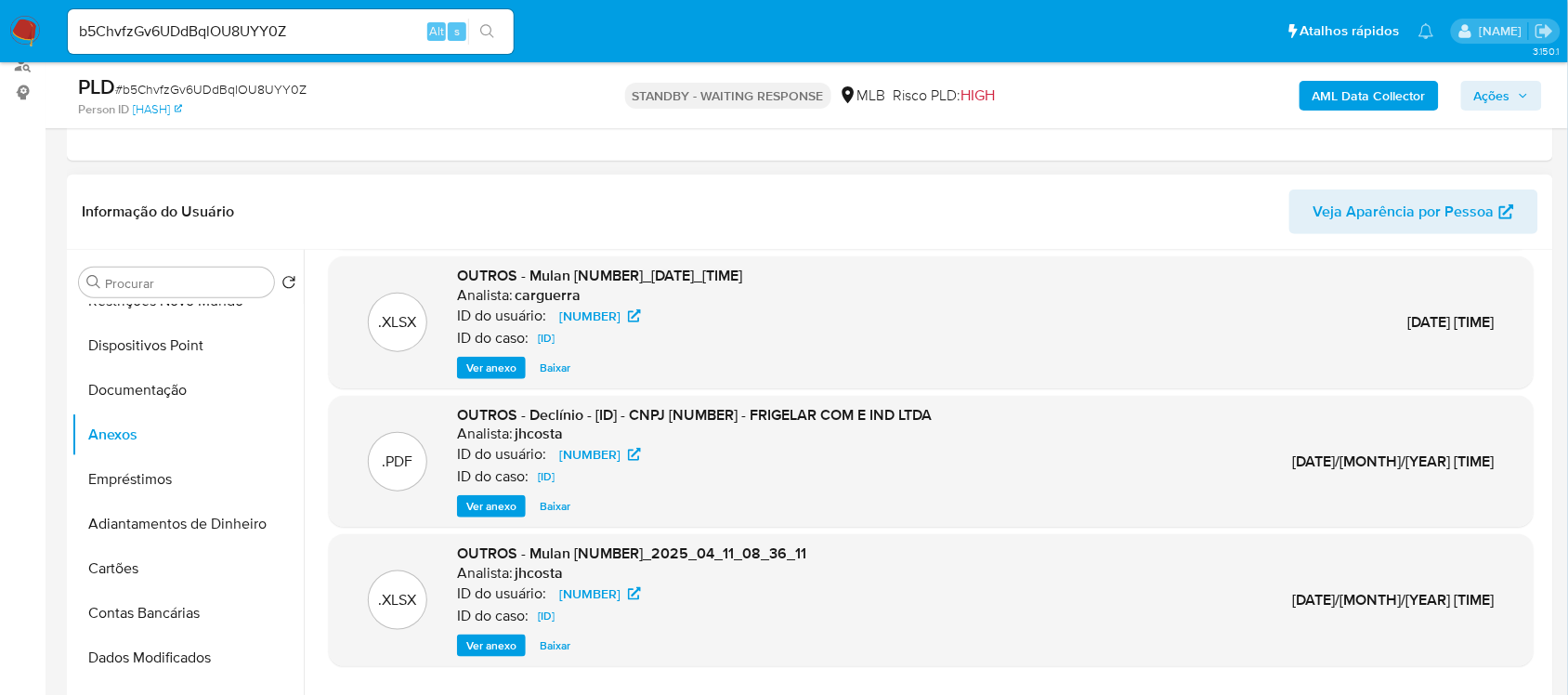 scroll, scrollTop: 155, scrollLeft: 0, axis: vertical 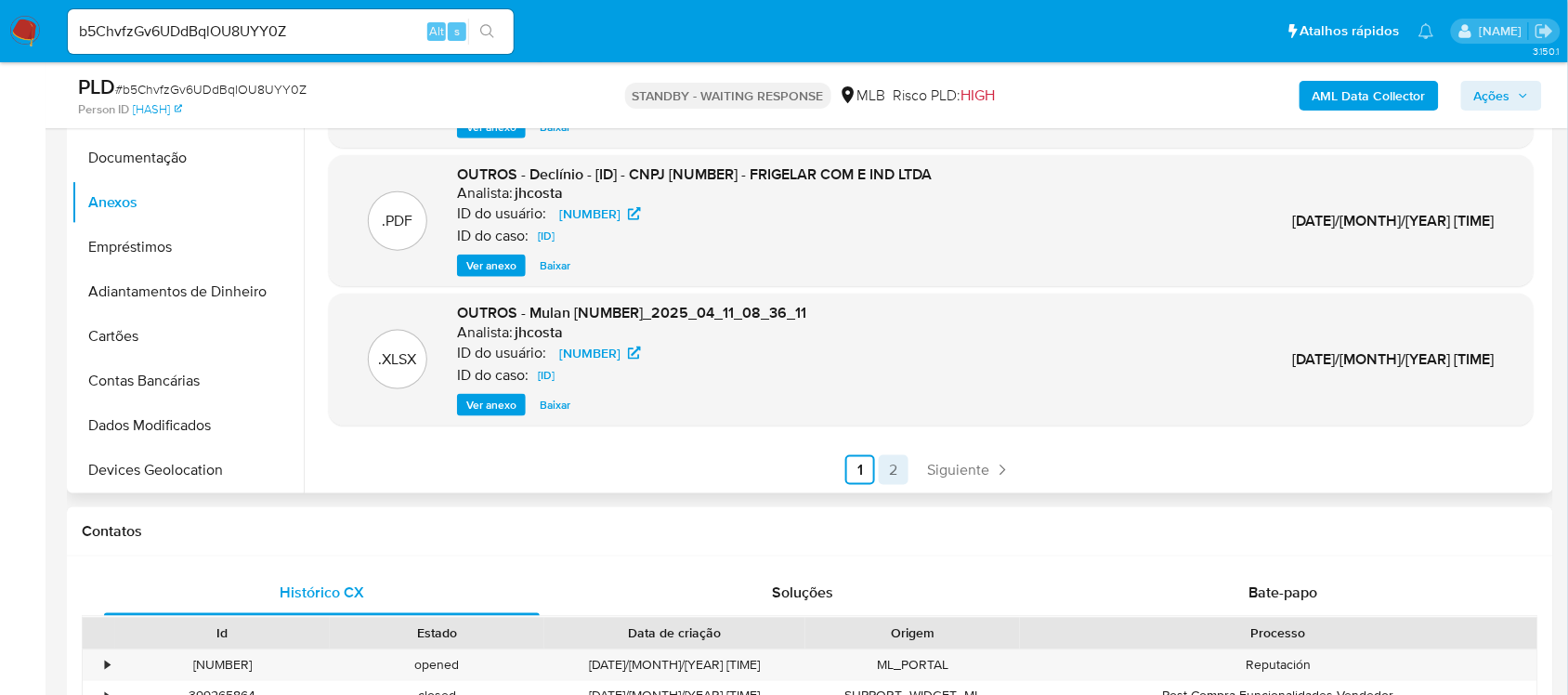 click on "2" at bounding box center (894, 470) 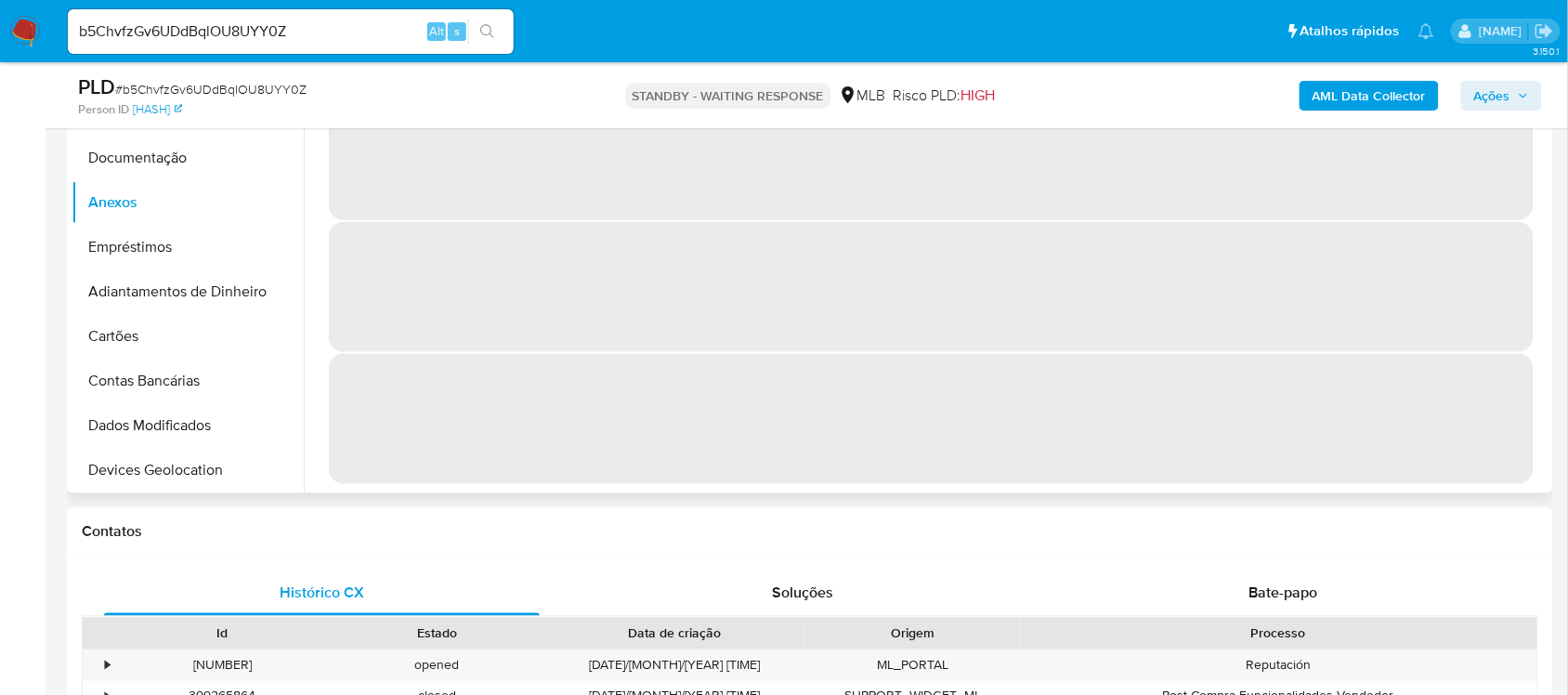 scroll, scrollTop: 0, scrollLeft: 0, axis: both 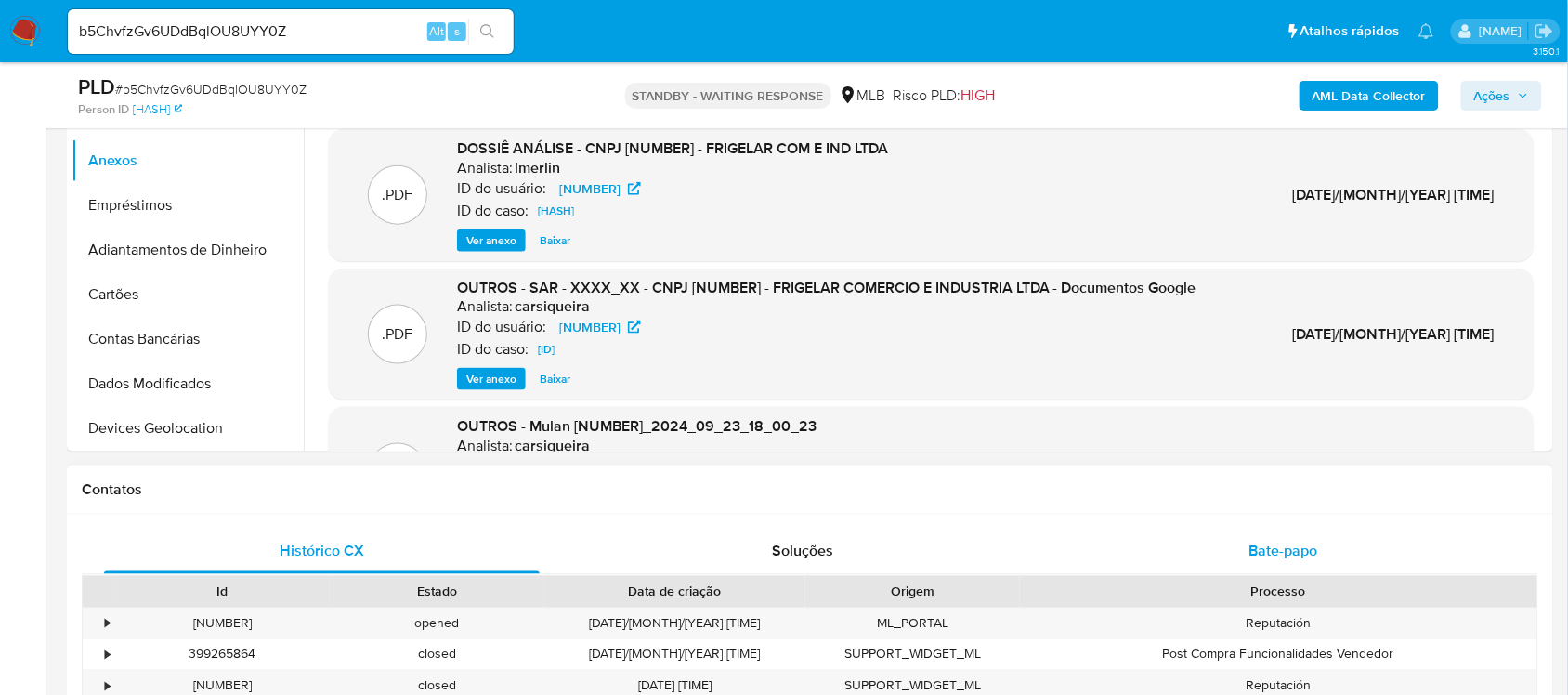 click on "Bate-papo" at bounding box center [1284, 551] 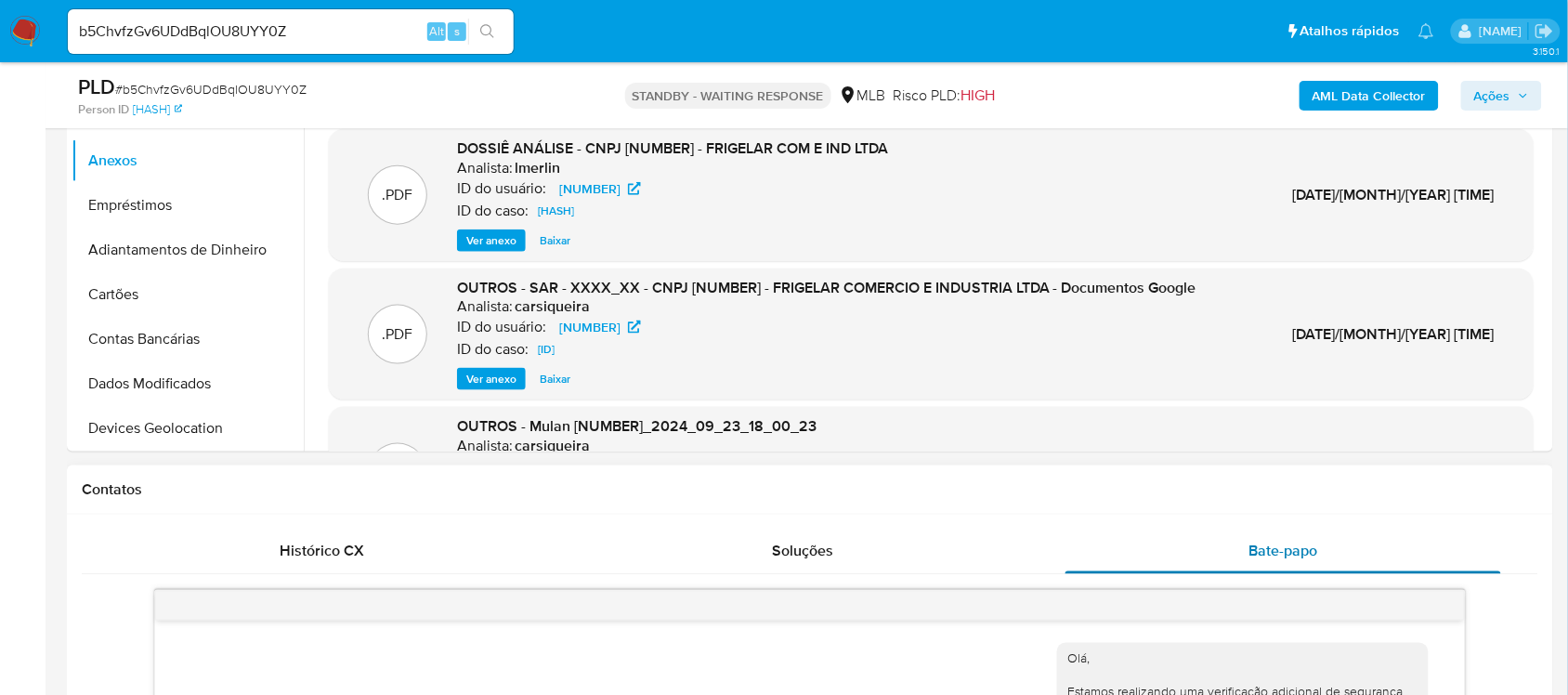scroll, scrollTop: 205, scrollLeft: 0, axis: vertical 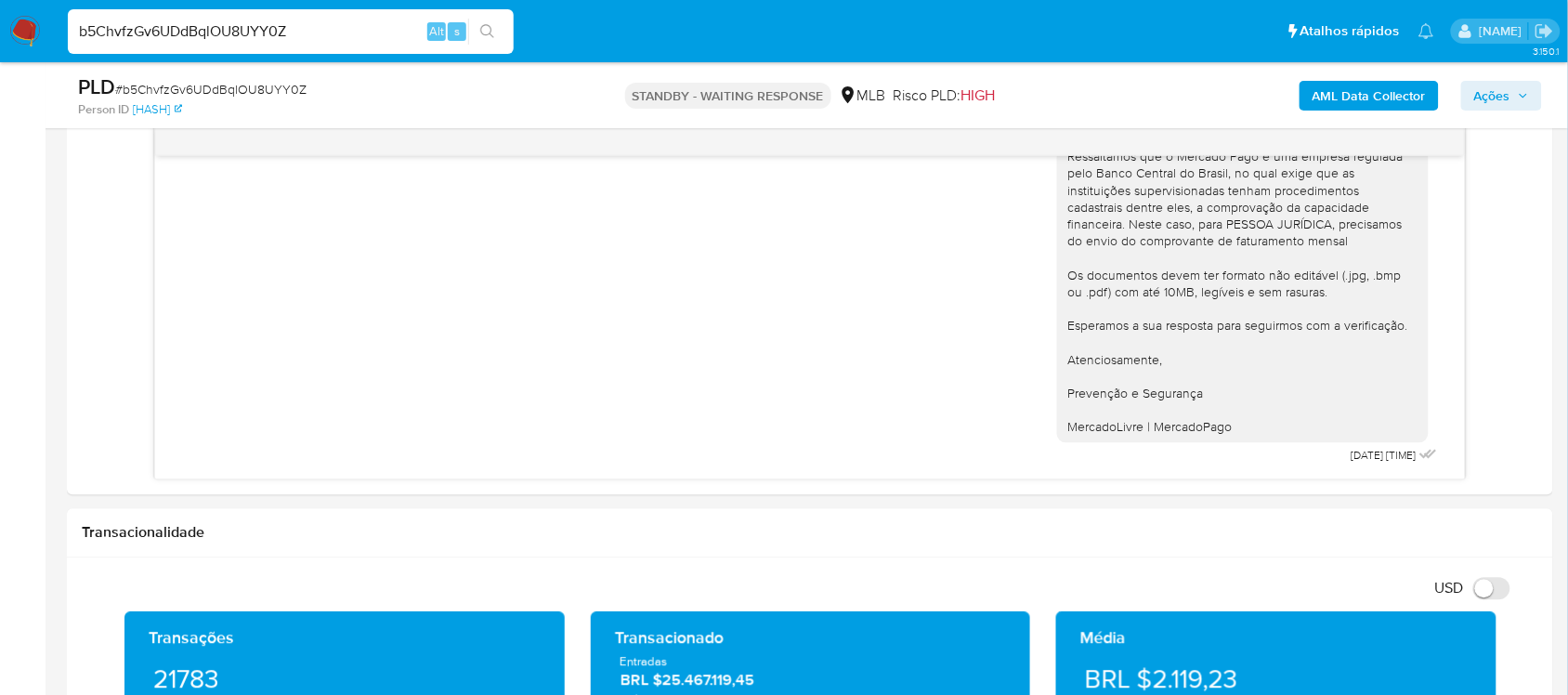 drag, startPoint x: 312, startPoint y: 31, endPoint x: -128, endPoint y: 16, distance: 440.25561 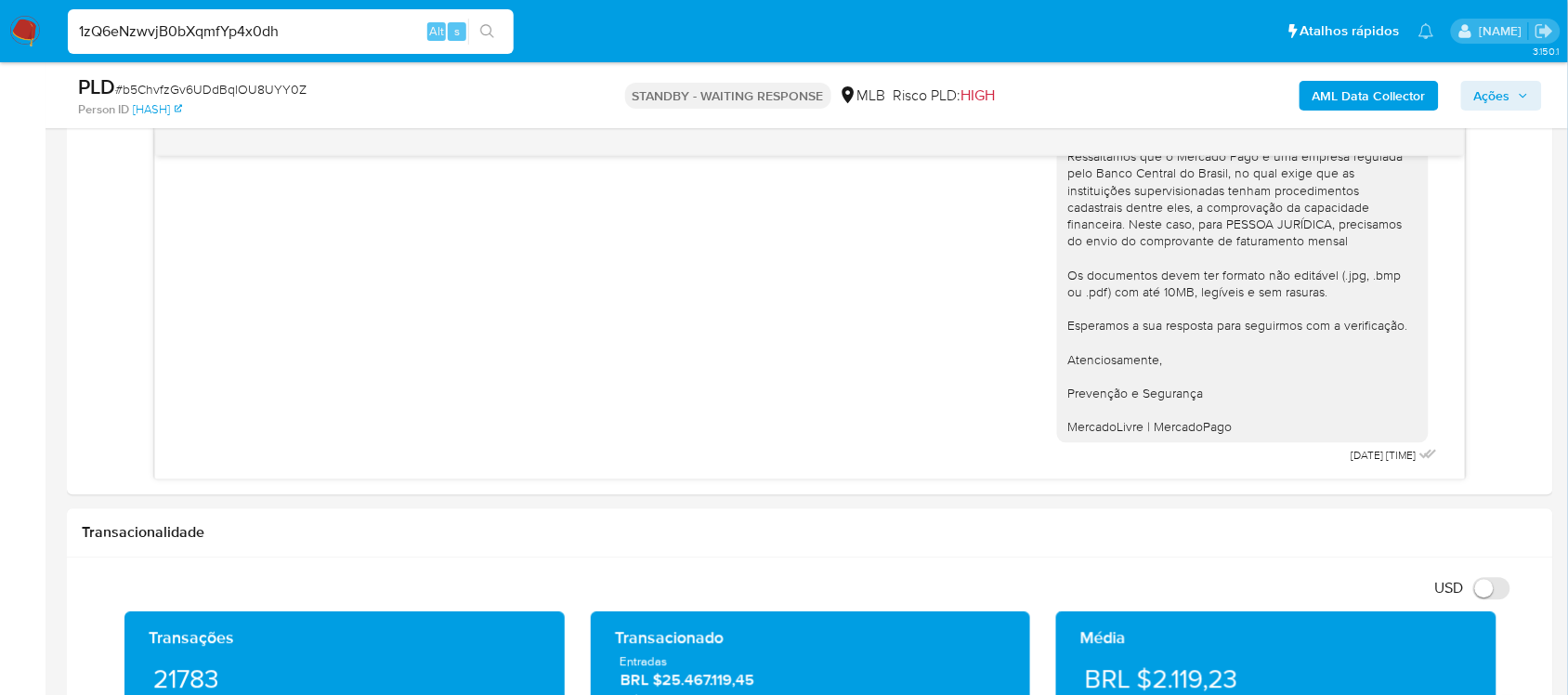 type on "1zQ6eNzwvjB0bXqmfYp4x0dh" 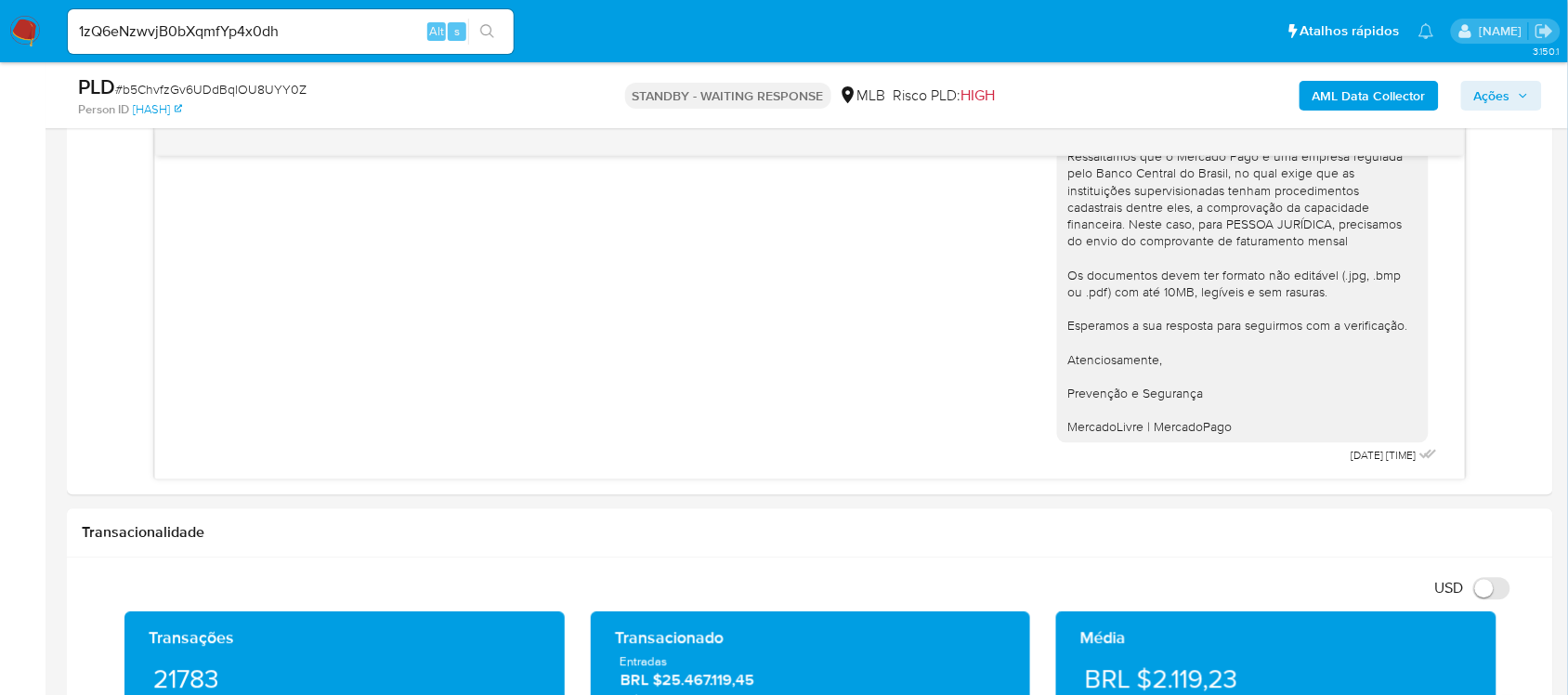 click 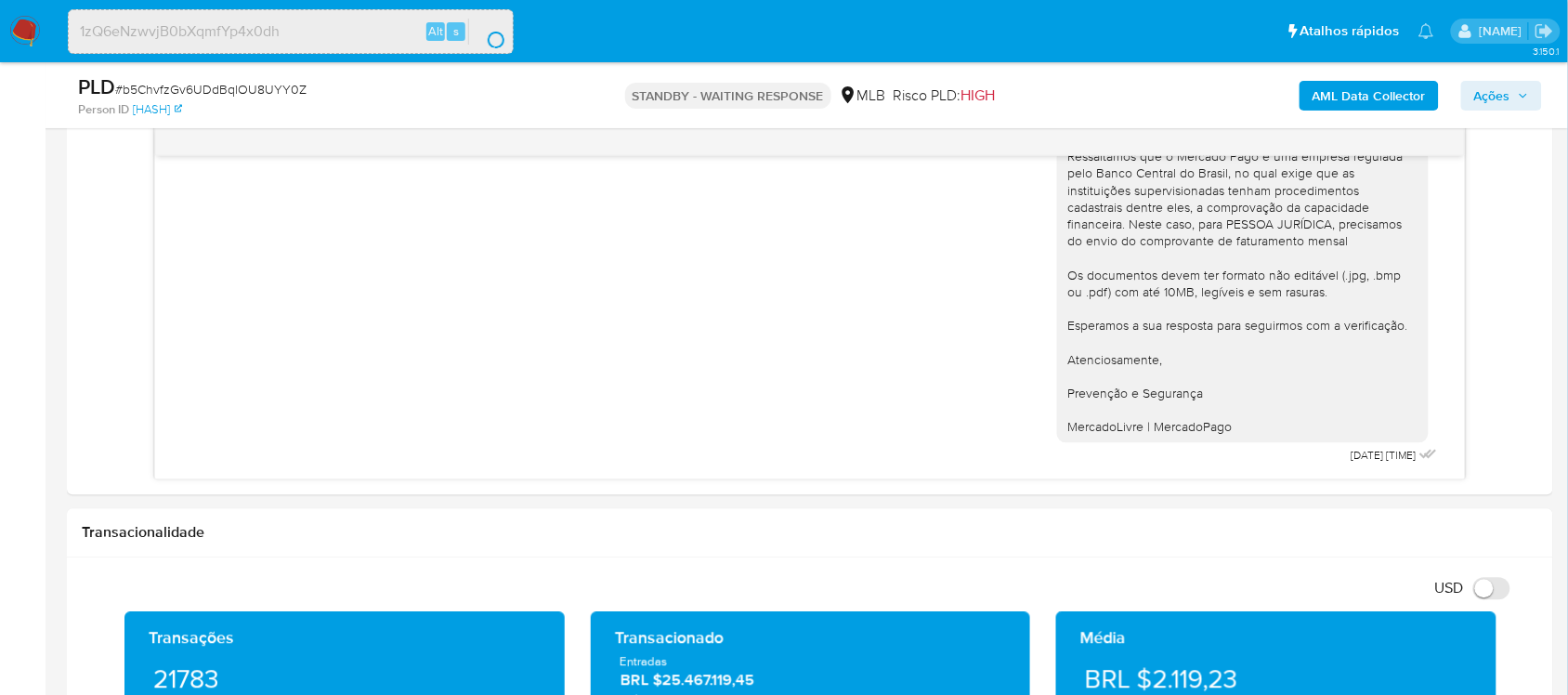 scroll, scrollTop: 0, scrollLeft: 0, axis: both 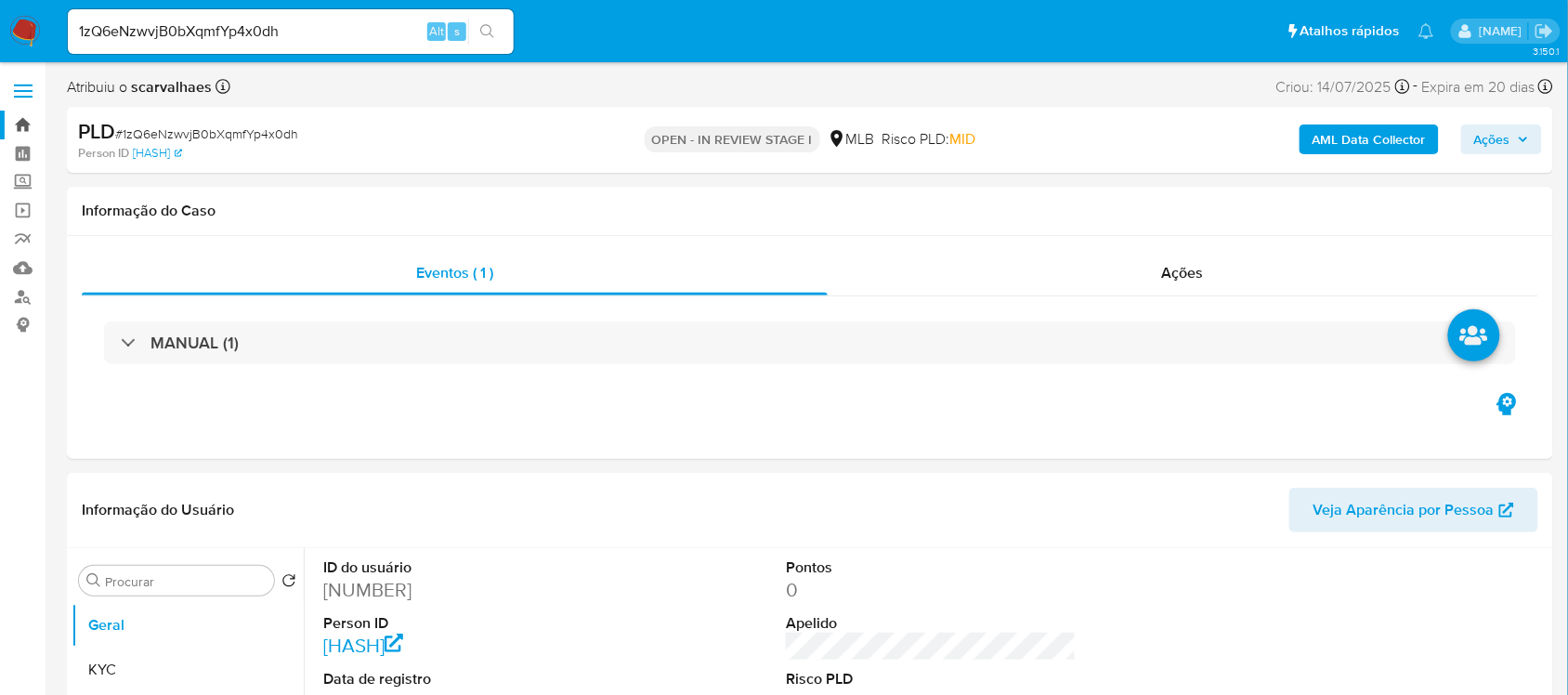 select on "10" 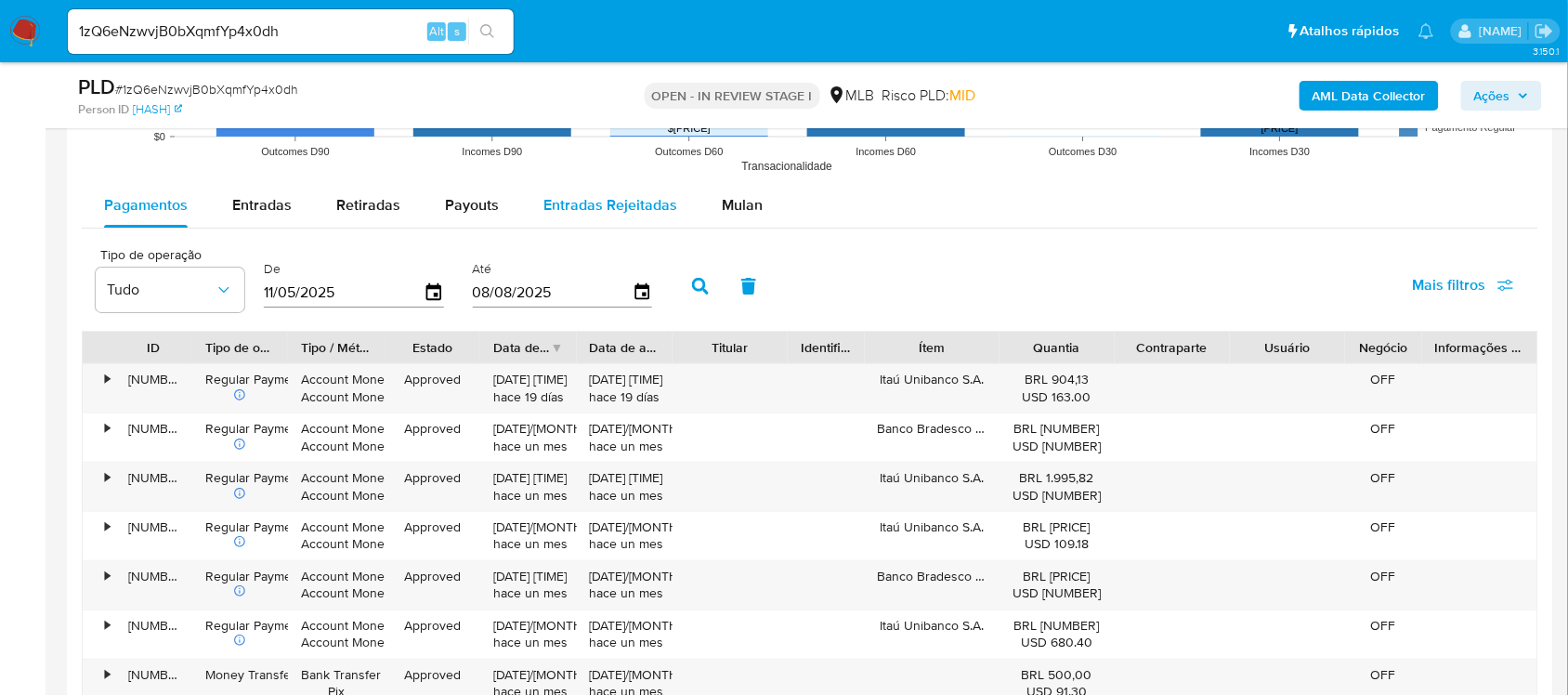 scroll, scrollTop: 1974, scrollLeft: 0, axis: vertical 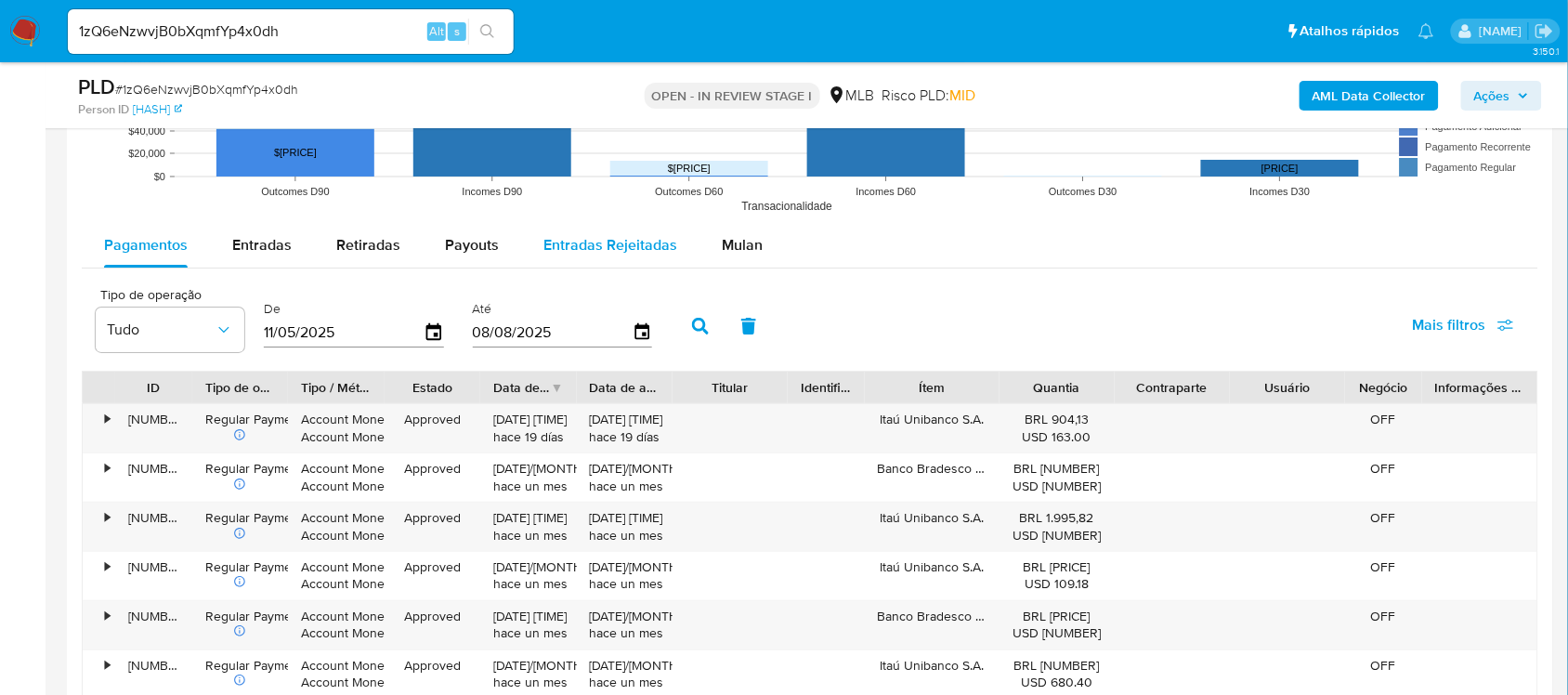 click on "Entradas Rejeitadas" at bounding box center [610, 244] 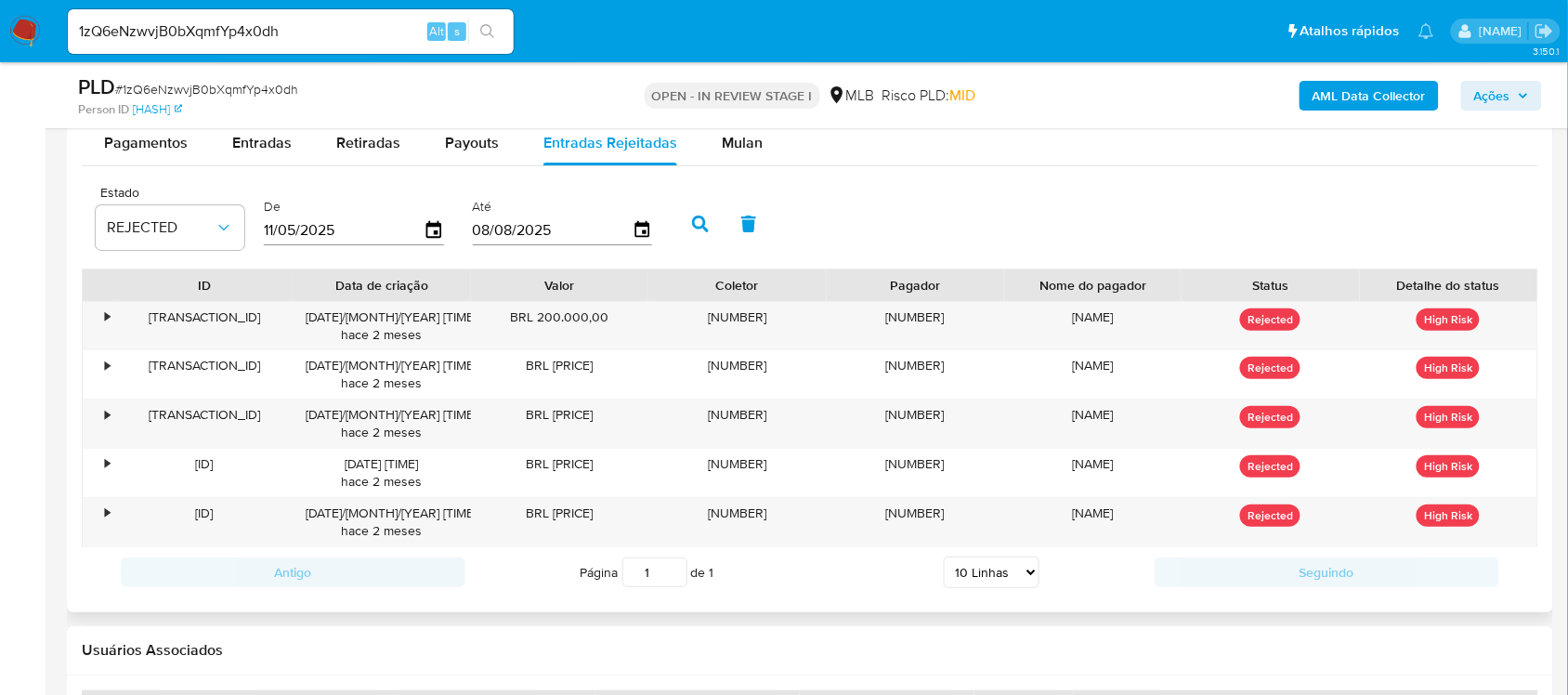 scroll, scrollTop: 2207, scrollLeft: 0, axis: vertical 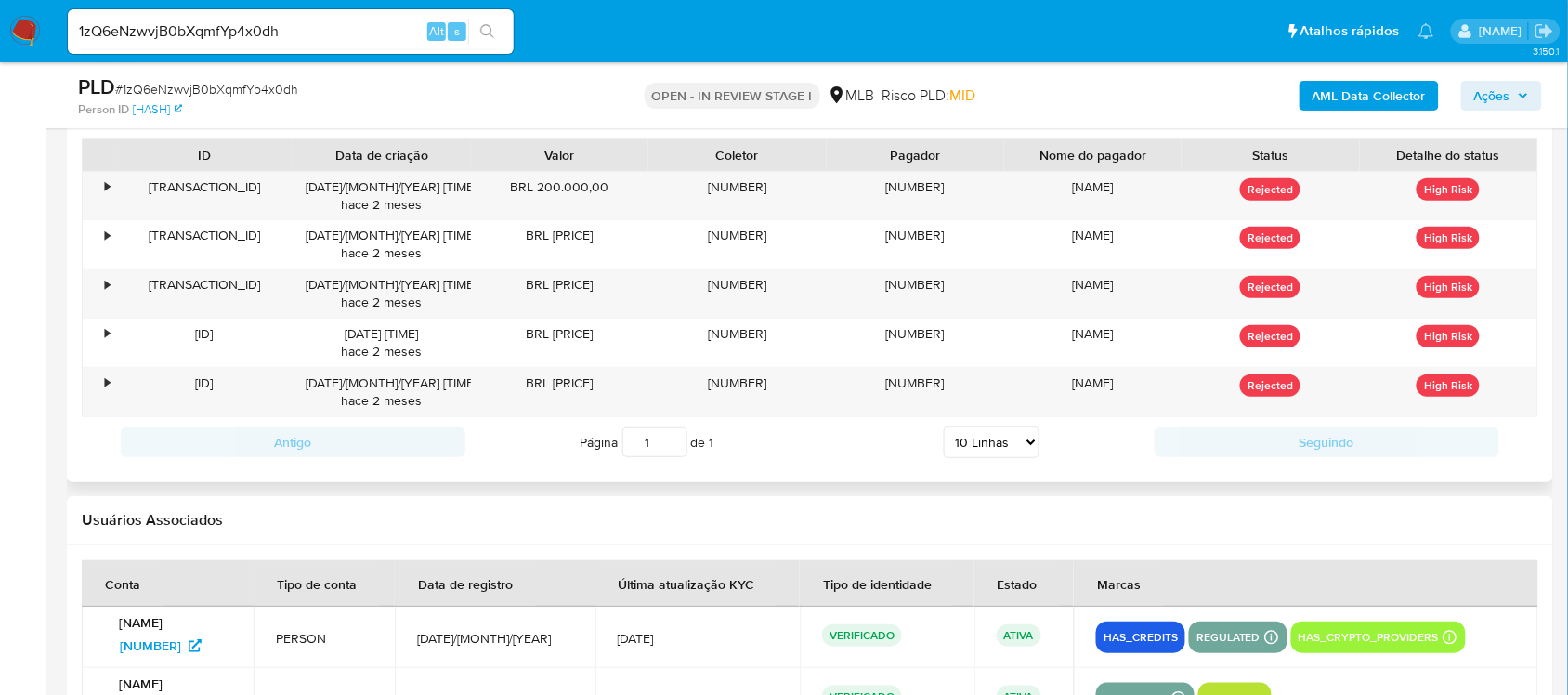 type 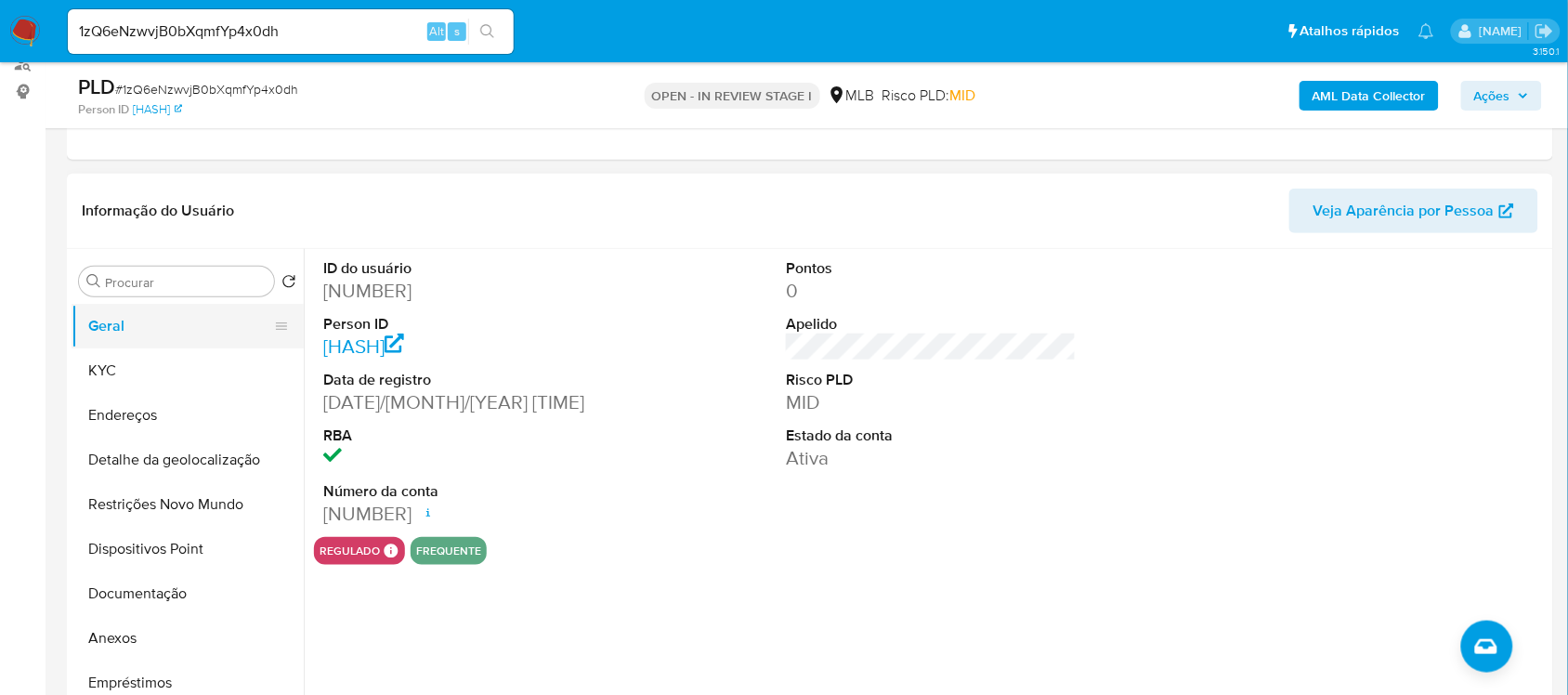 scroll, scrollTop: 232, scrollLeft: 0, axis: vertical 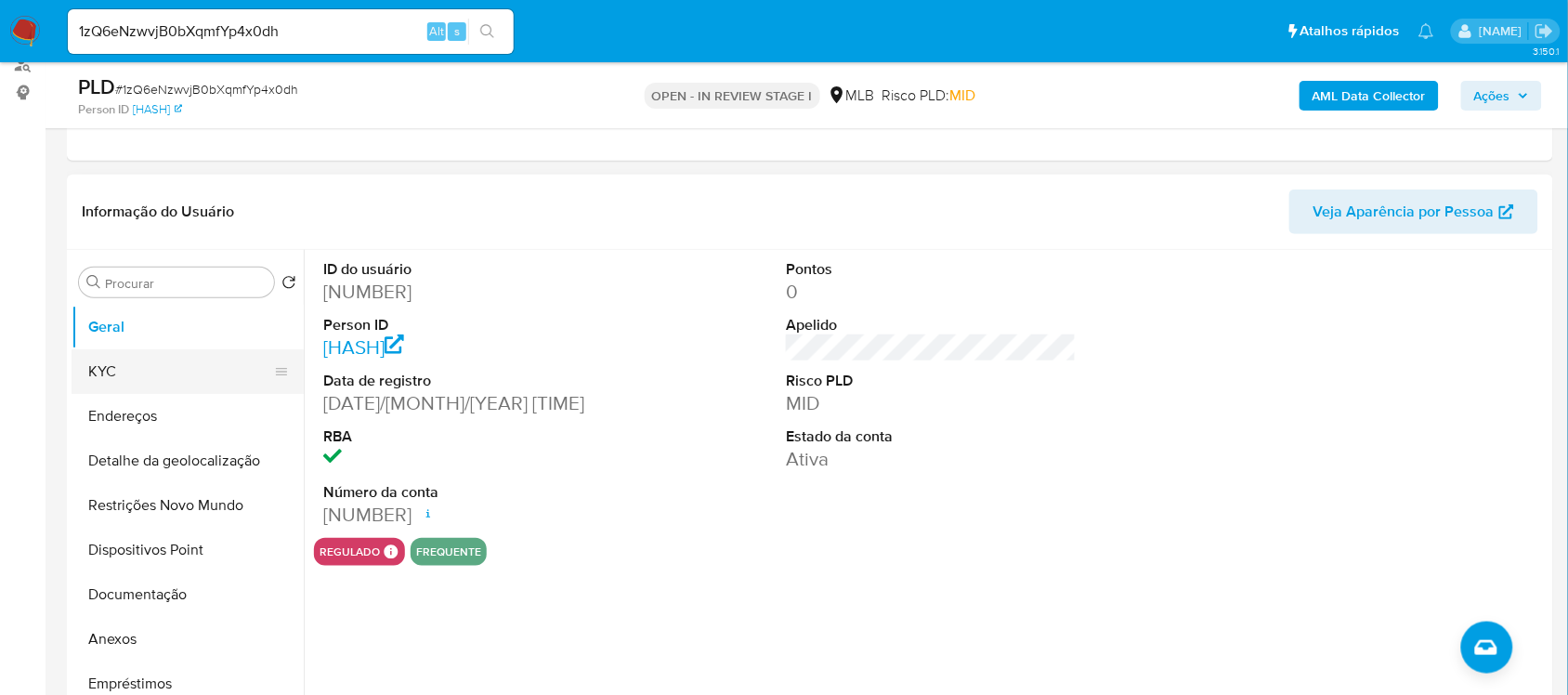 click on "KYC" at bounding box center (180, 372) 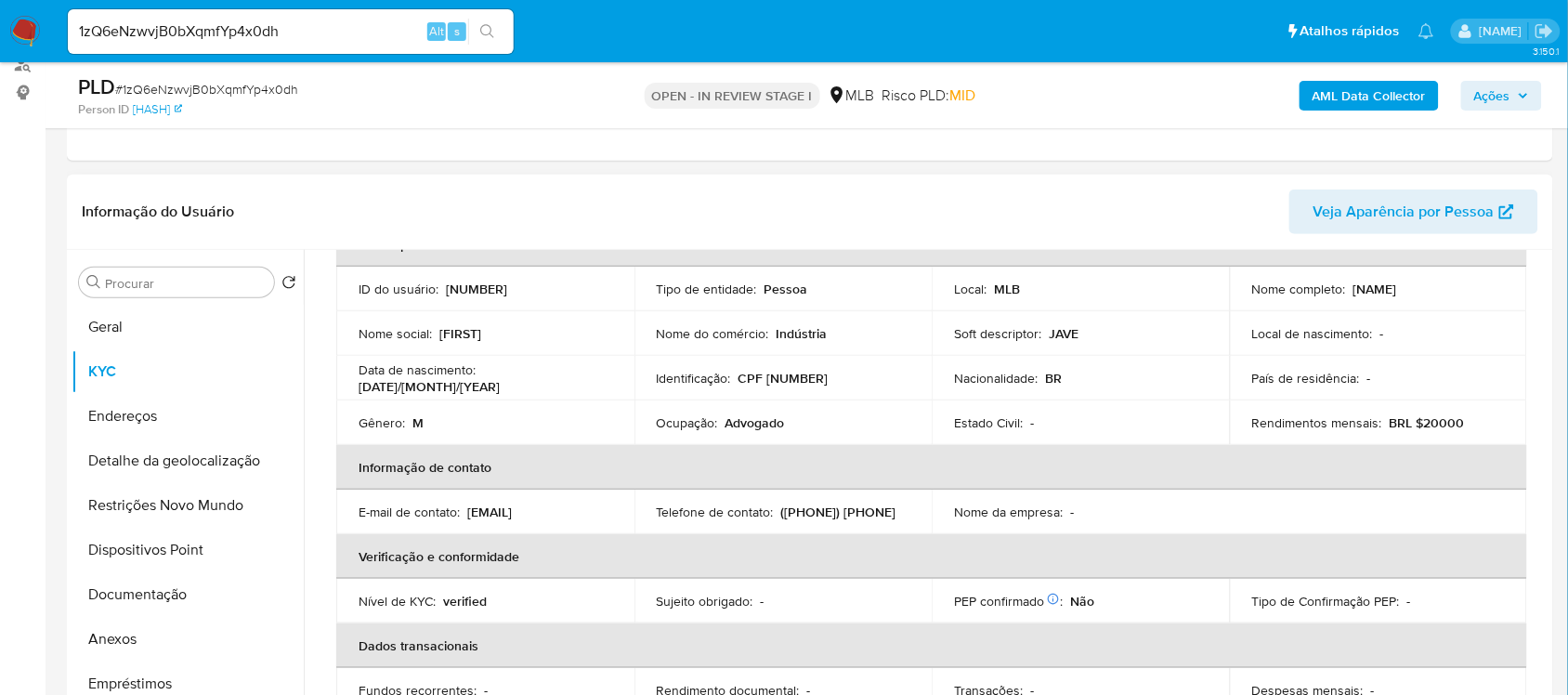 scroll, scrollTop: 0, scrollLeft: 0, axis: both 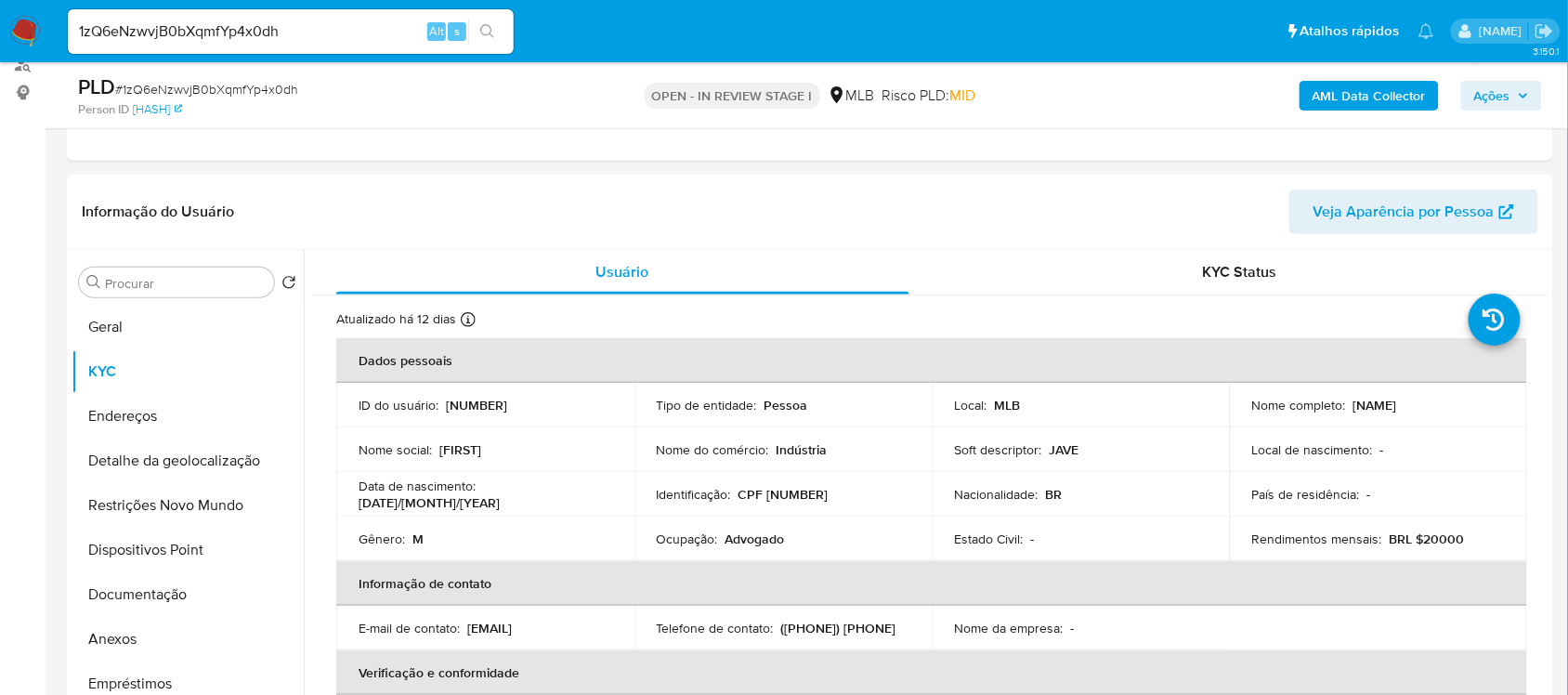 drag, startPoint x: 160, startPoint y: 335, endPoint x: 63, endPoint y: 374, distance: 104.5466 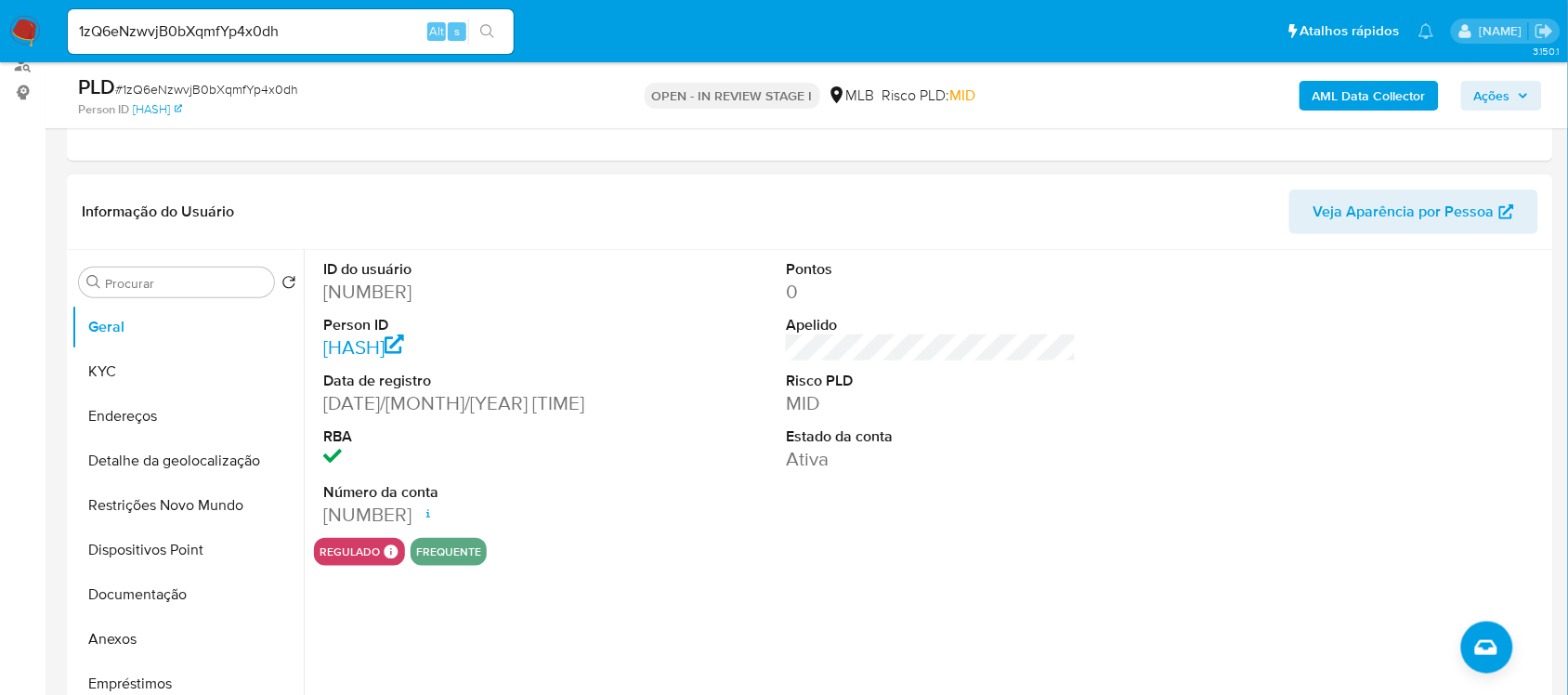 type 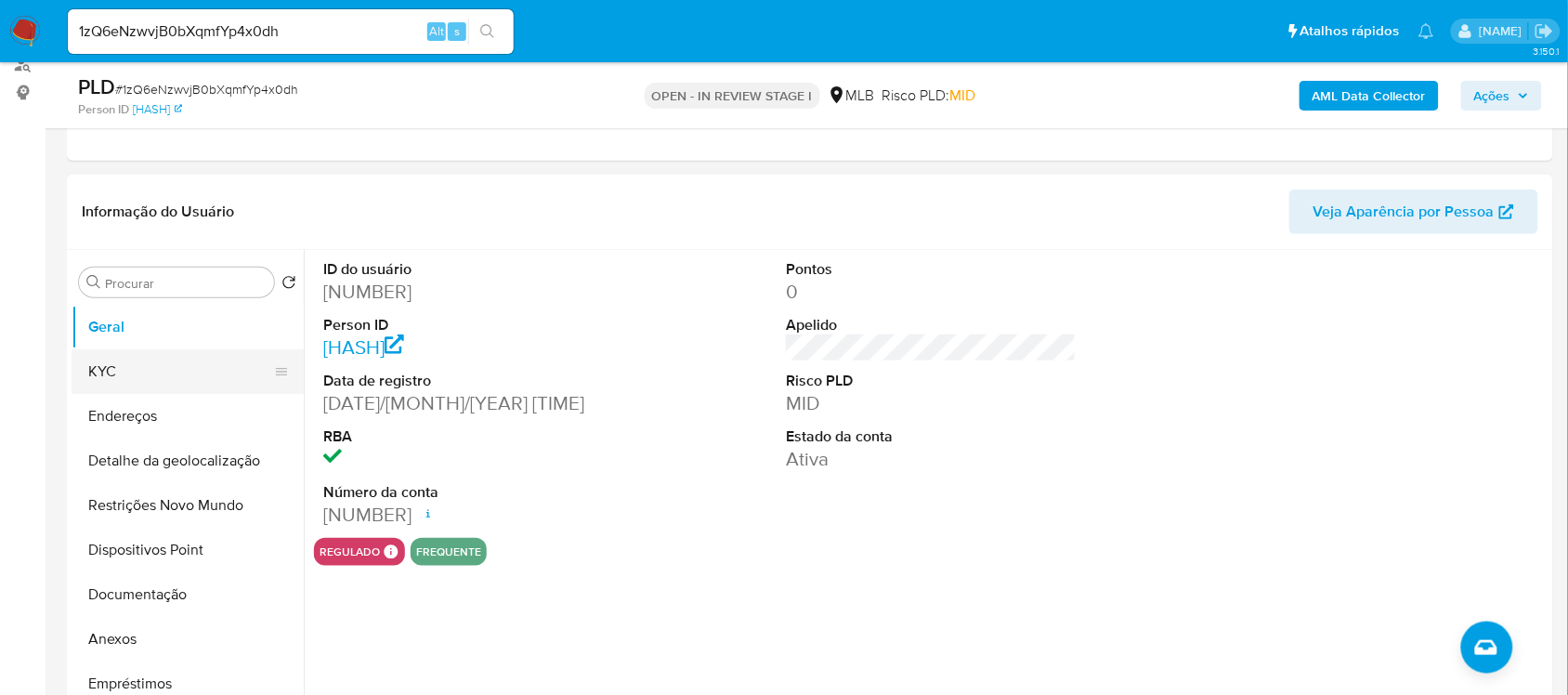 click on "KYC" at bounding box center [180, 372] 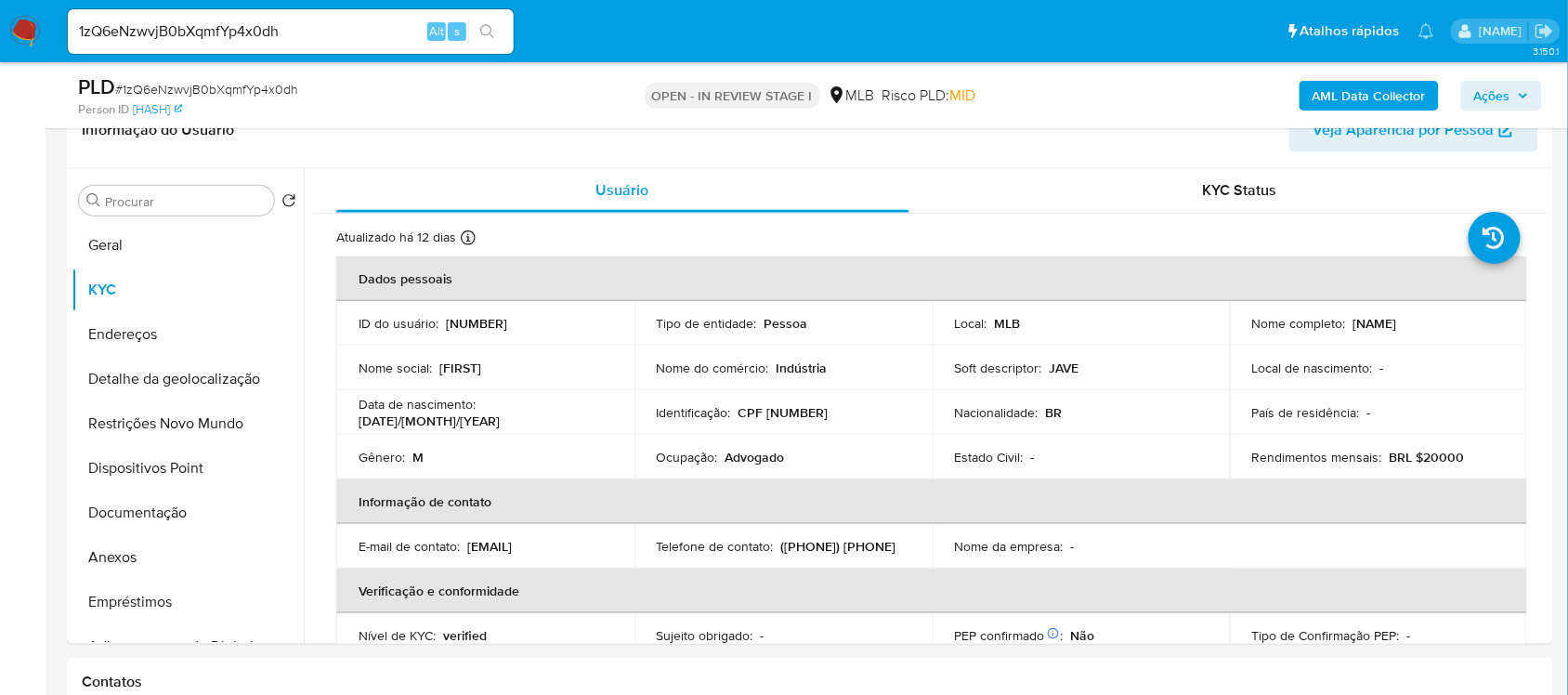 scroll, scrollTop: 384, scrollLeft: 0, axis: vertical 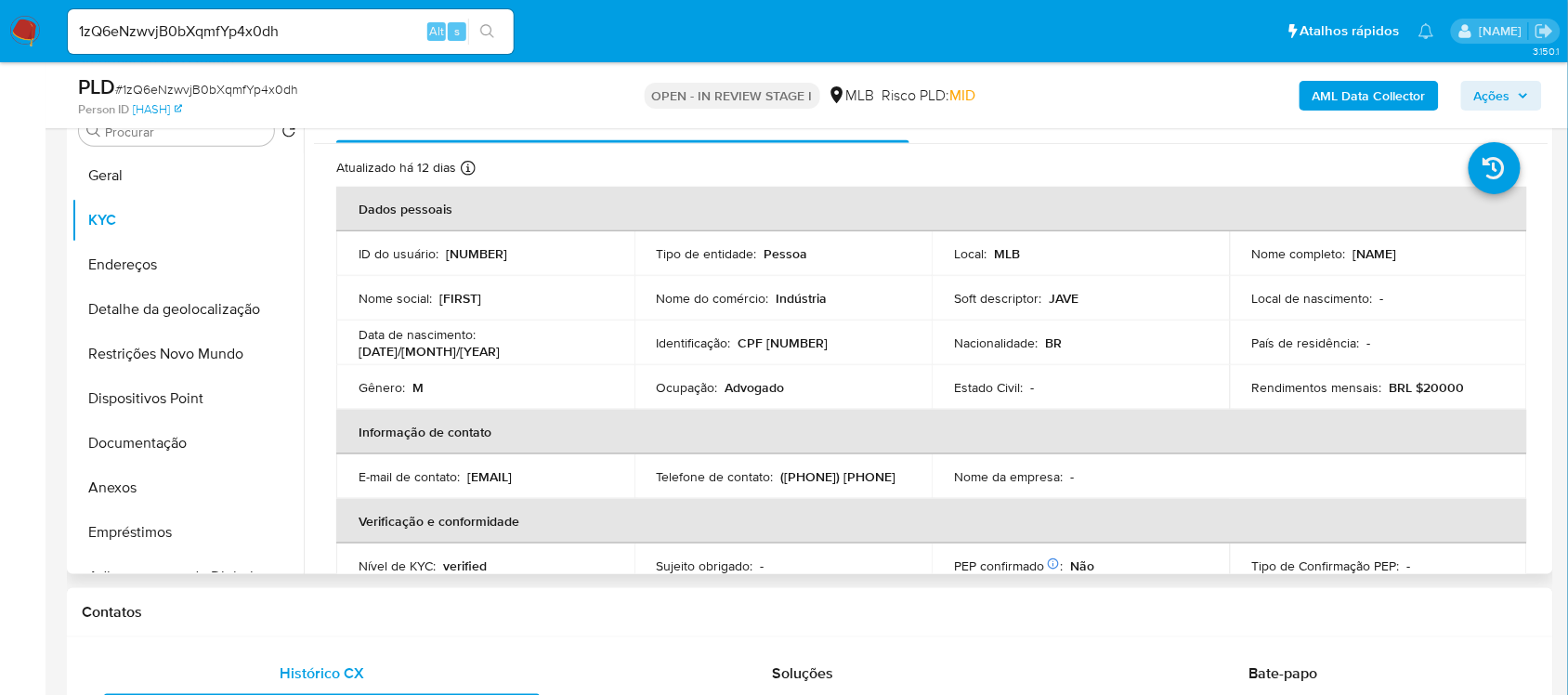 type 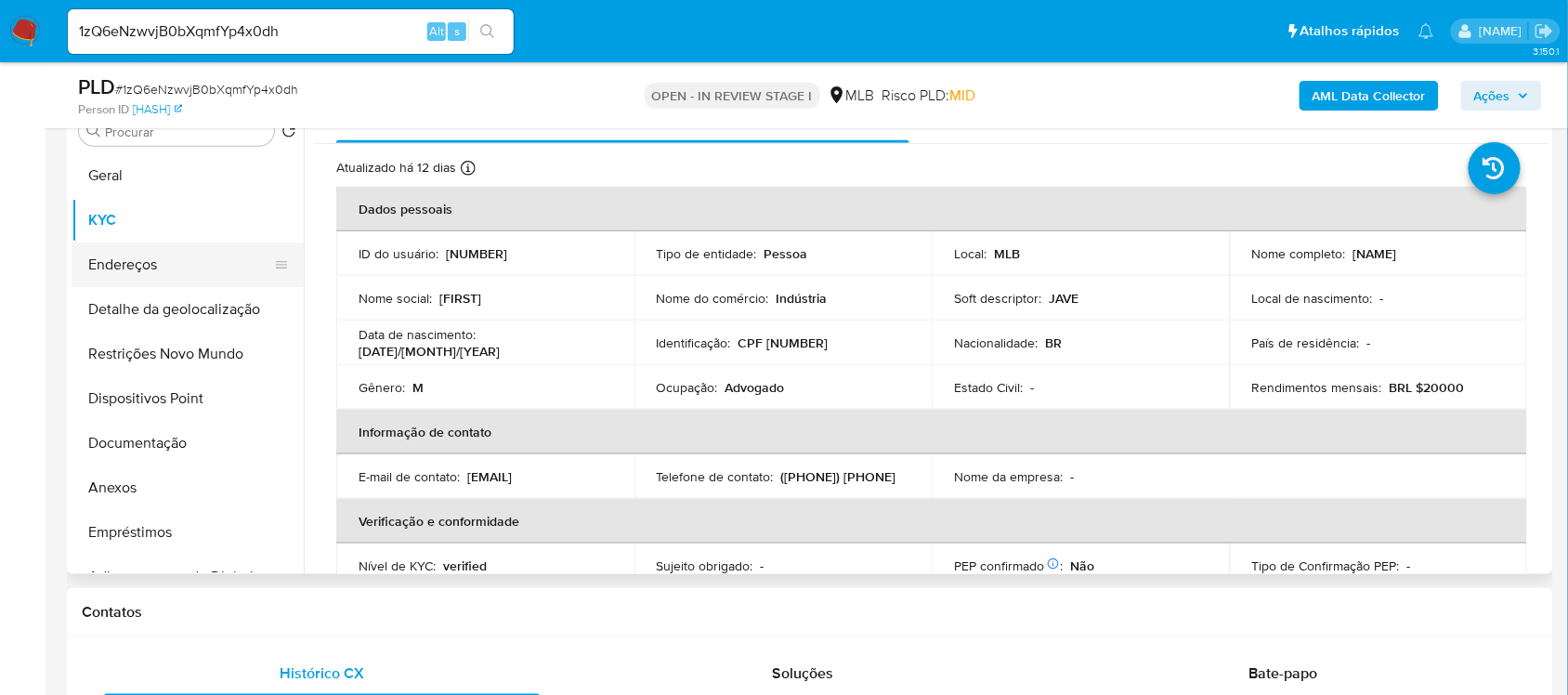 click on "Endereços" at bounding box center [180, 265] 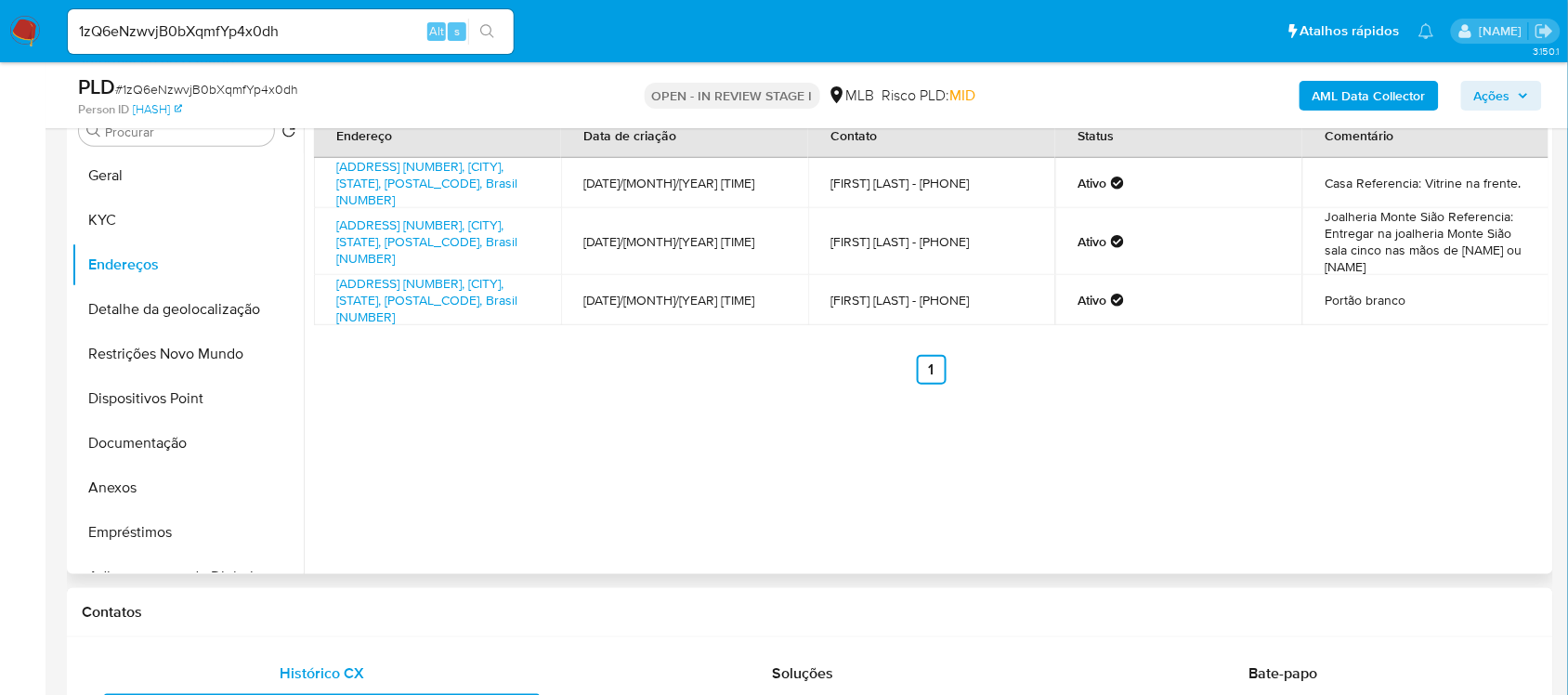 scroll, scrollTop: 268, scrollLeft: 0, axis: vertical 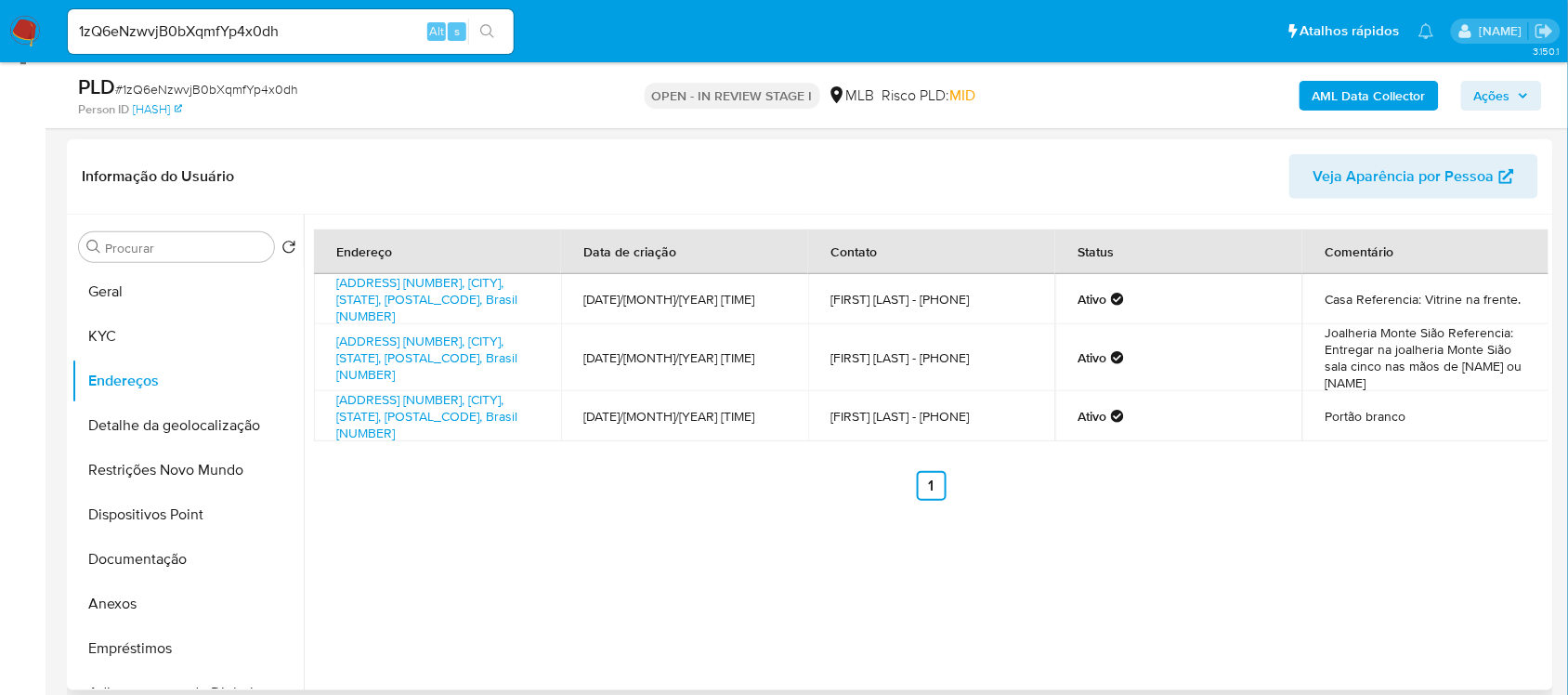 type 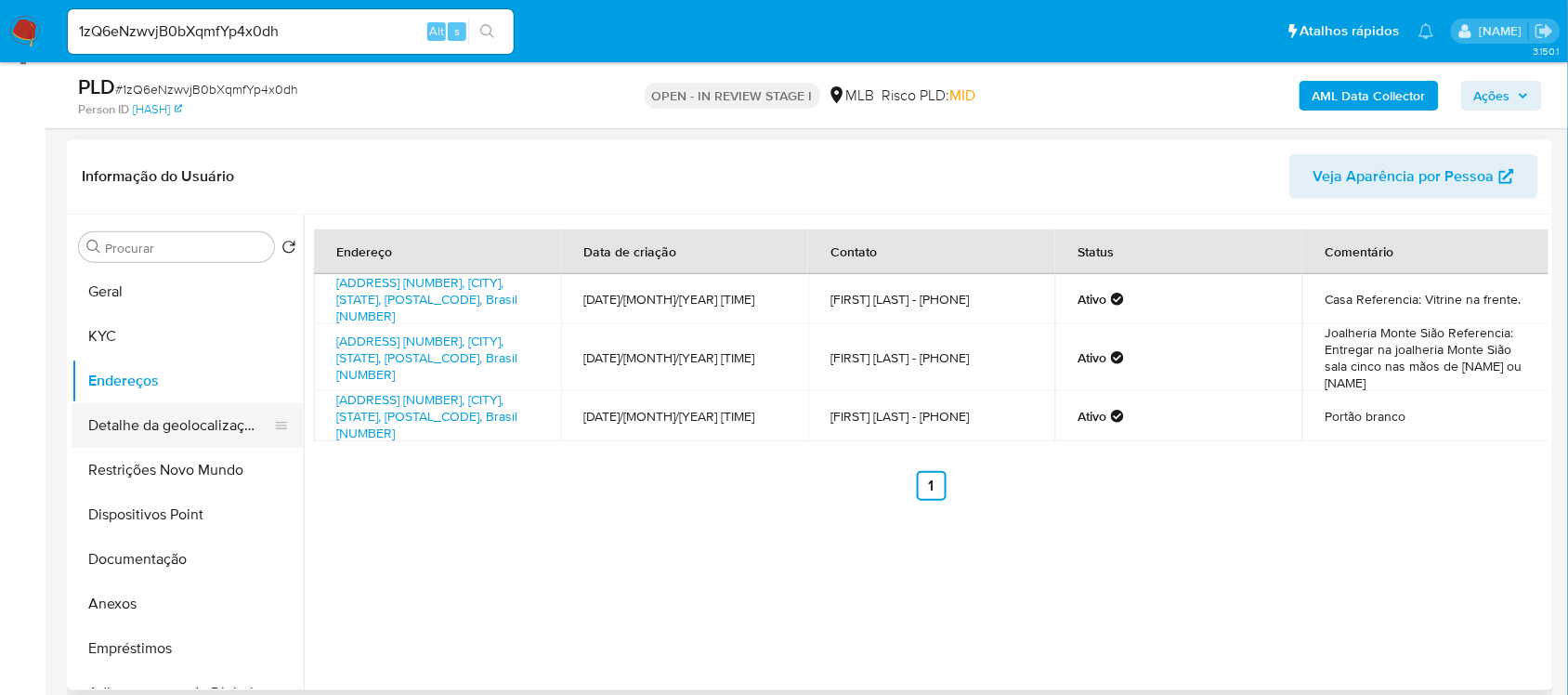 click on "Detalhe da geolocalização" at bounding box center (180, 426) 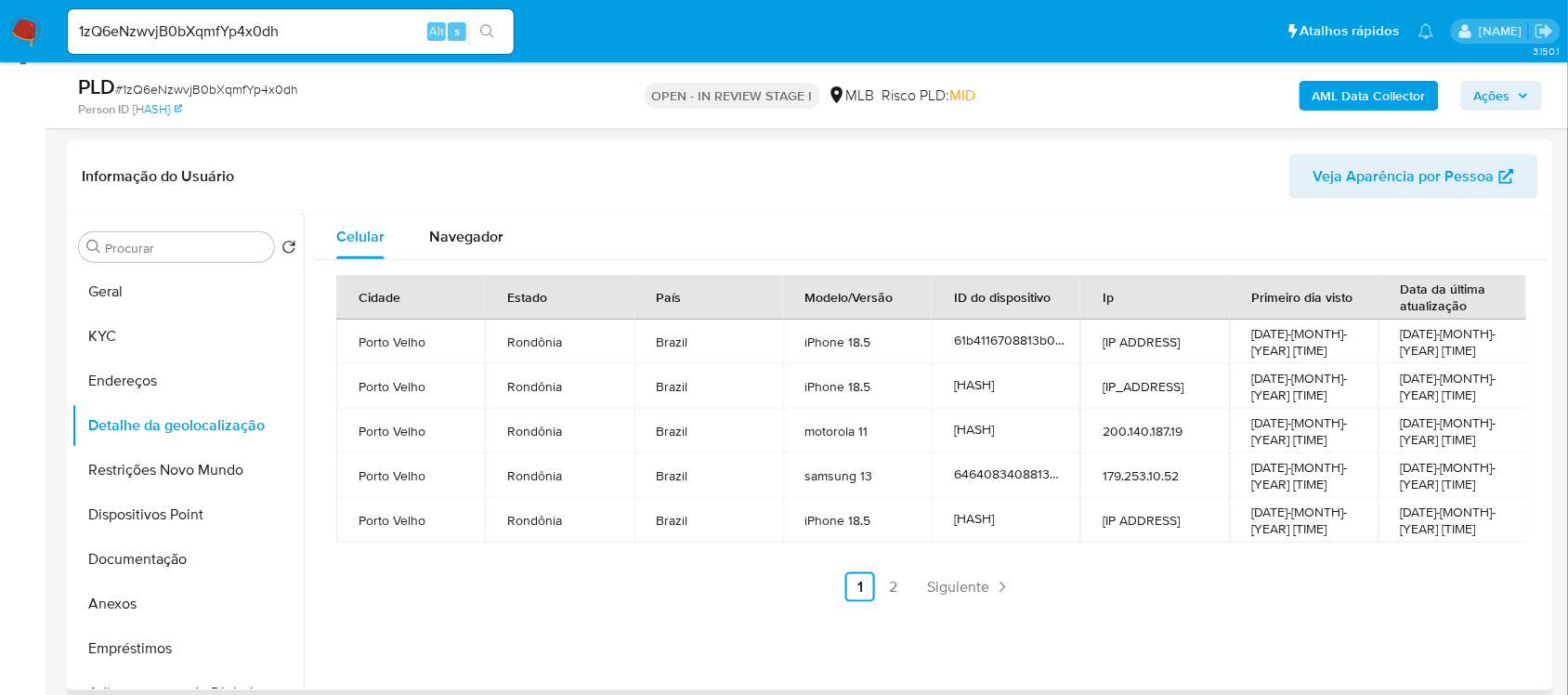 type 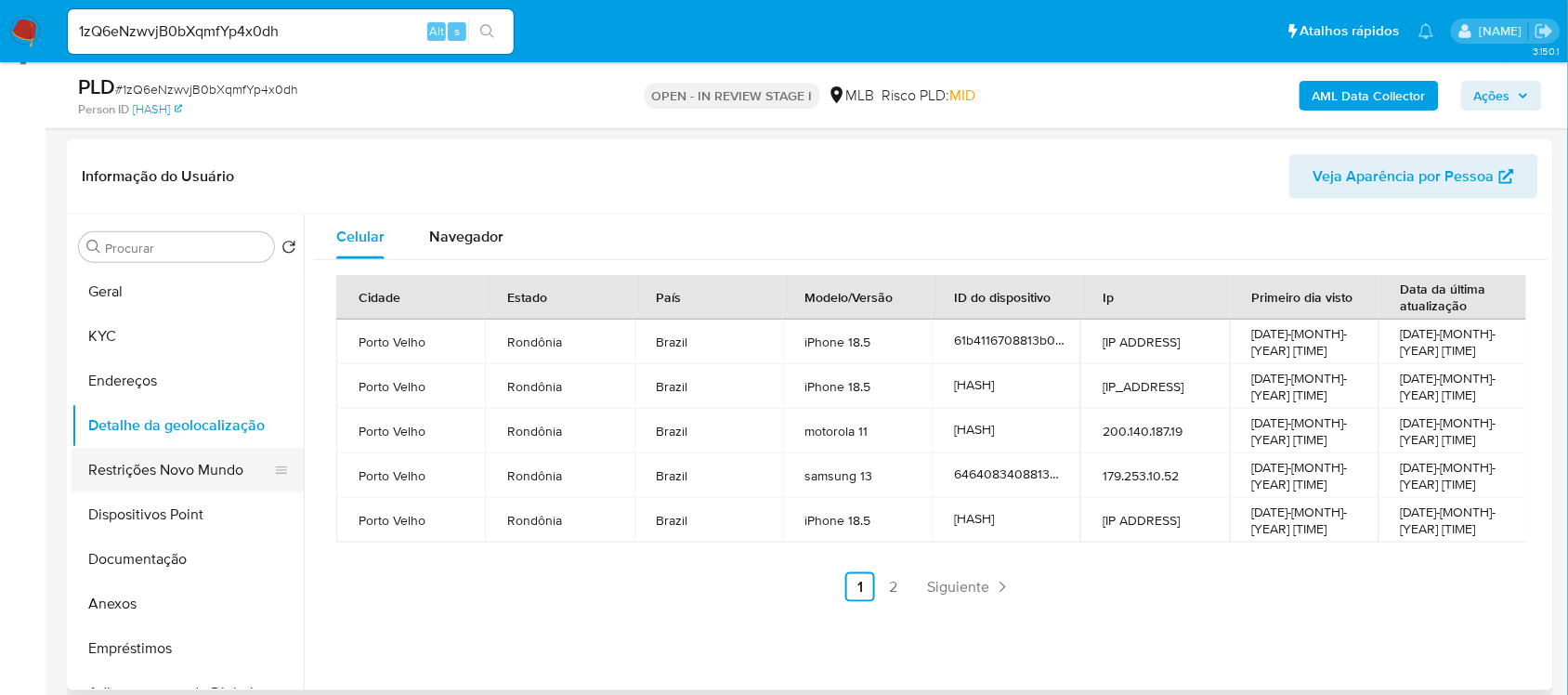 click on "Restrições Novo Mundo" at bounding box center [180, 470] 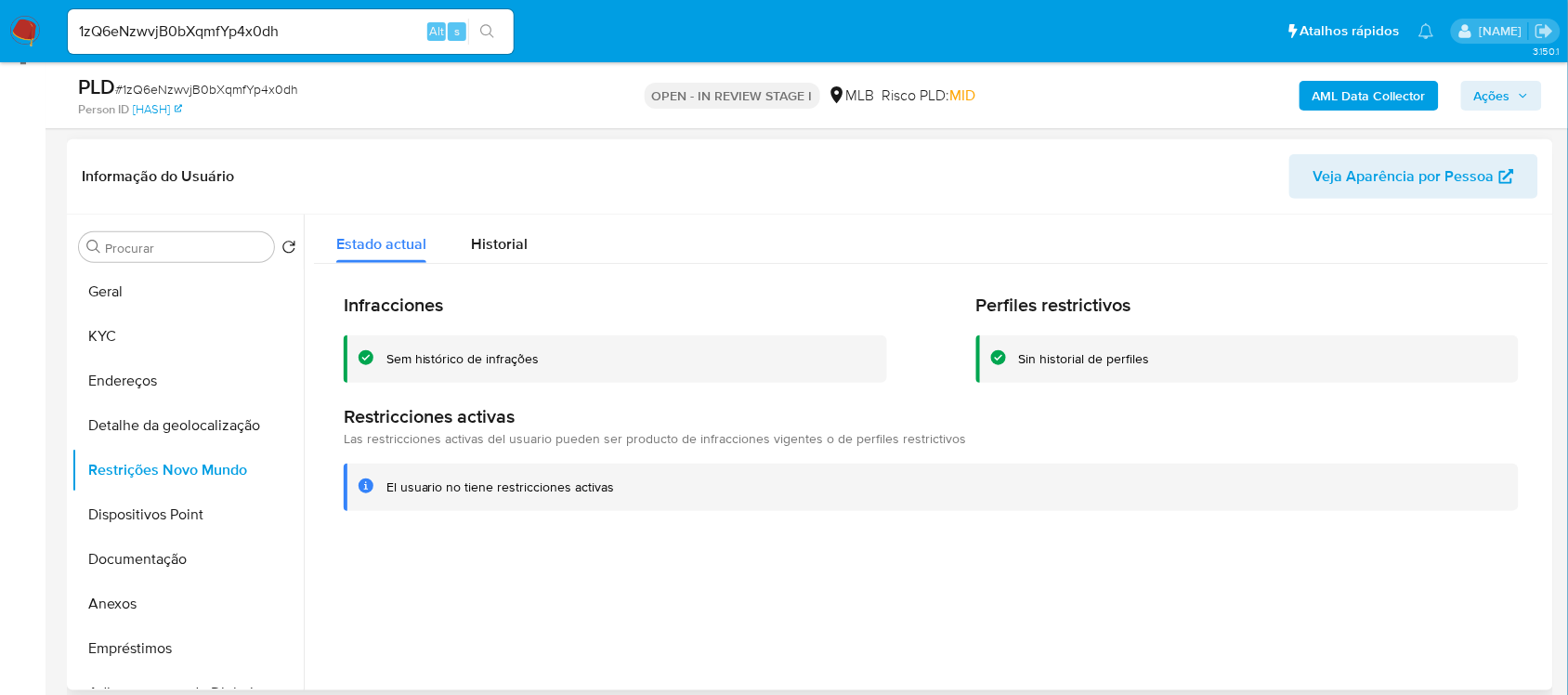 type 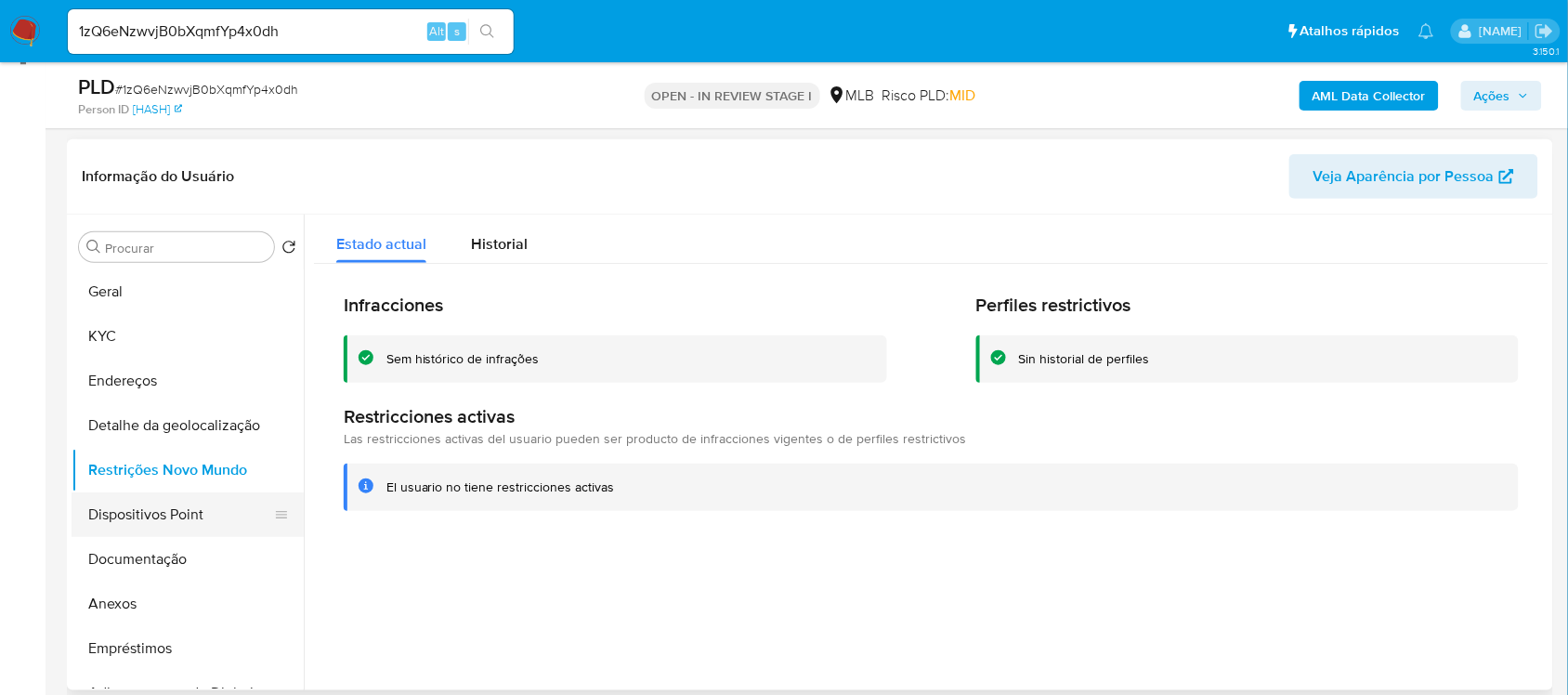 click on "Dispositivos Point" at bounding box center (180, 515) 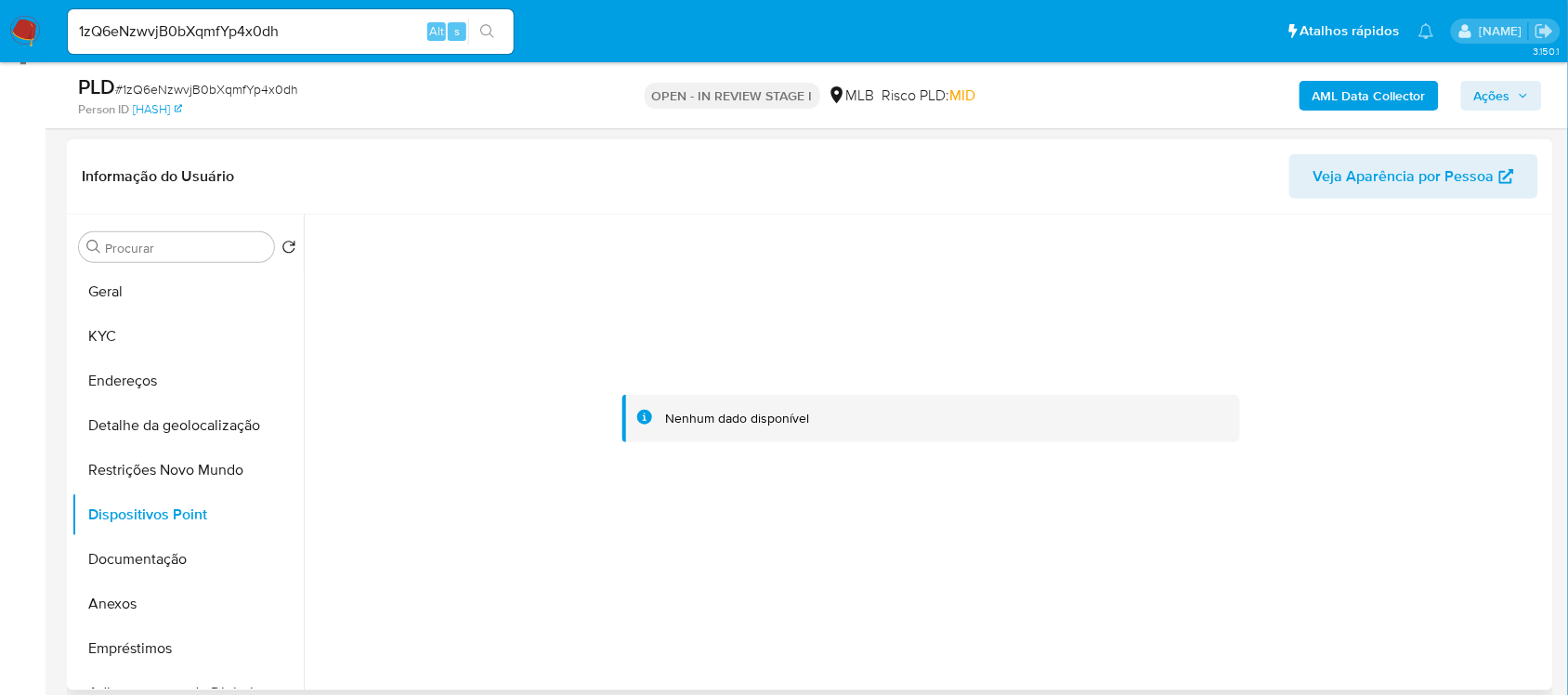 type 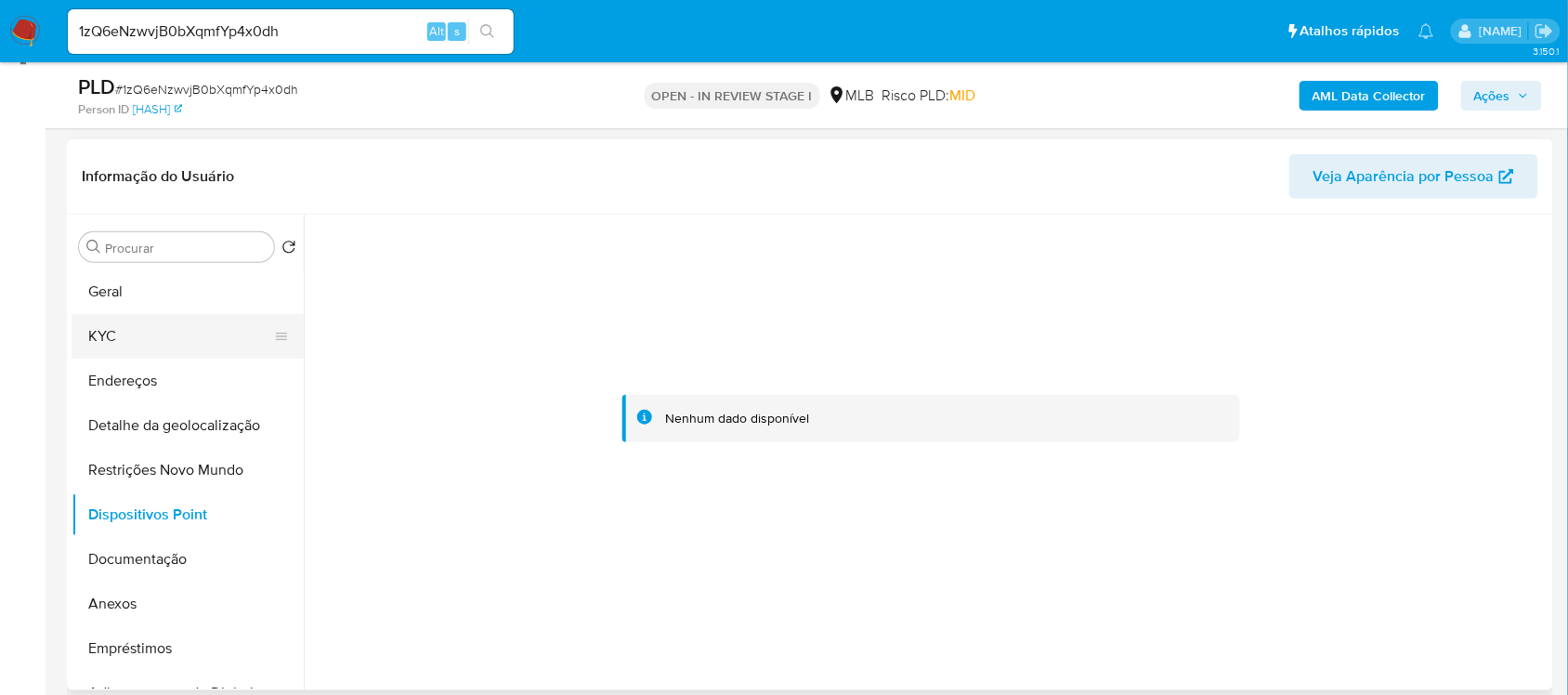 click on "KYC" at bounding box center [180, 336] 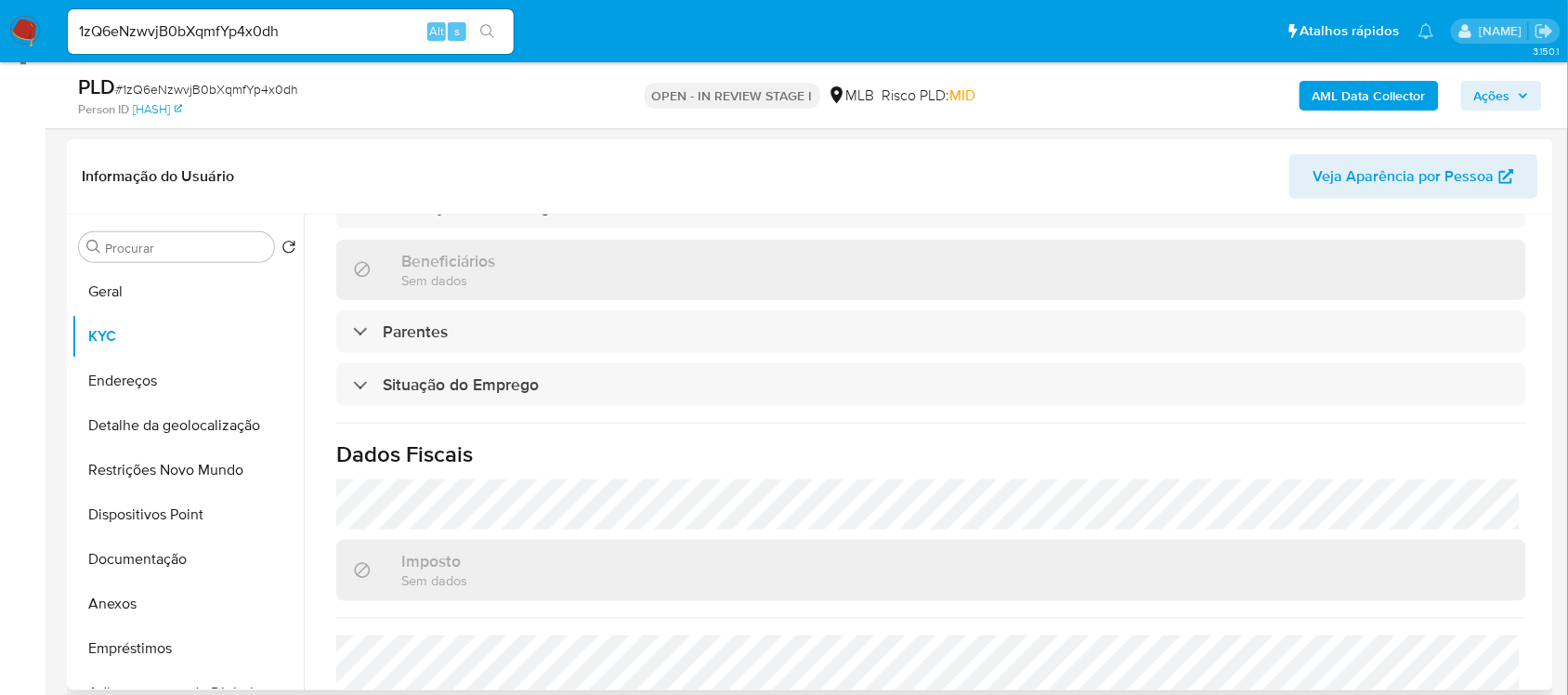 scroll, scrollTop: 790, scrollLeft: 0, axis: vertical 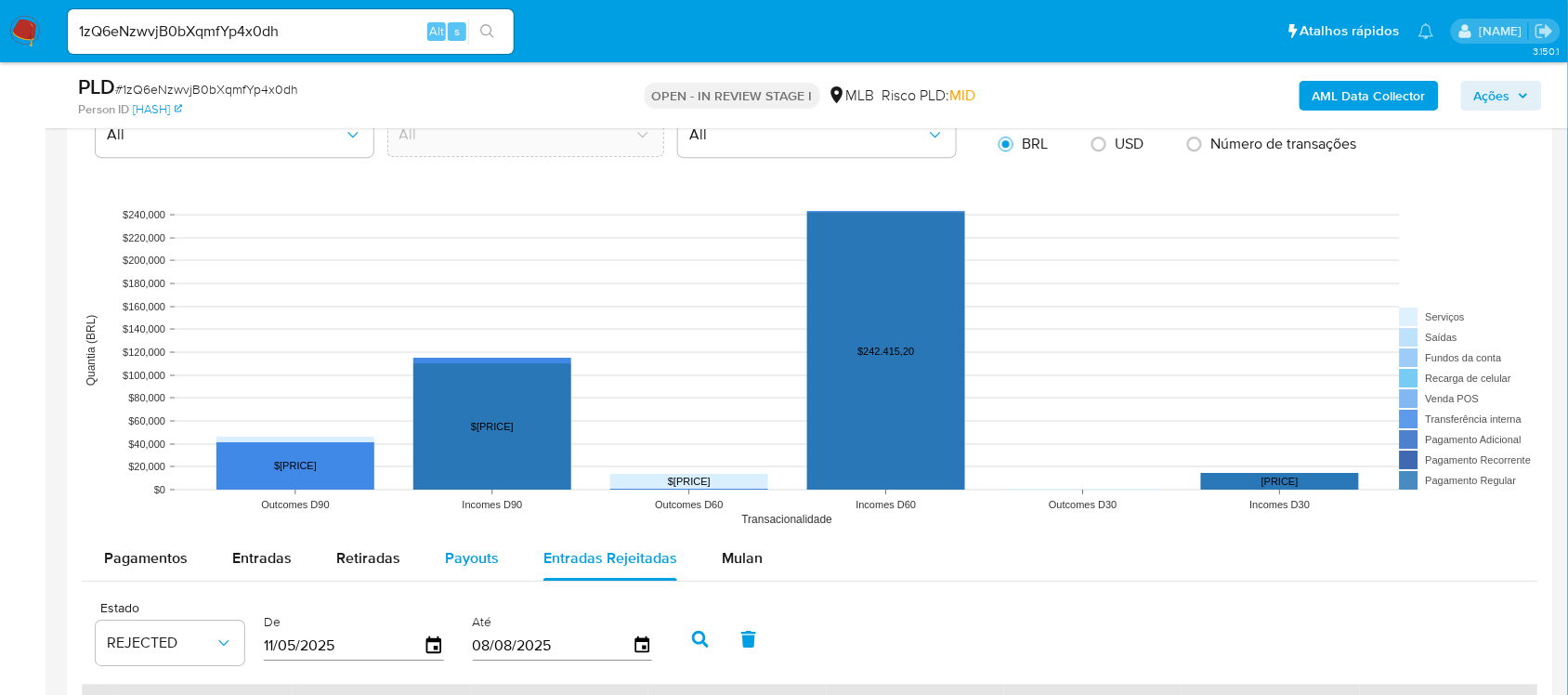 click on "Retiradas" at bounding box center (368, 557) 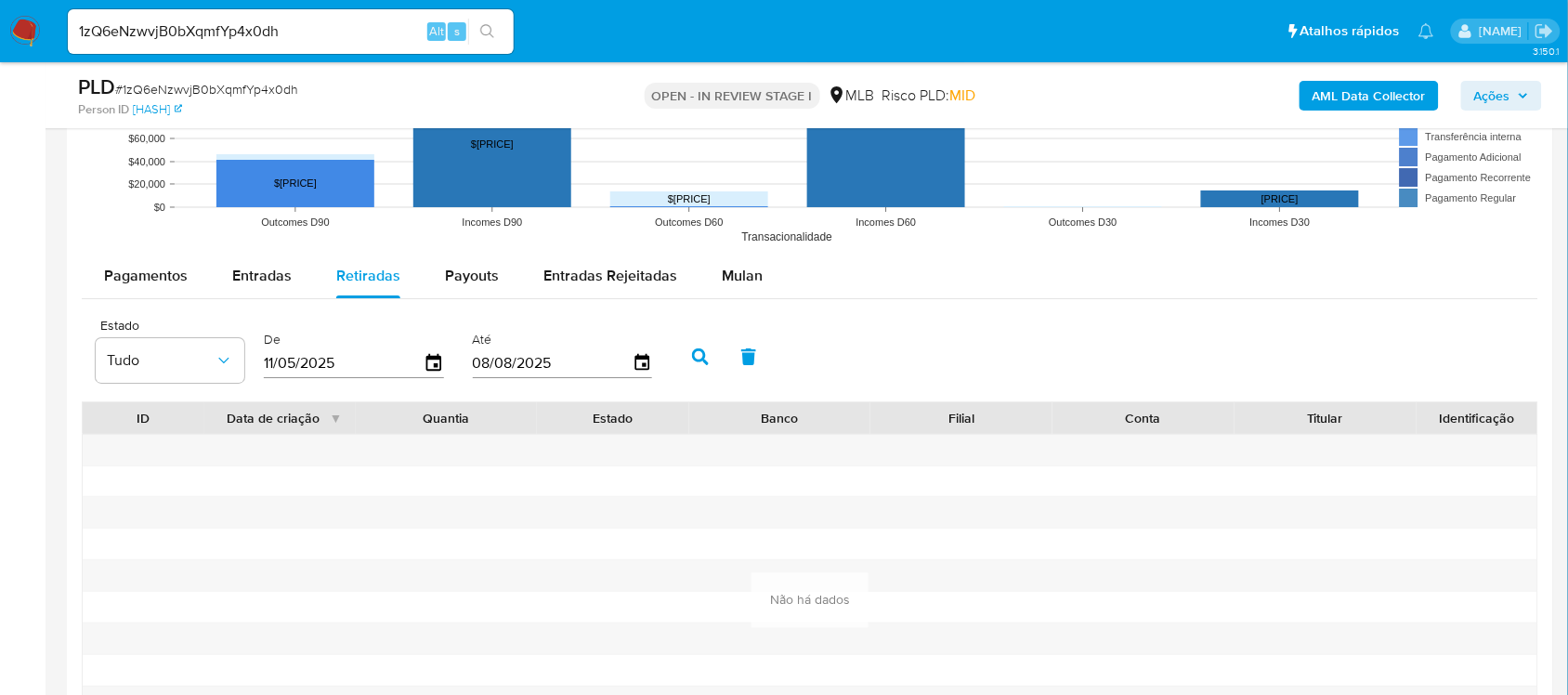 scroll, scrollTop: 1894, scrollLeft: 0, axis: vertical 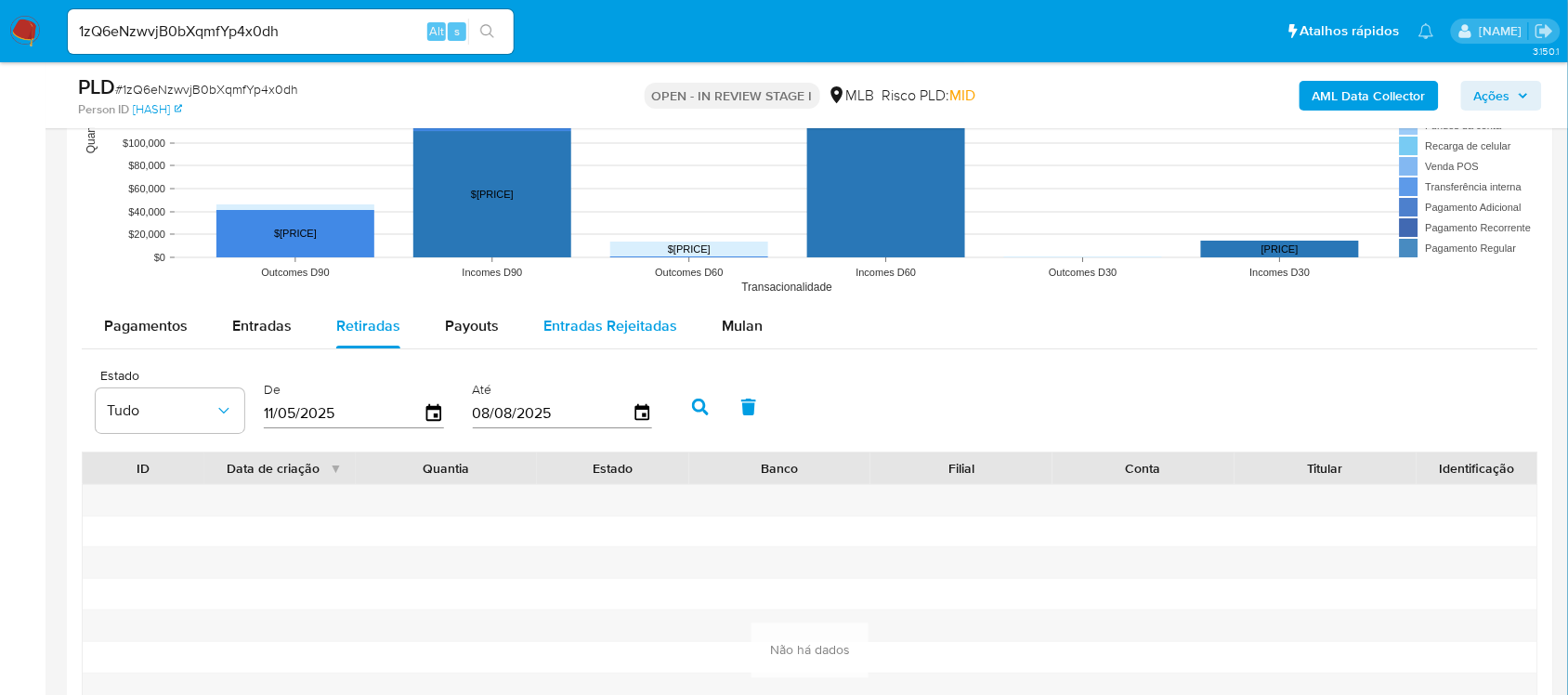 click on "Entradas Rejeitadas" at bounding box center [610, 325] 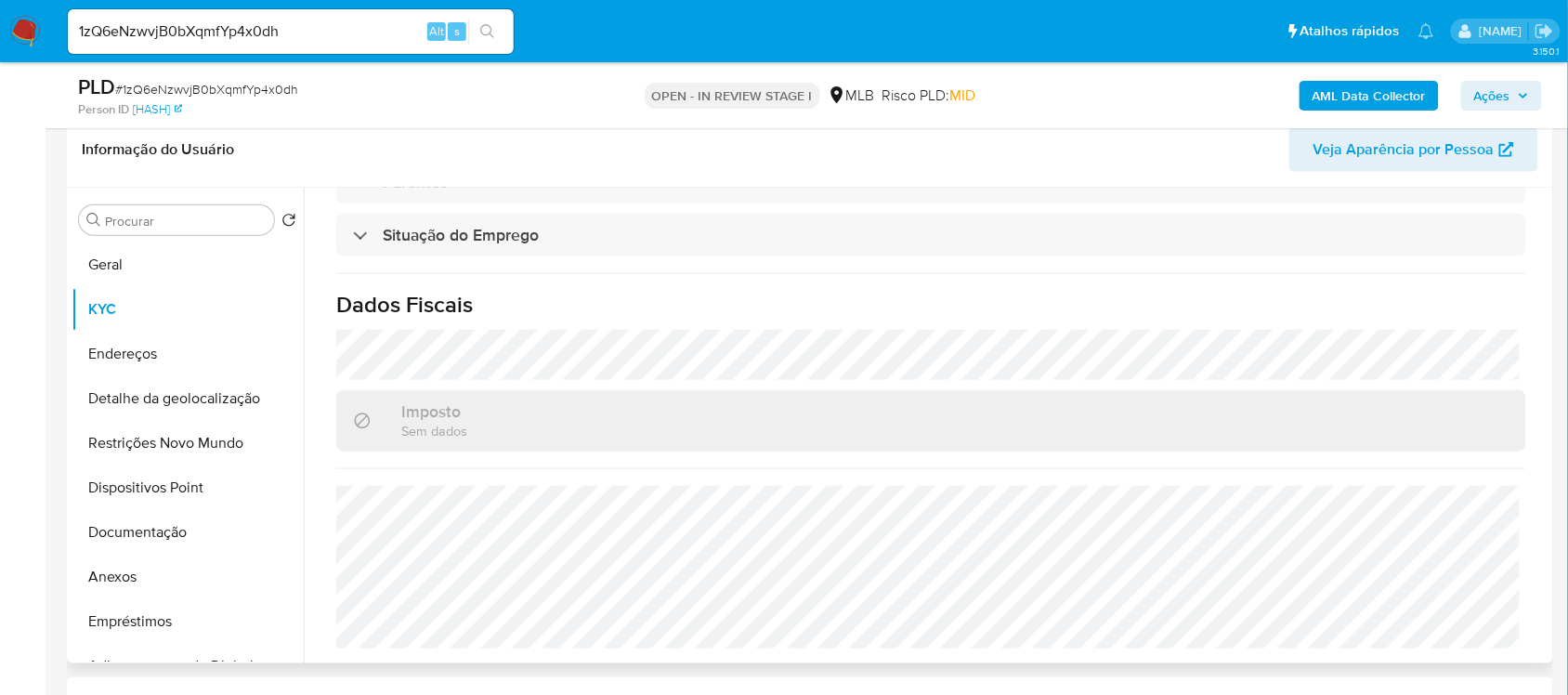scroll, scrollTop: 268, scrollLeft: 0, axis: vertical 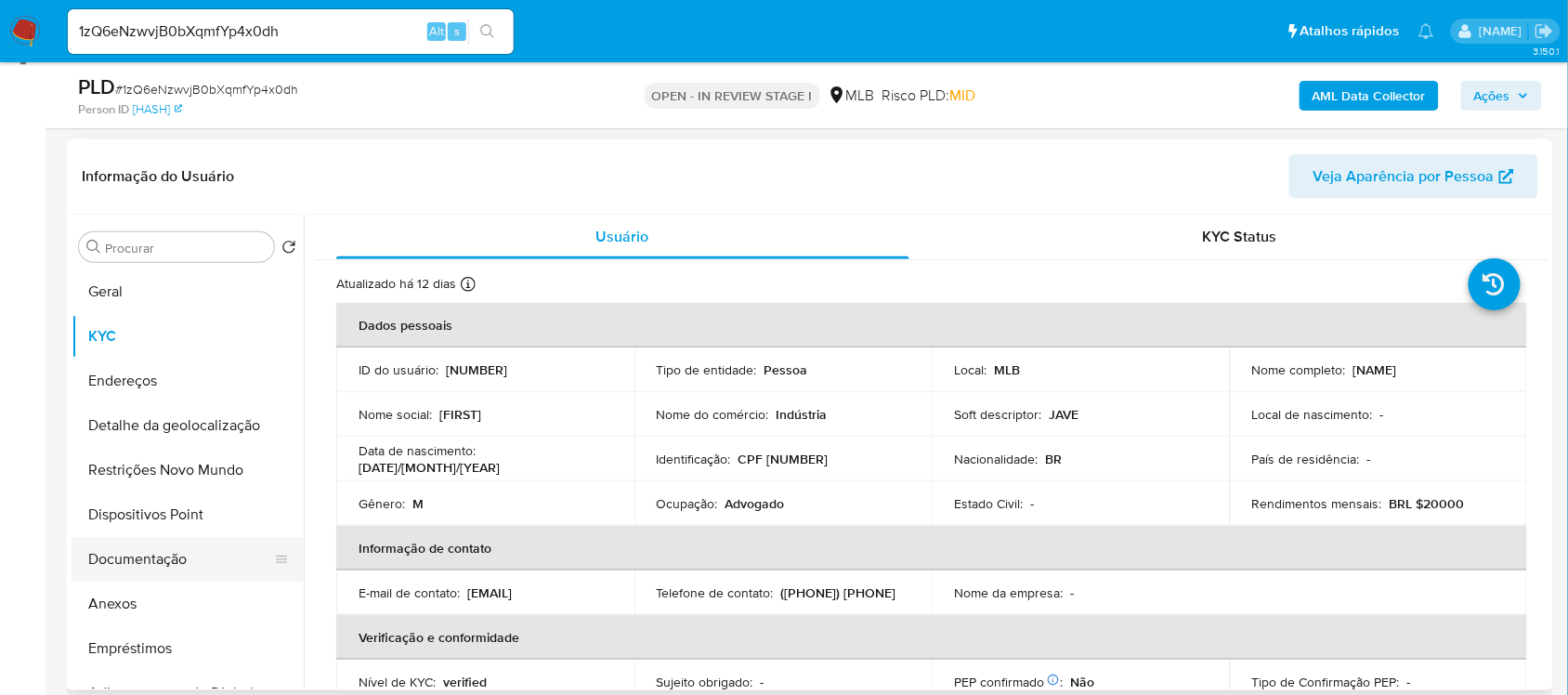 click on "Documentação" at bounding box center (180, 559) 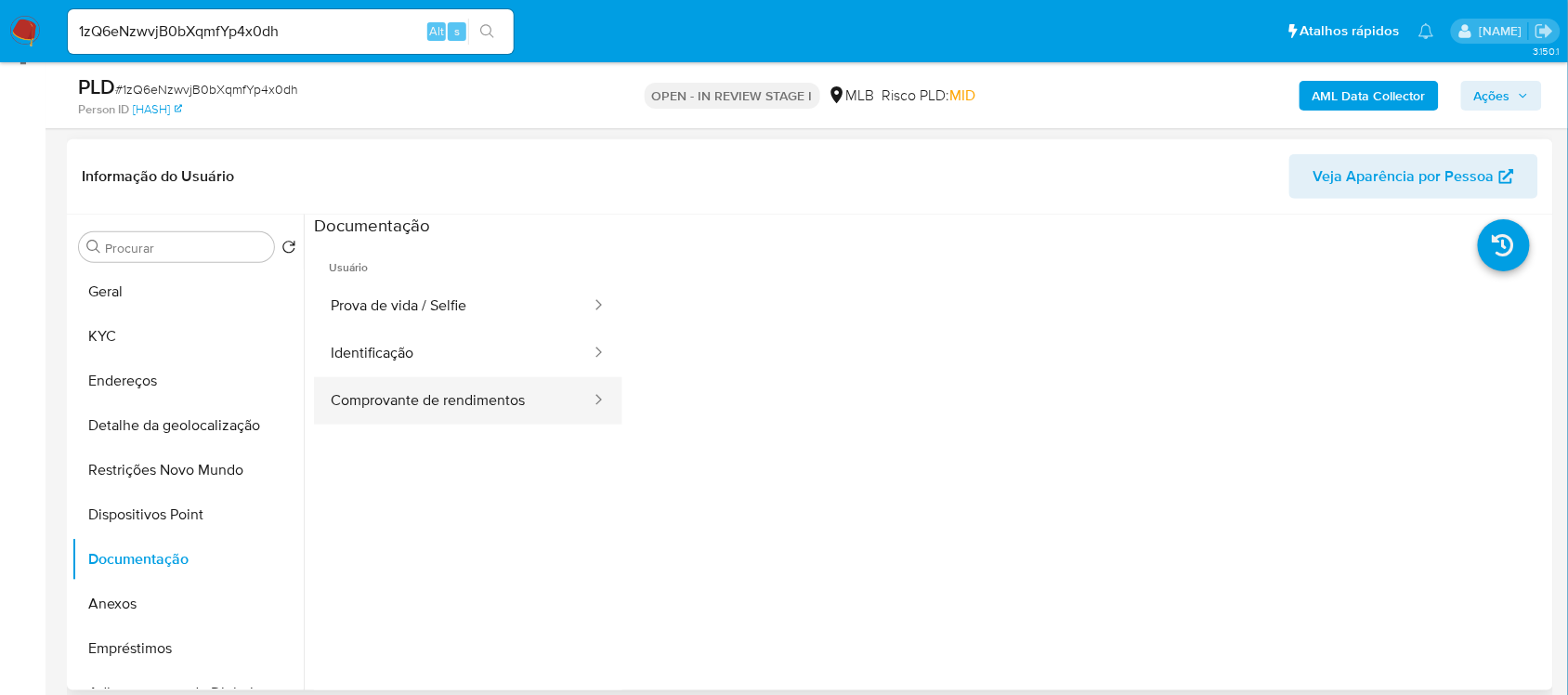 click on "Comprovante de rendimentos" at bounding box center (453, 400) 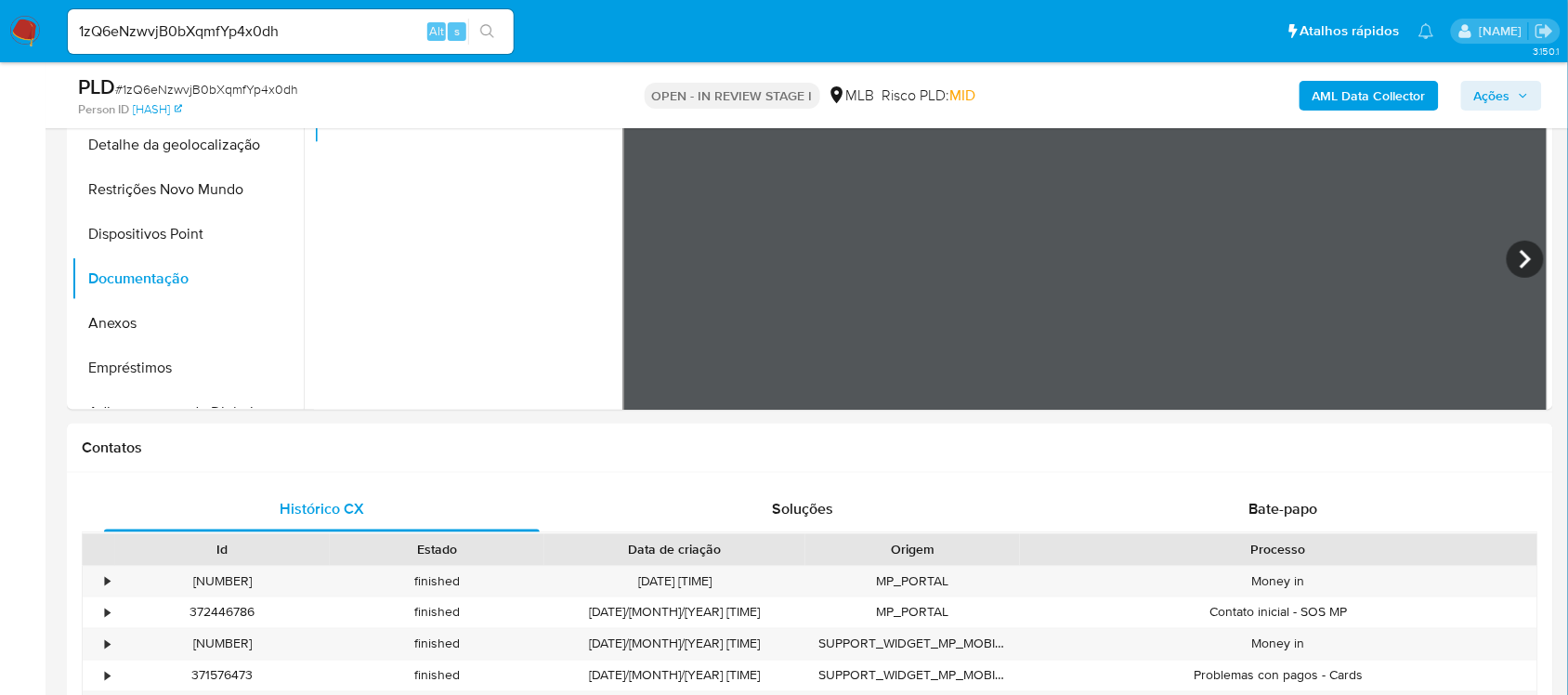scroll, scrollTop: 452, scrollLeft: 0, axis: vertical 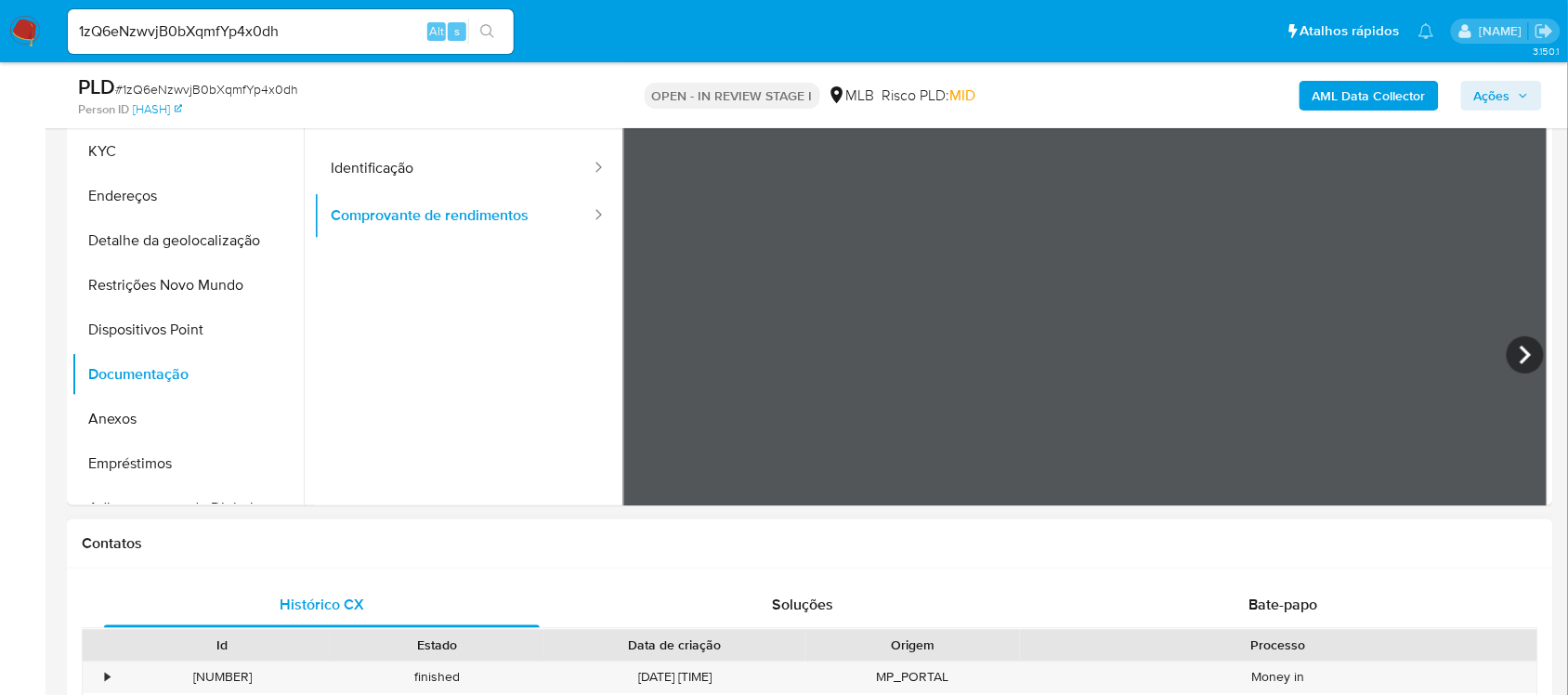 click on "Informação do Usuário Veja Aparência por Pessoa Procurar   Retornar ao pedido padrão Geral KYC Endereços Detalhe da geolocalização Restrições Novo Mundo Dispositivos Point Documentação Anexos Empréstimos Adiantamentos de Dinheiro Cartões Contas Bancárias Dados Modificados Devices Geolocation Fecha Compliant Financiamento de Veículos Histórico de Risco PLD Histórico de casos Histórico de conversas IV Challenges Insurtech Items Lista Interna Listas Externas Marcas AML Perfis Relacionados Contatos Histórico CX Soluções Bate-papo Id Estado Data de criação Origem Processo • 388993556 finished 07/06/2025 07:32:40 MP_PORTAL Money in • 372446786 finished 28/02/2025 15:30:58 MP_PORTAL Contato inicial - SOS MP • 372440038 finished 28/02/2025 15:03:27 SUPPORT_WIDGET_MP_MOBILE Money in • 371576473 finished 24/02/2025 13:49:50 SUPPORT_WIDGET_MP_MOBILE Problemas con pagos - Cards • 371573659 finished 24/02/2025 13:40:13 SUPPORT_WIDGET_MP_MOBILE Retiros - Transaccional Antigo Página   1" at bounding box center [810, 1524] 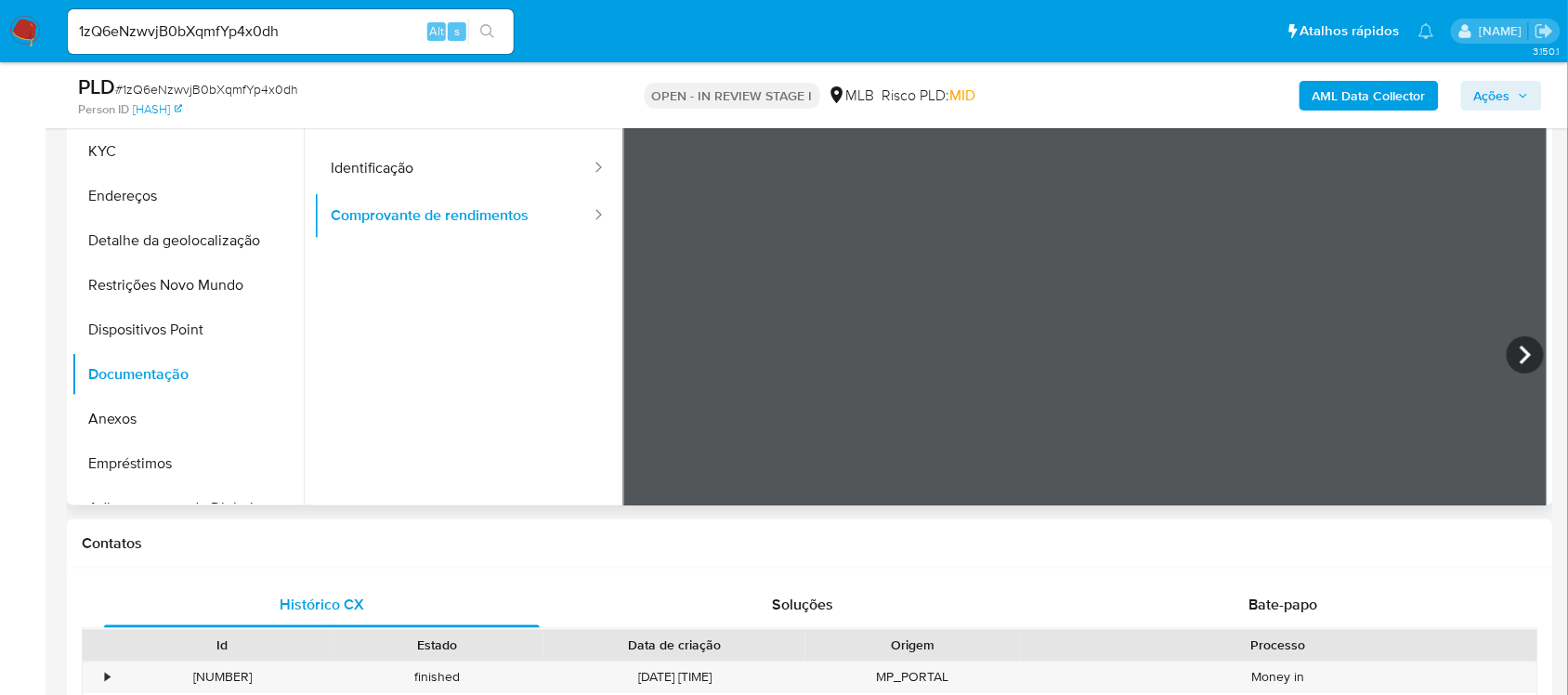 scroll, scrollTop: 0, scrollLeft: 0, axis: both 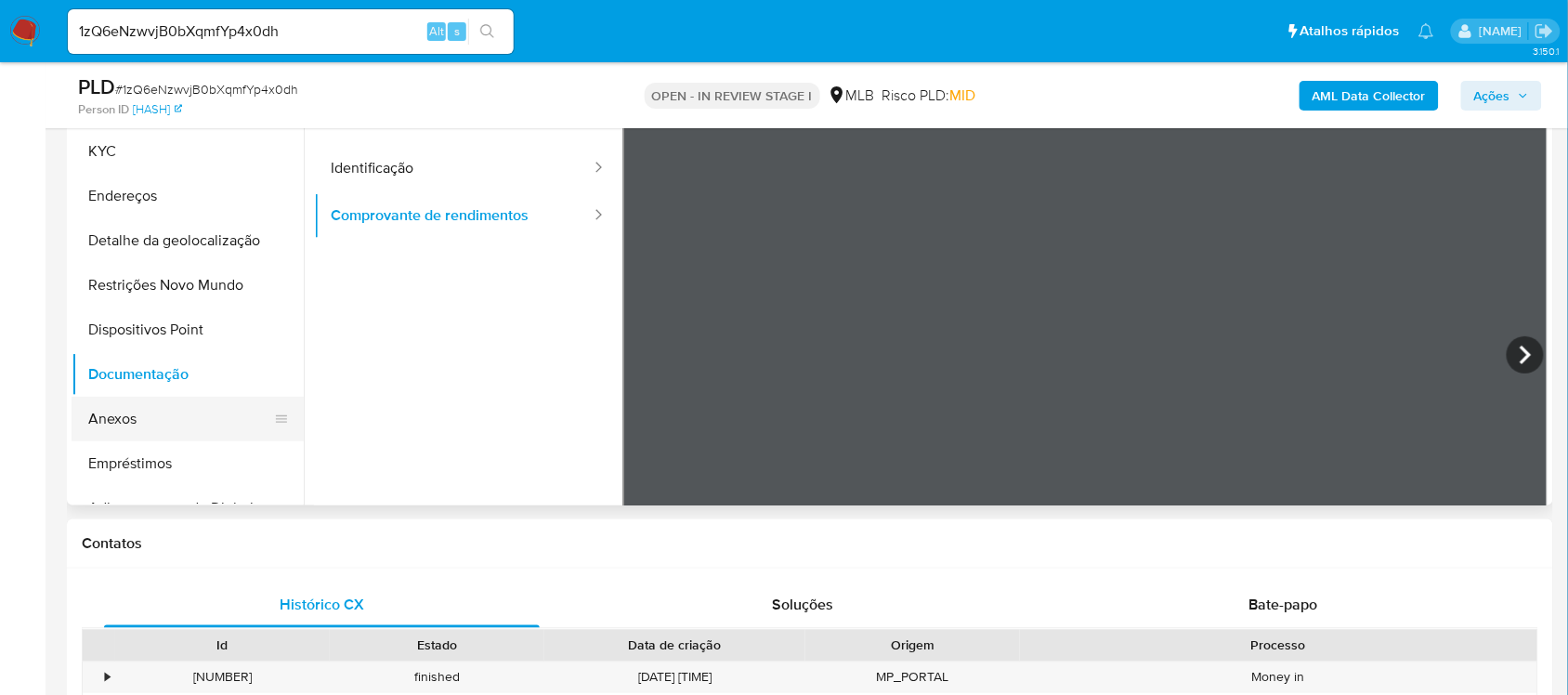 click on "Anexos" at bounding box center [180, 419] 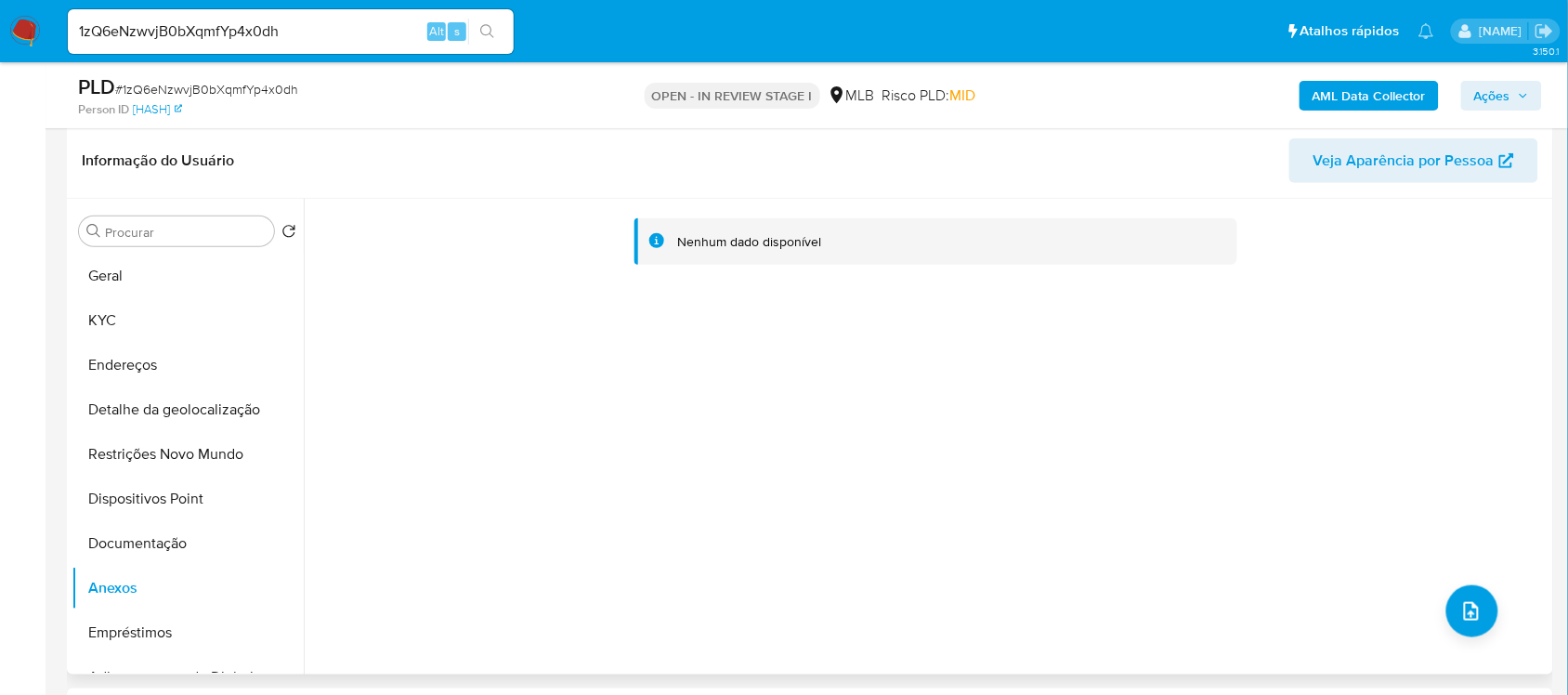 scroll, scrollTop: 220, scrollLeft: 0, axis: vertical 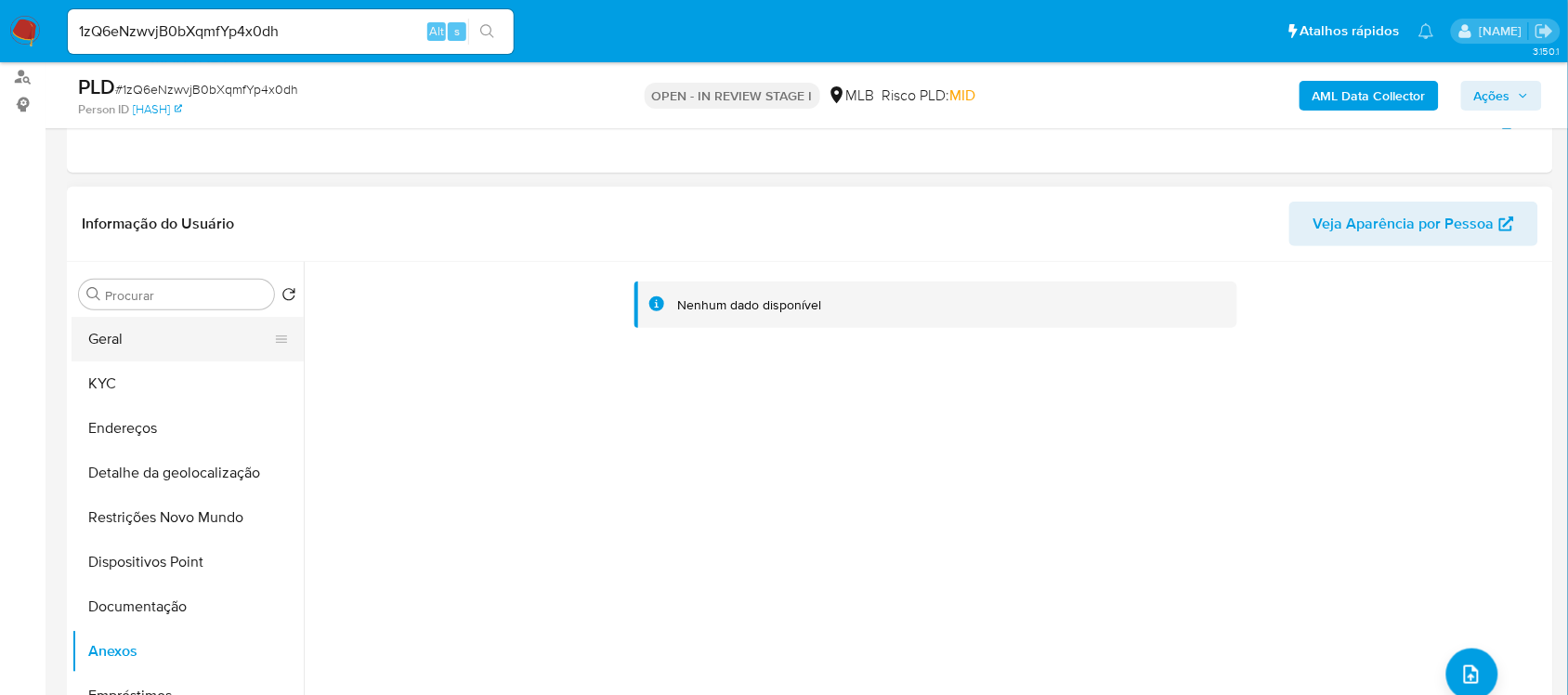 click on "Geral" at bounding box center (180, 339) 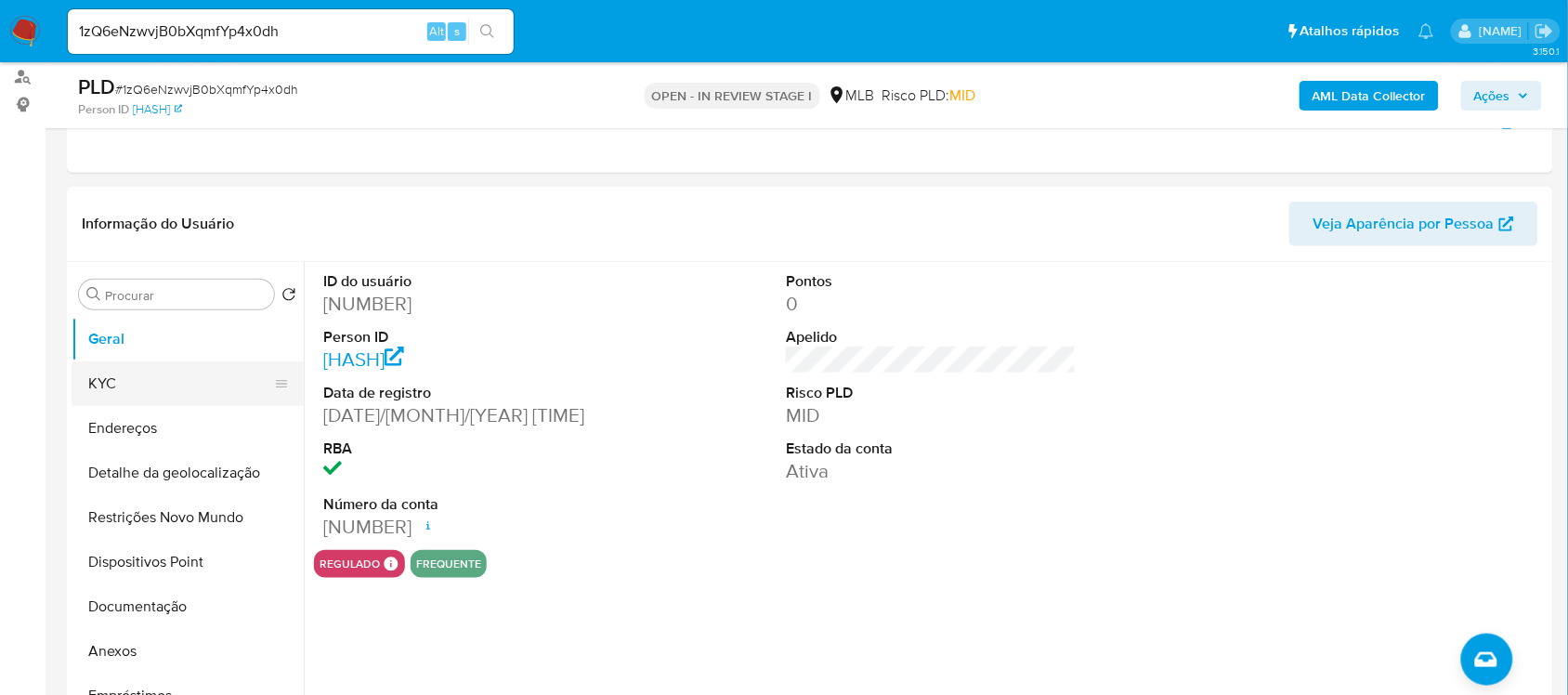 click on "KYC" at bounding box center [180, 384] 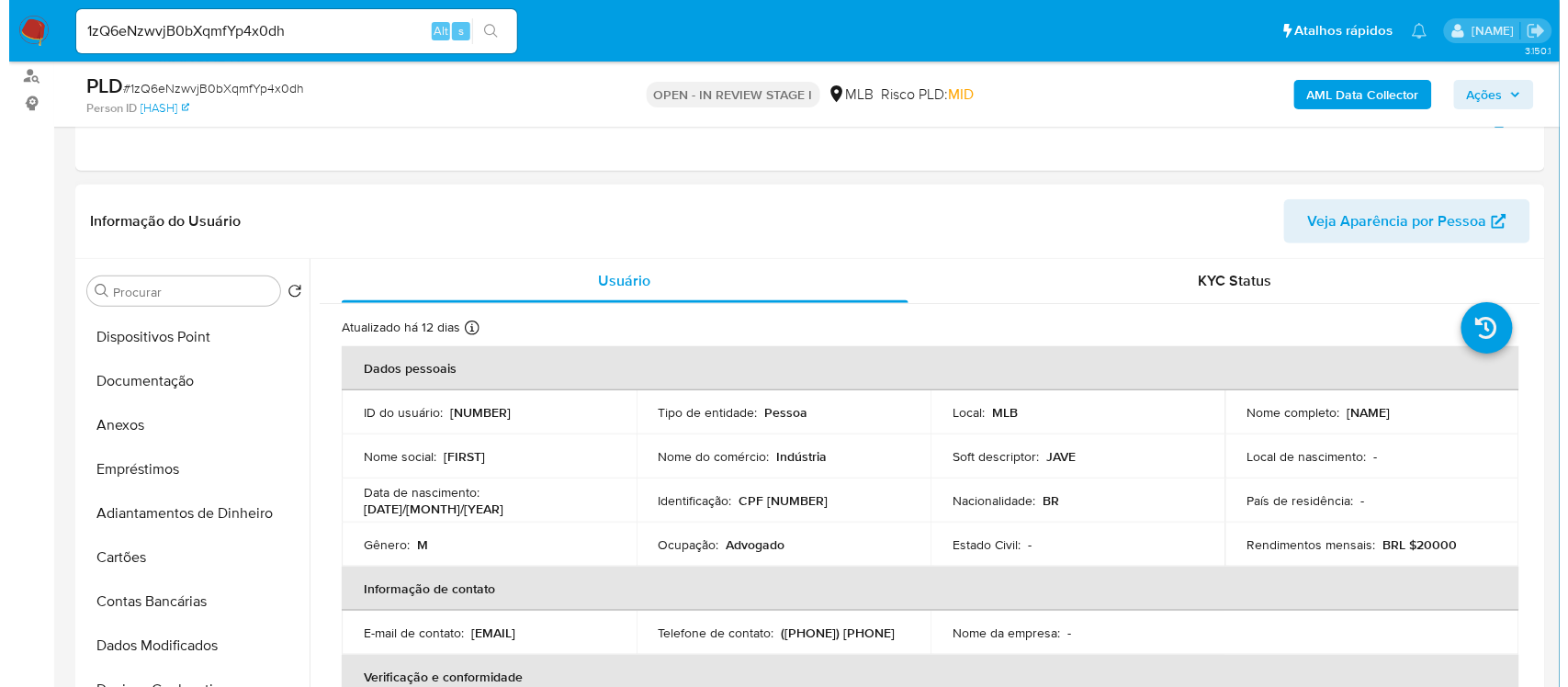 scroll, scrollTop: 230, scrollLeft: 0, axis: vertical 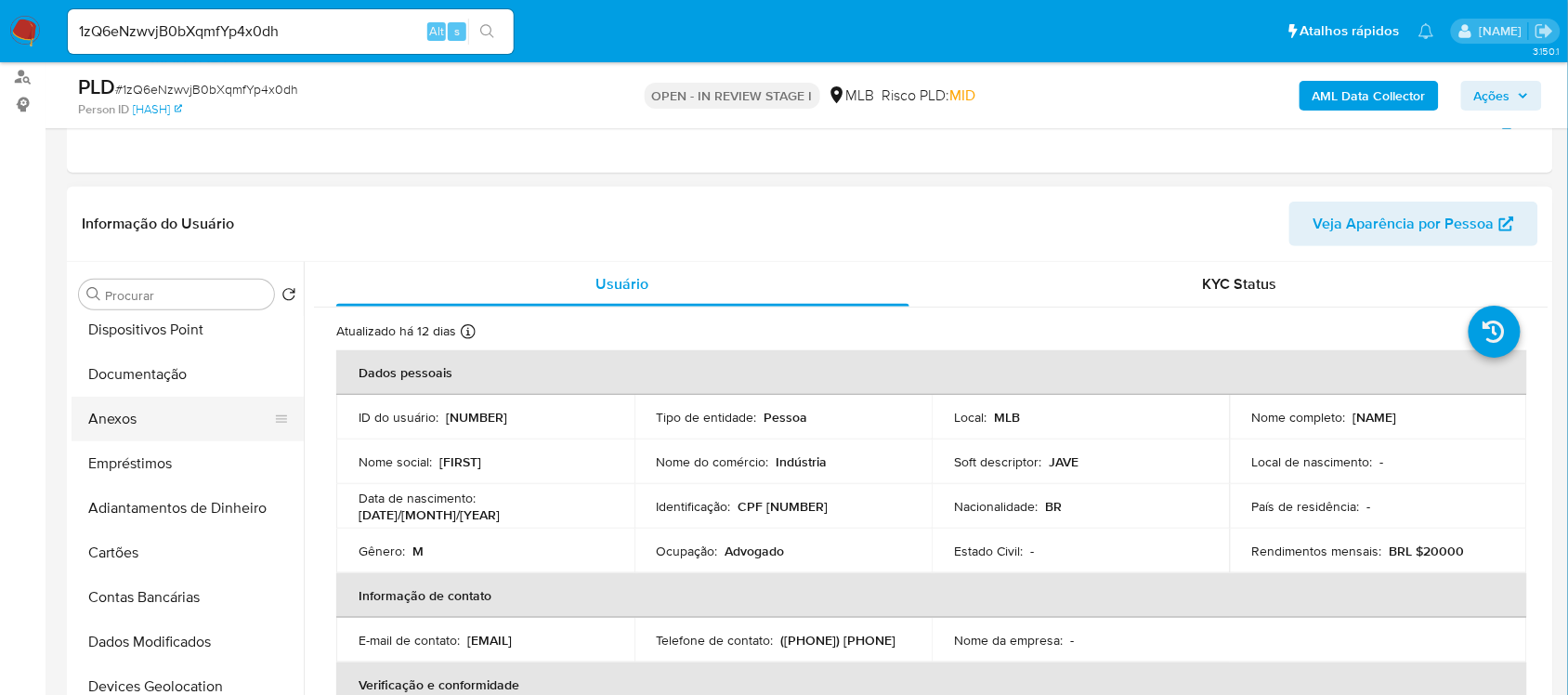 click on "Anexos" at bounding box center [180, 419] 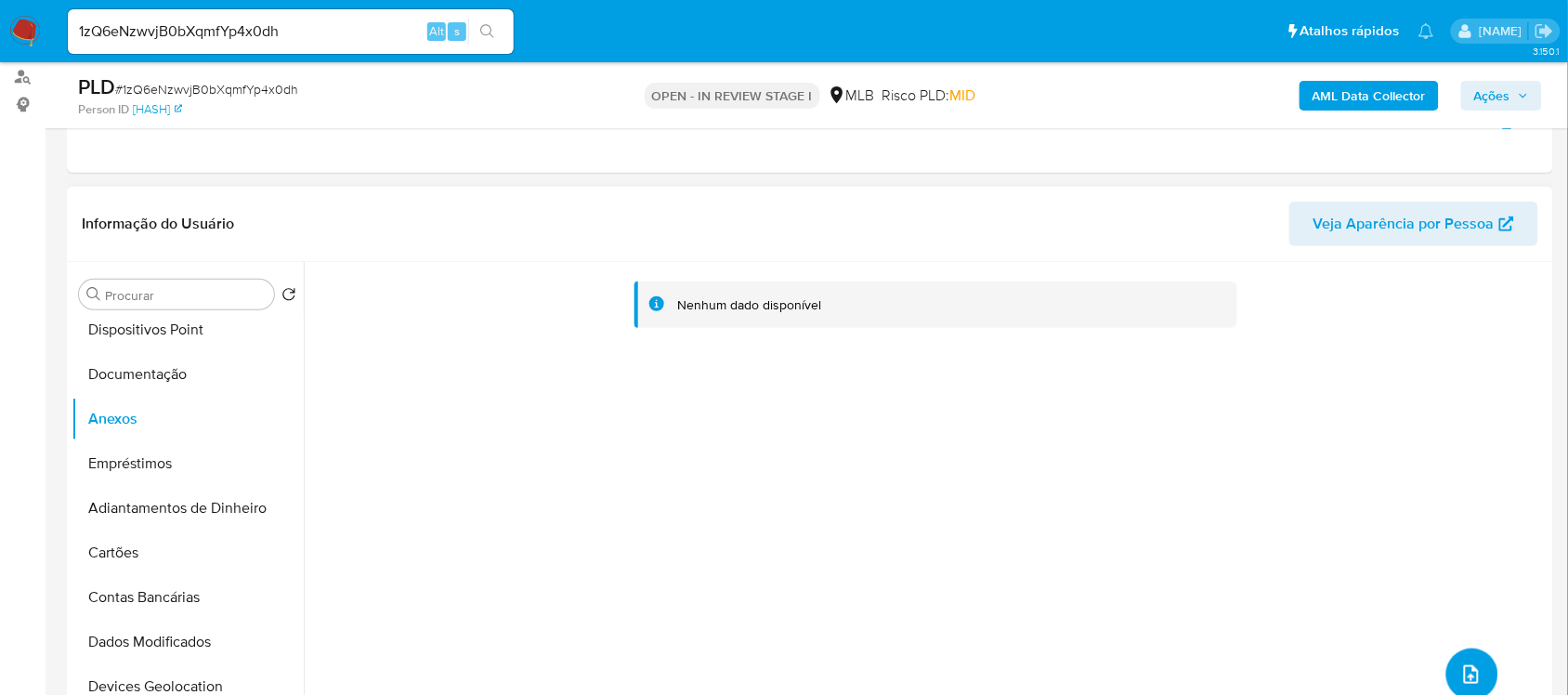 click 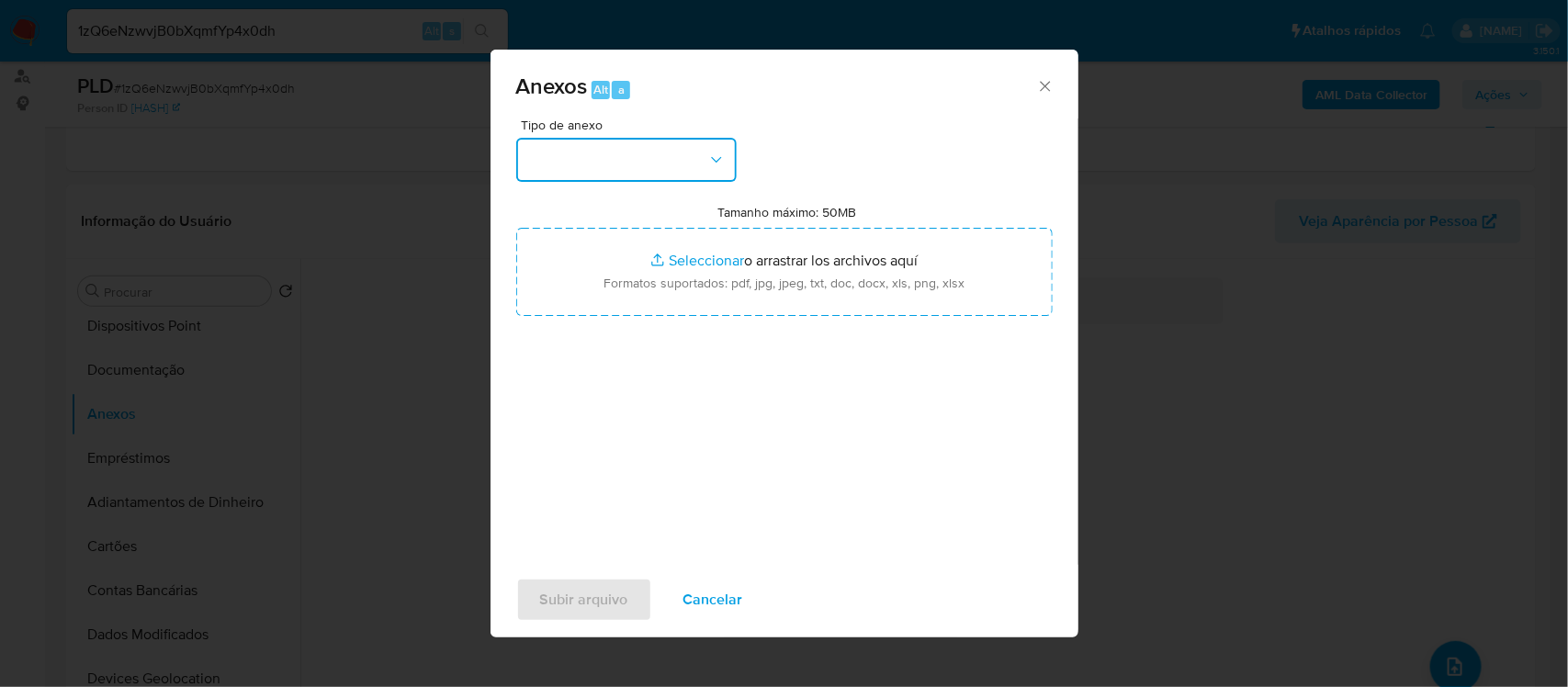 click 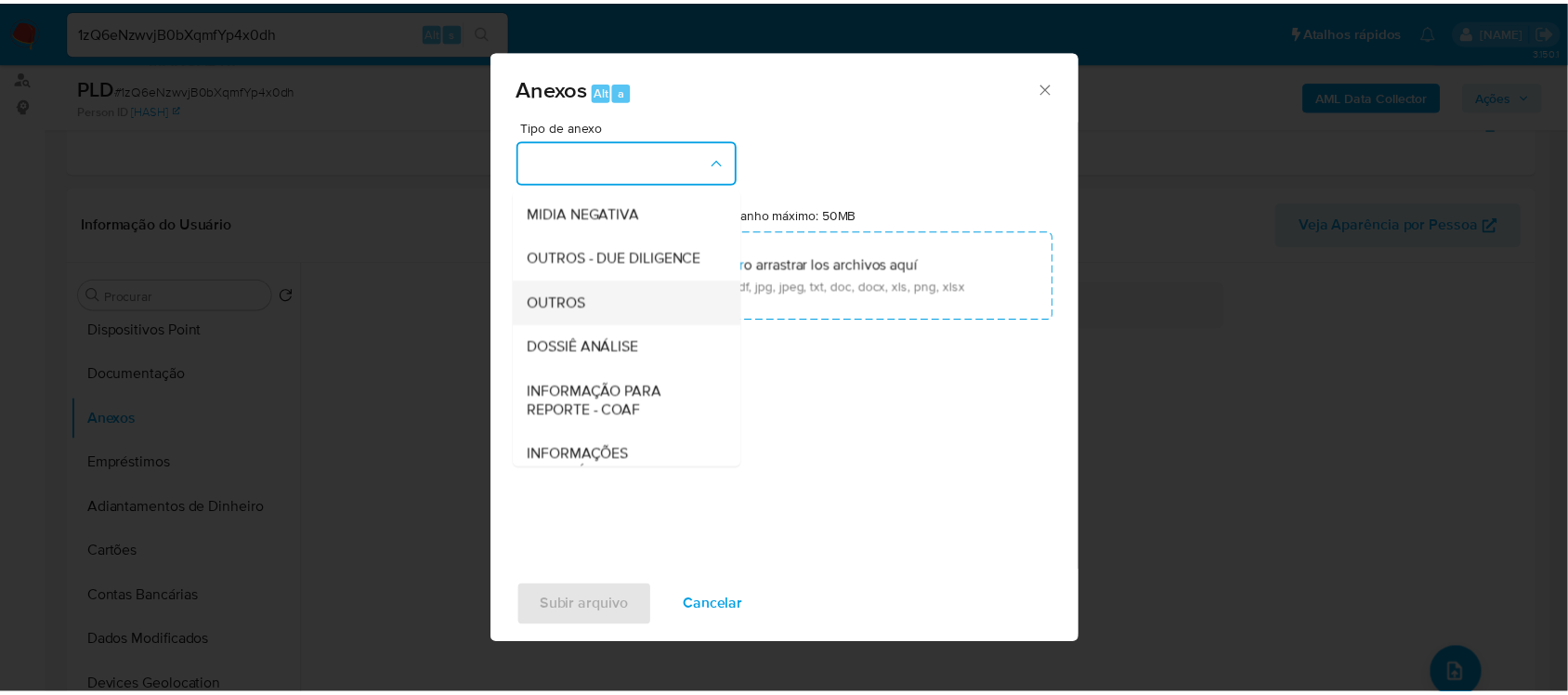 scroll, scrollTop: 232, scrollLeft: 0, axis: vertical 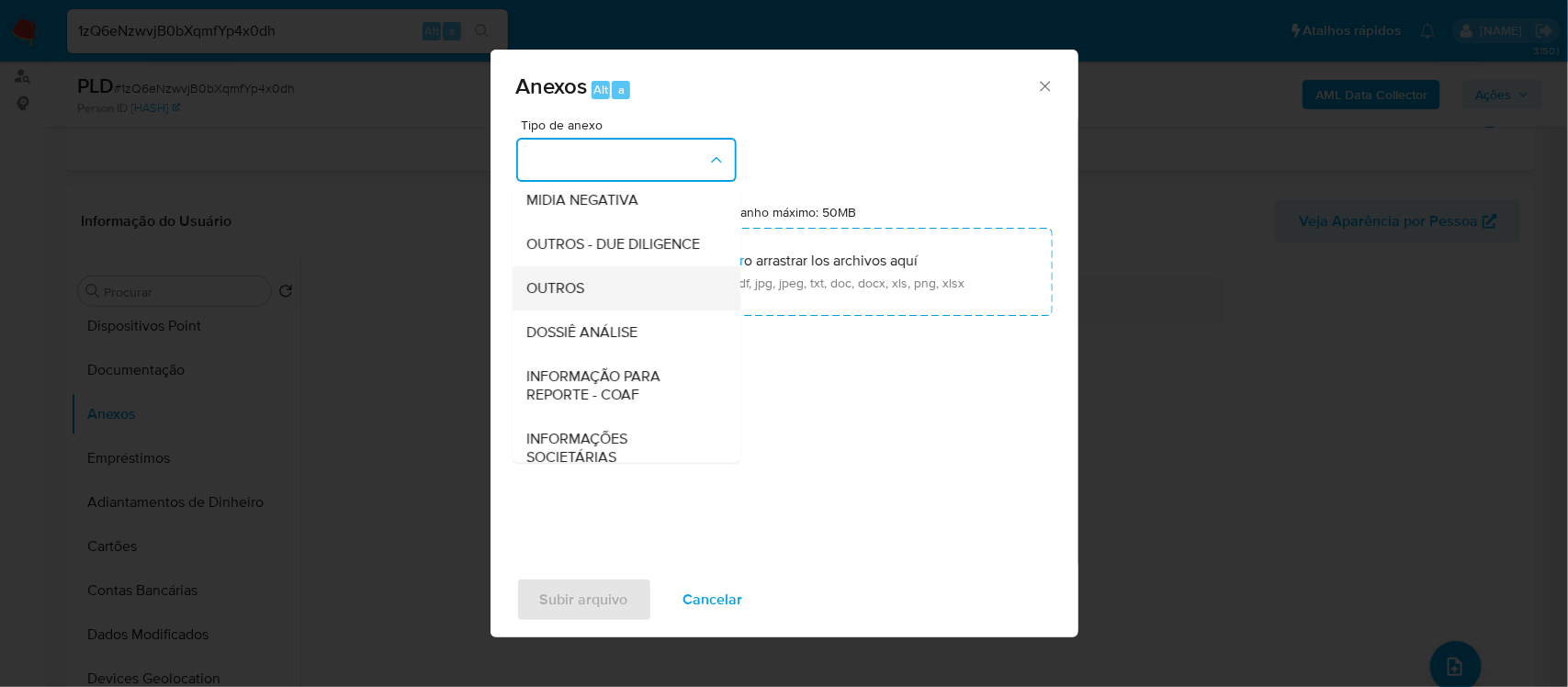 click on "OUTROS" at bounding box center [621, 287] 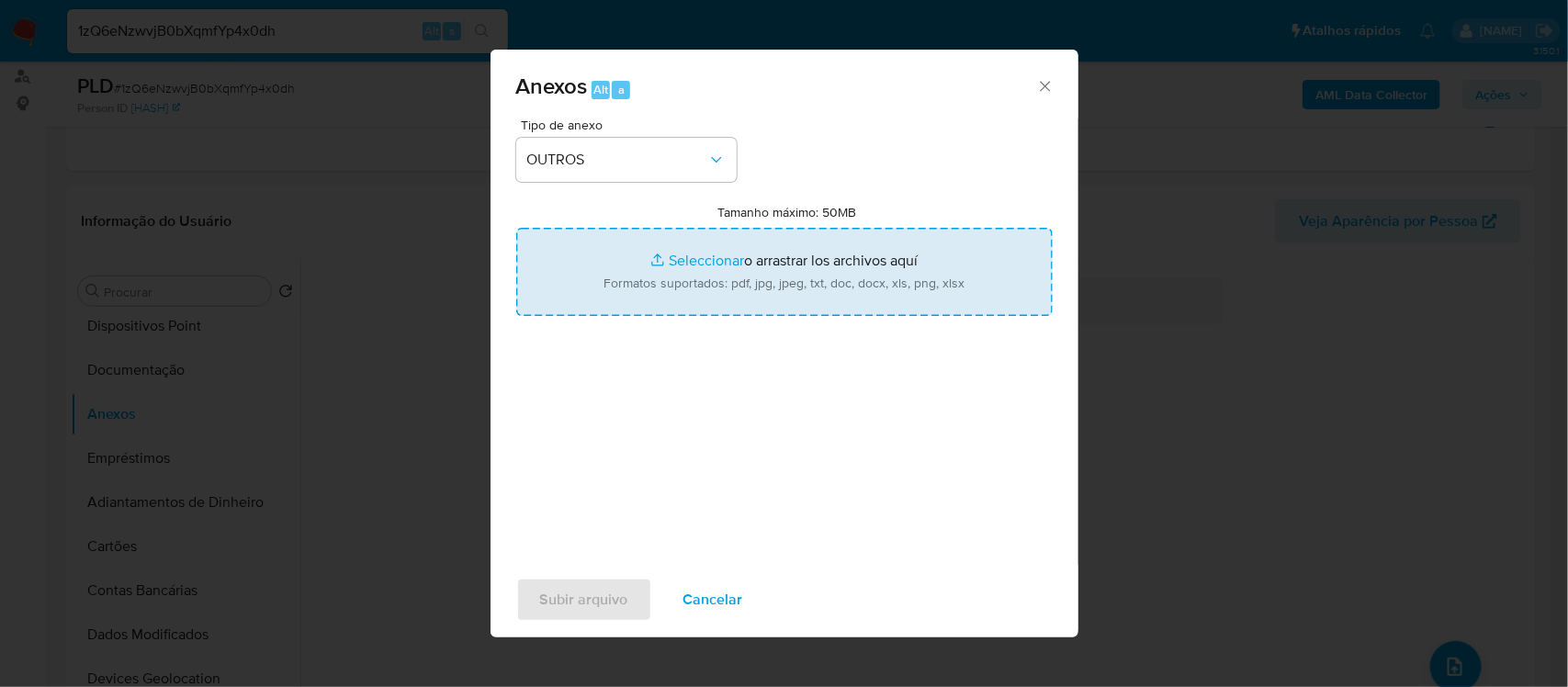 click on "Tamanho máximo: 50MB Seleccionar archivos" at bounding box center [784, 272] 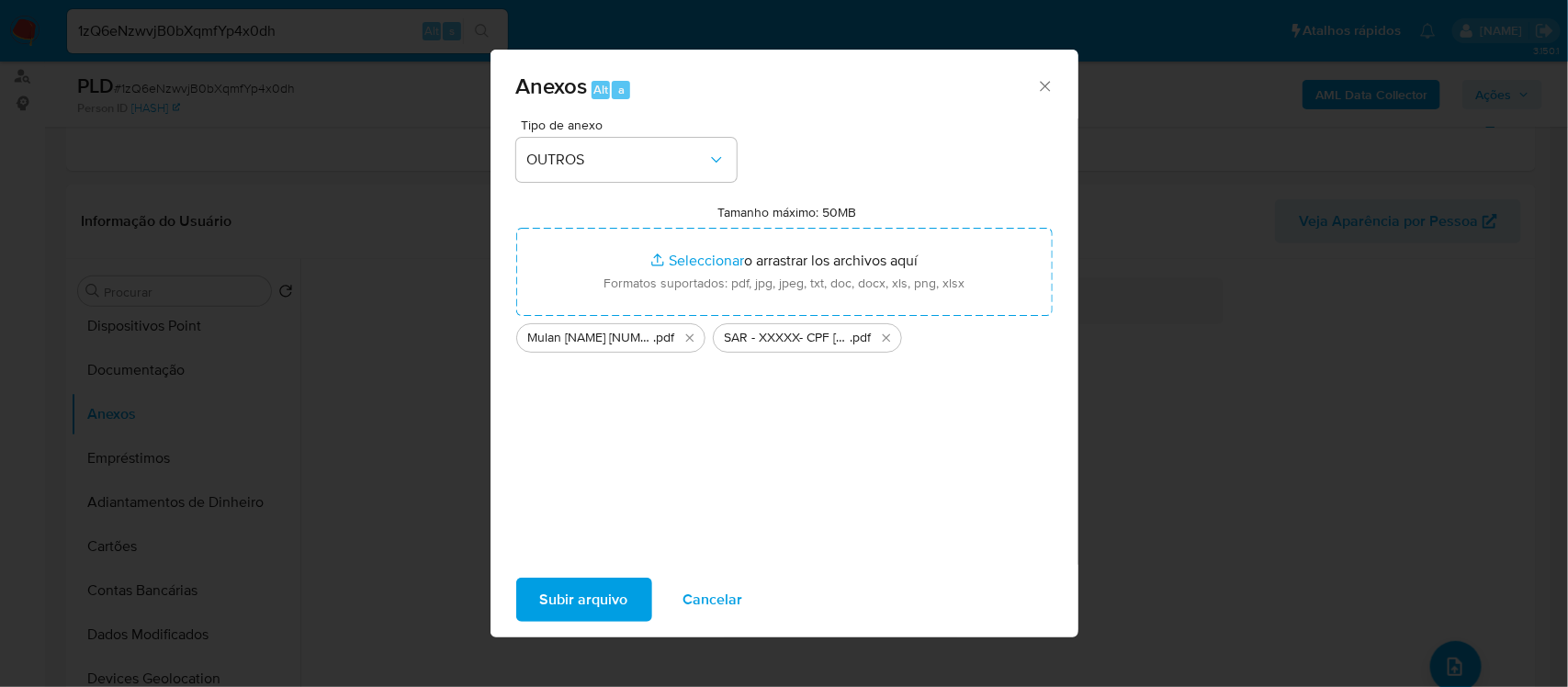 click on "Subir arquivo" at bounding box center [584, 600] 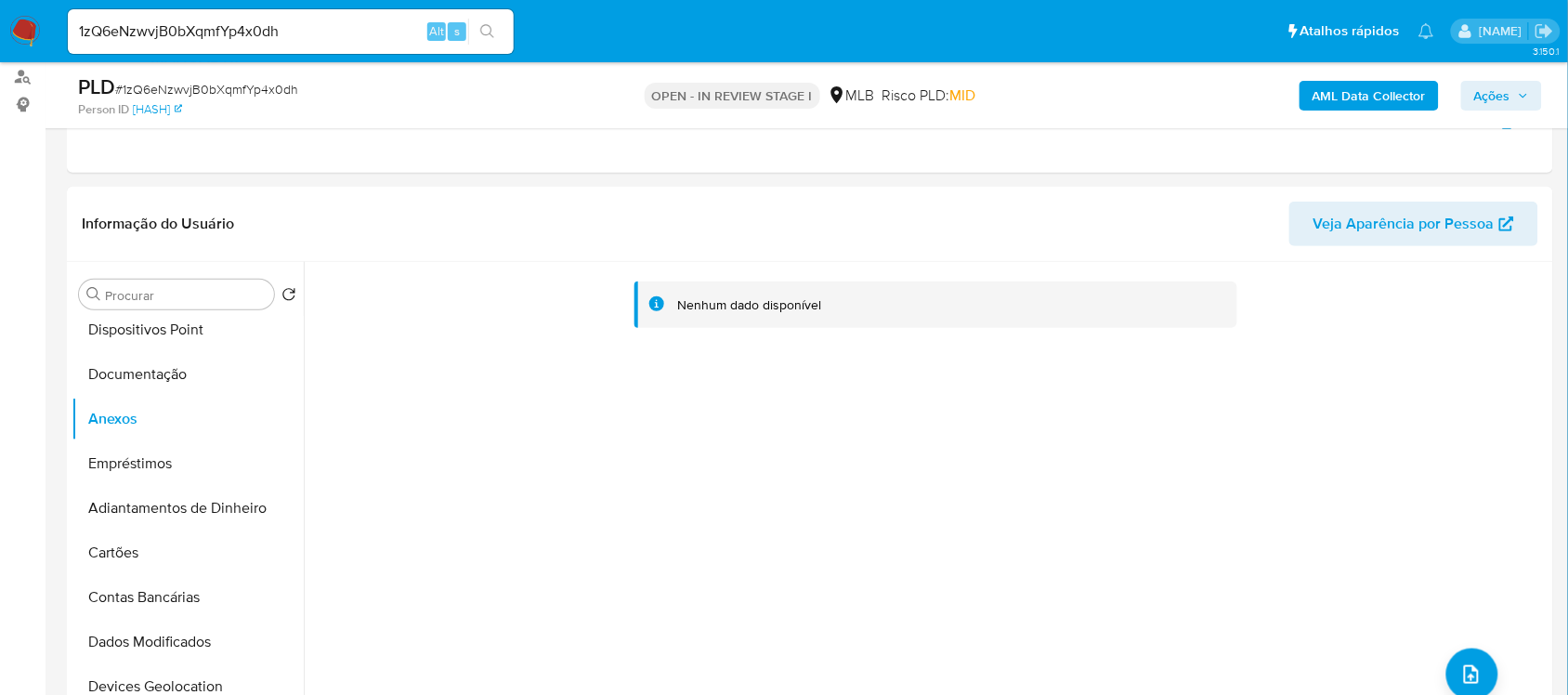 click on "Ações" at bounding box center (1492, 96) 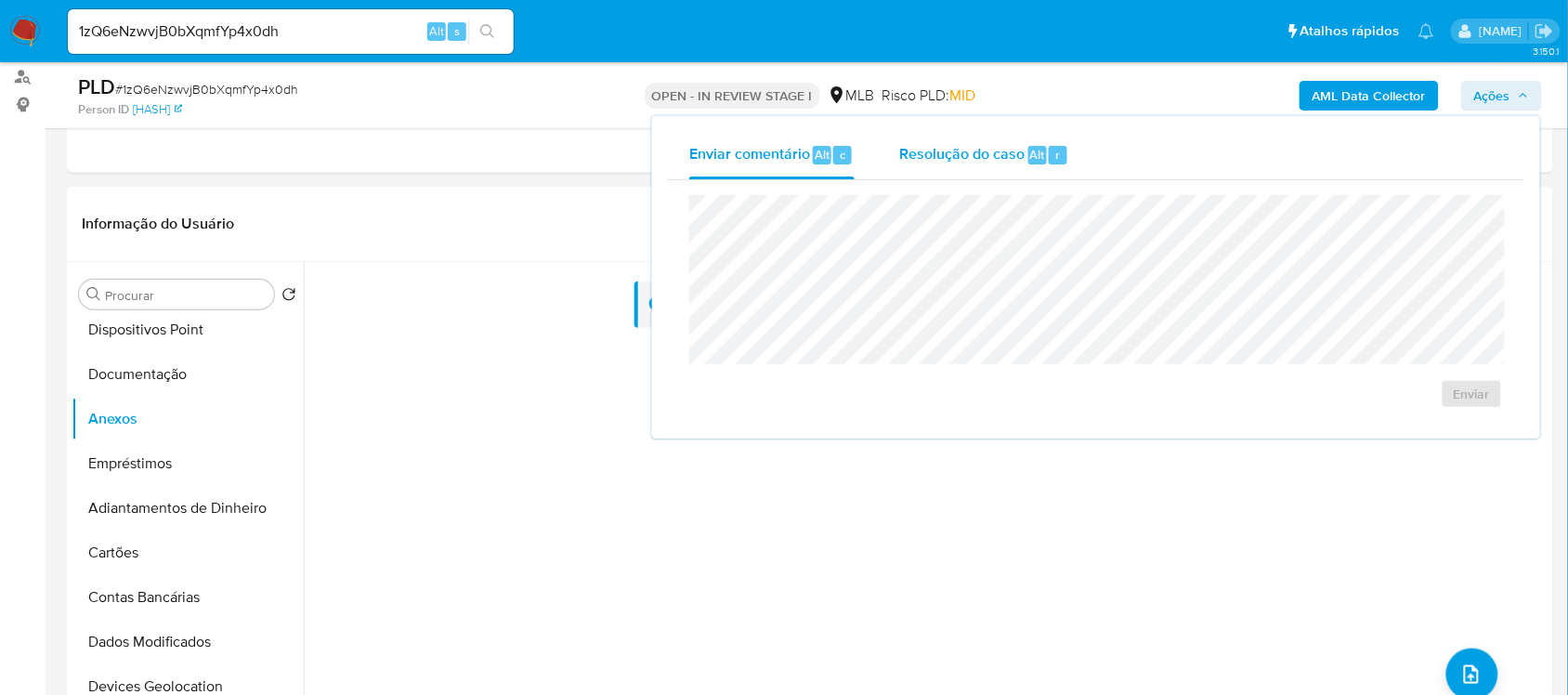 click on "Resolução do caso" at bounding box center [961, 153] 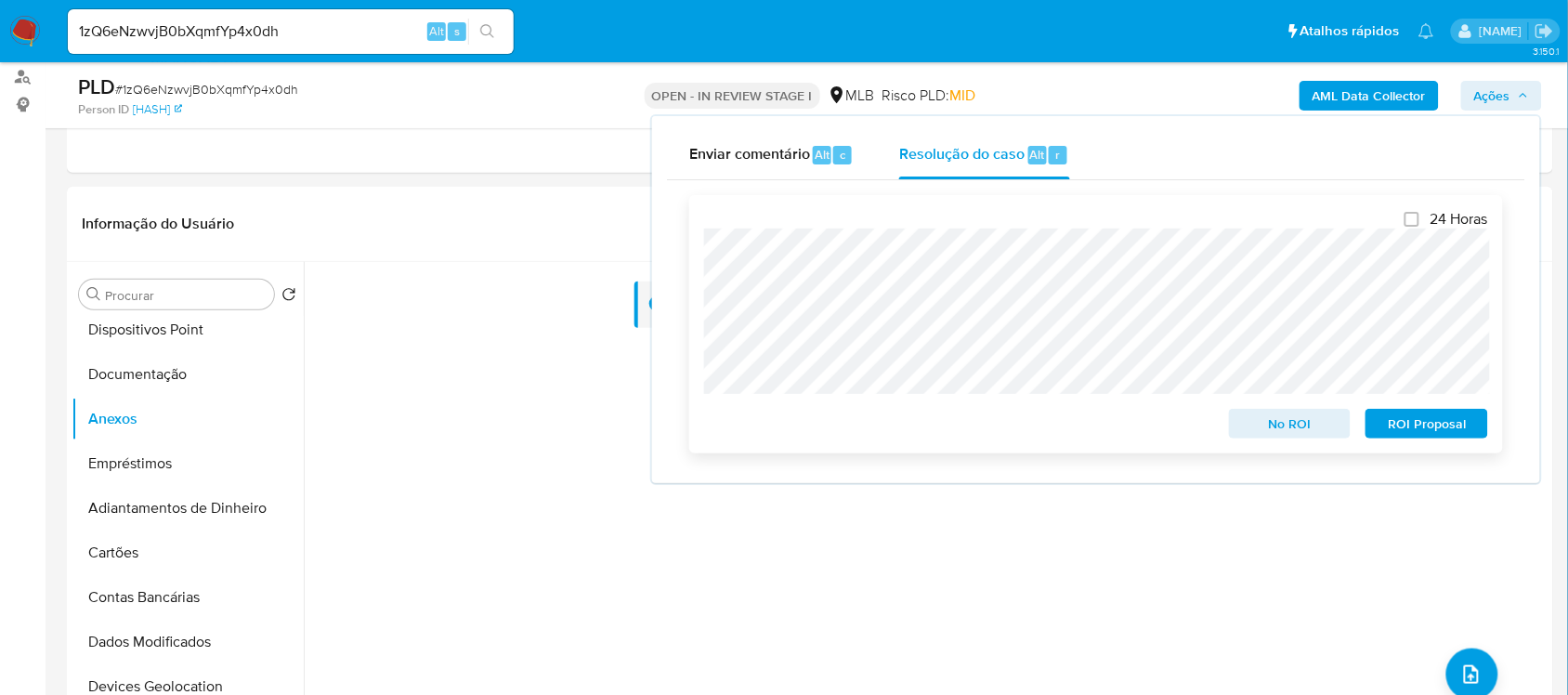 click on "ROI Proposal" at bounding box center [1427, 424] 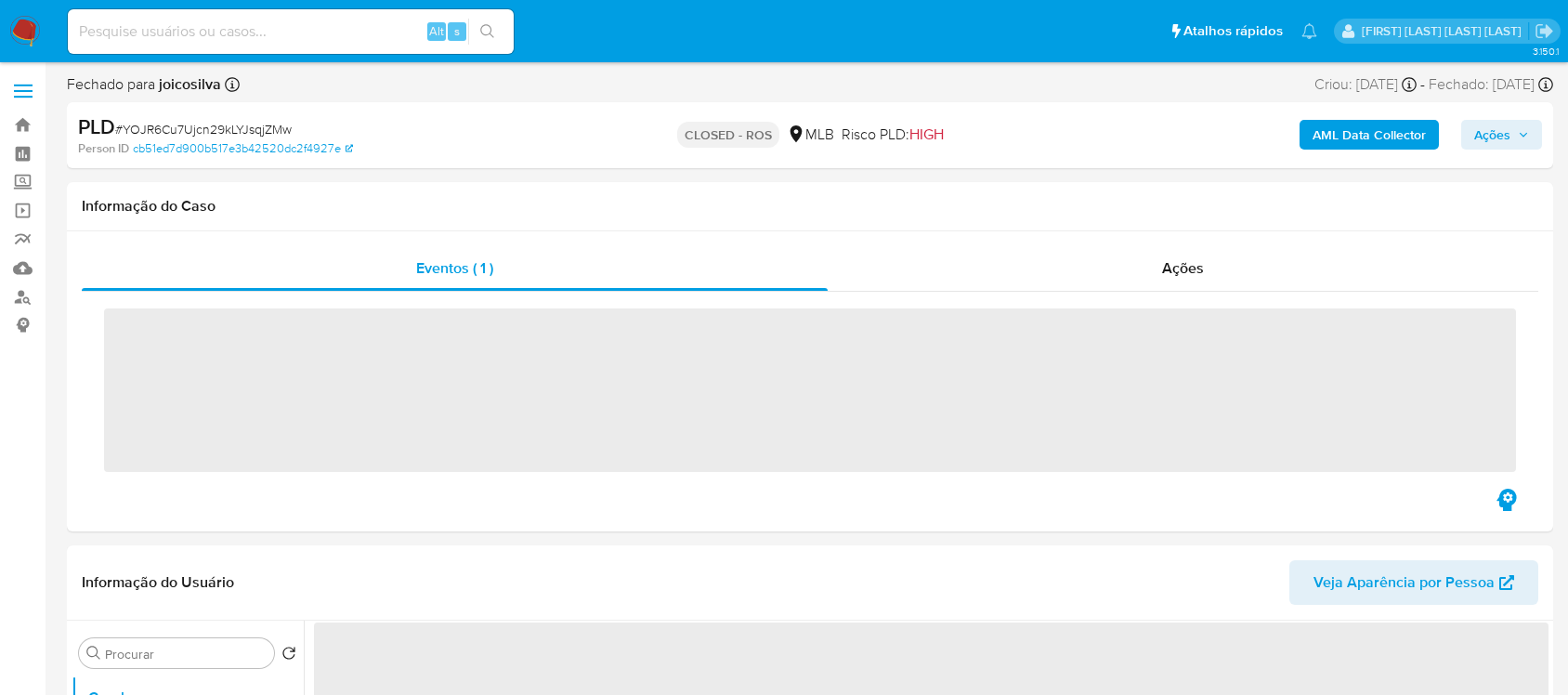 scroll, scrollTop: 0, scrollLeft: 0, axis: both 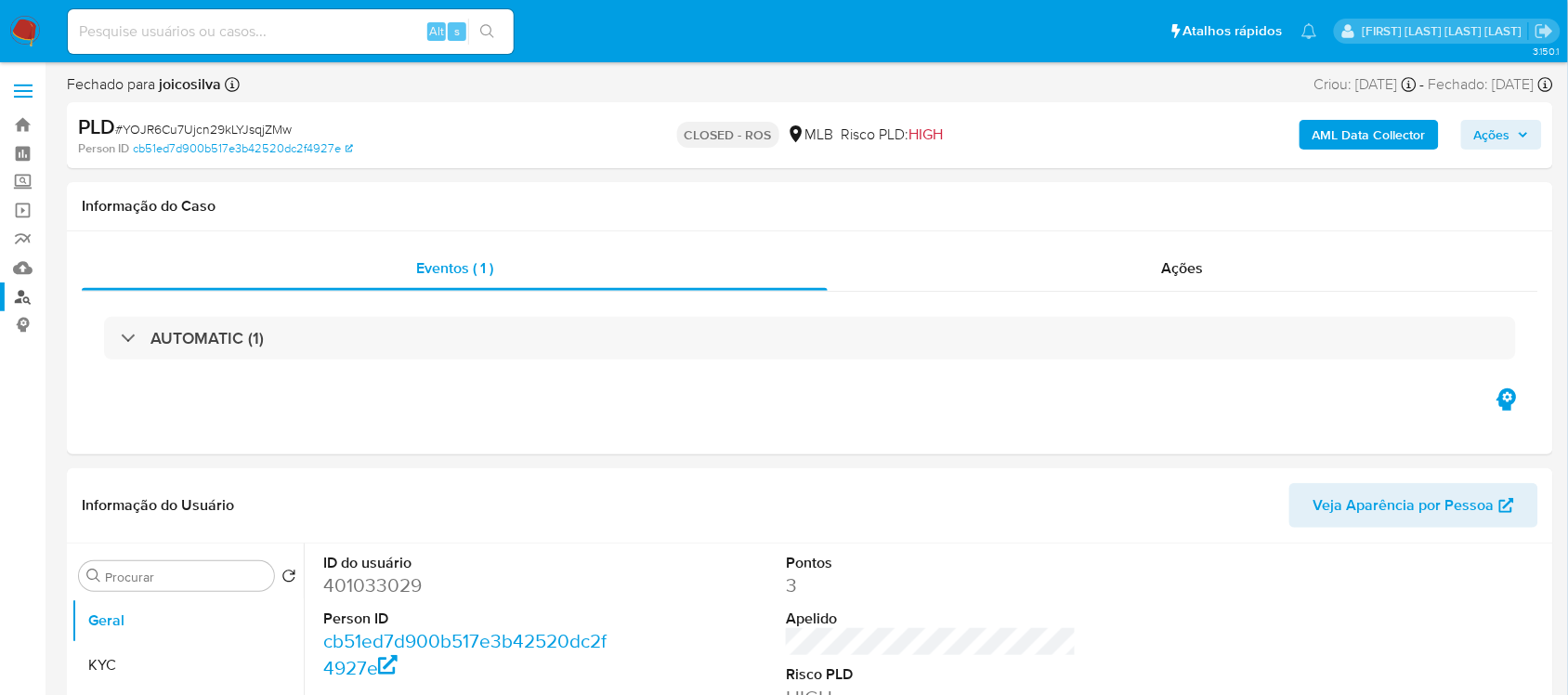 select on "10" 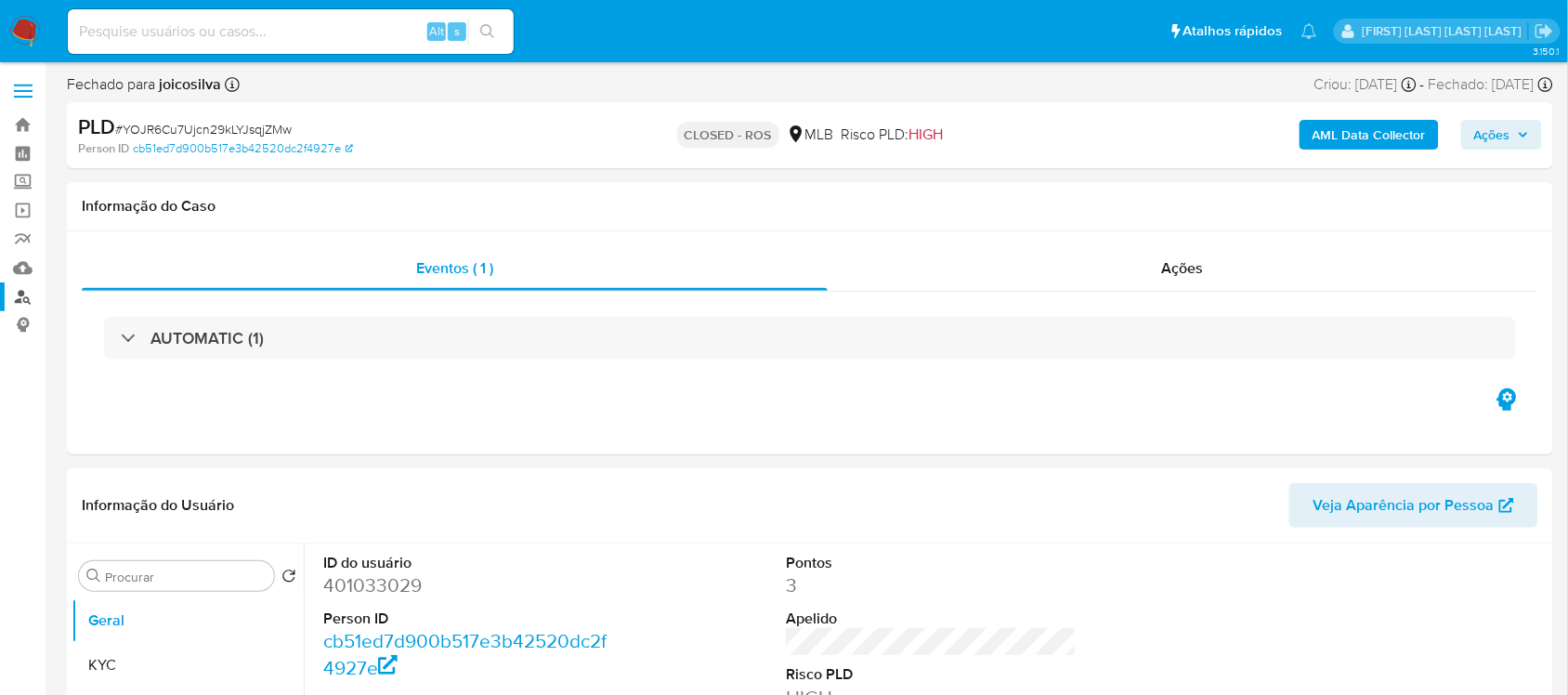 click on "Localizador de pessoas" at bounding box center [111, 296] 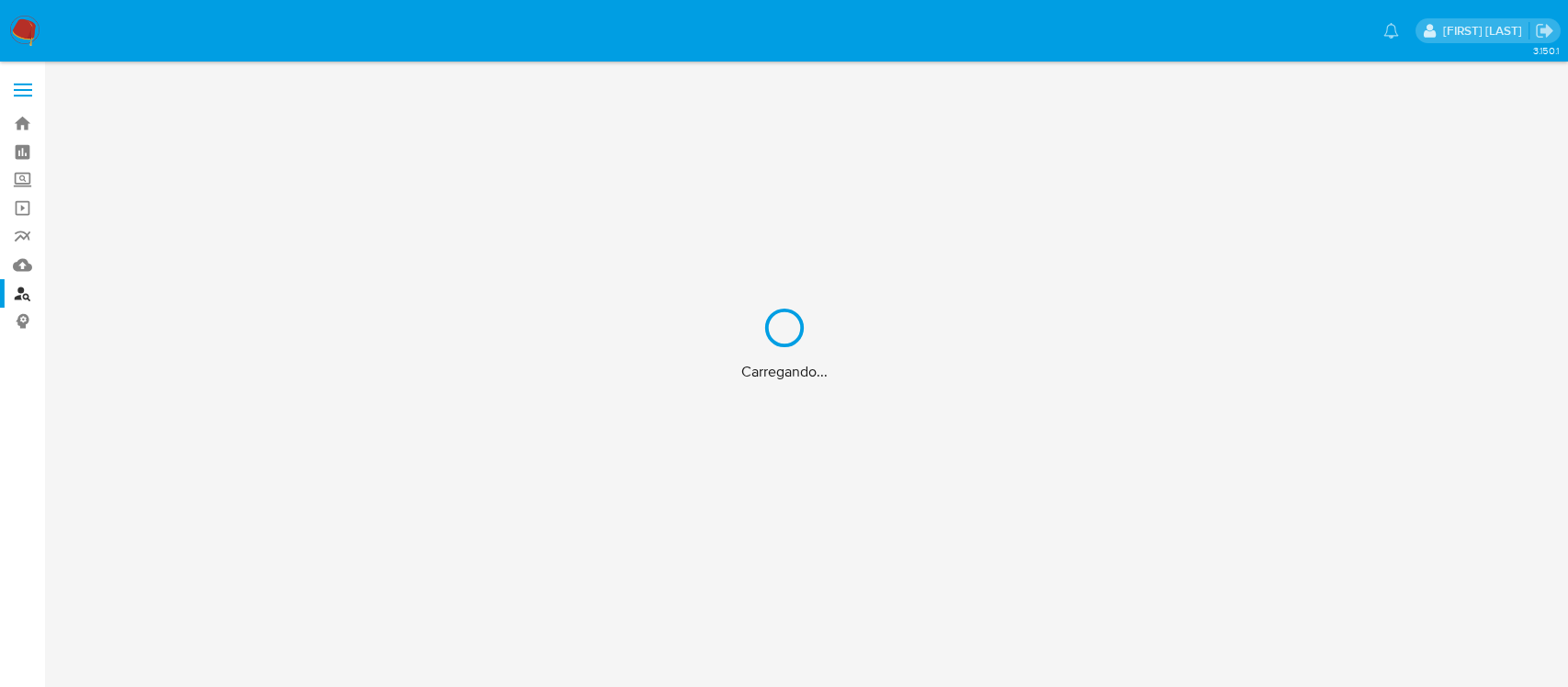 scroll, scrollTop: 0, scrollLeft: 0, axis: both 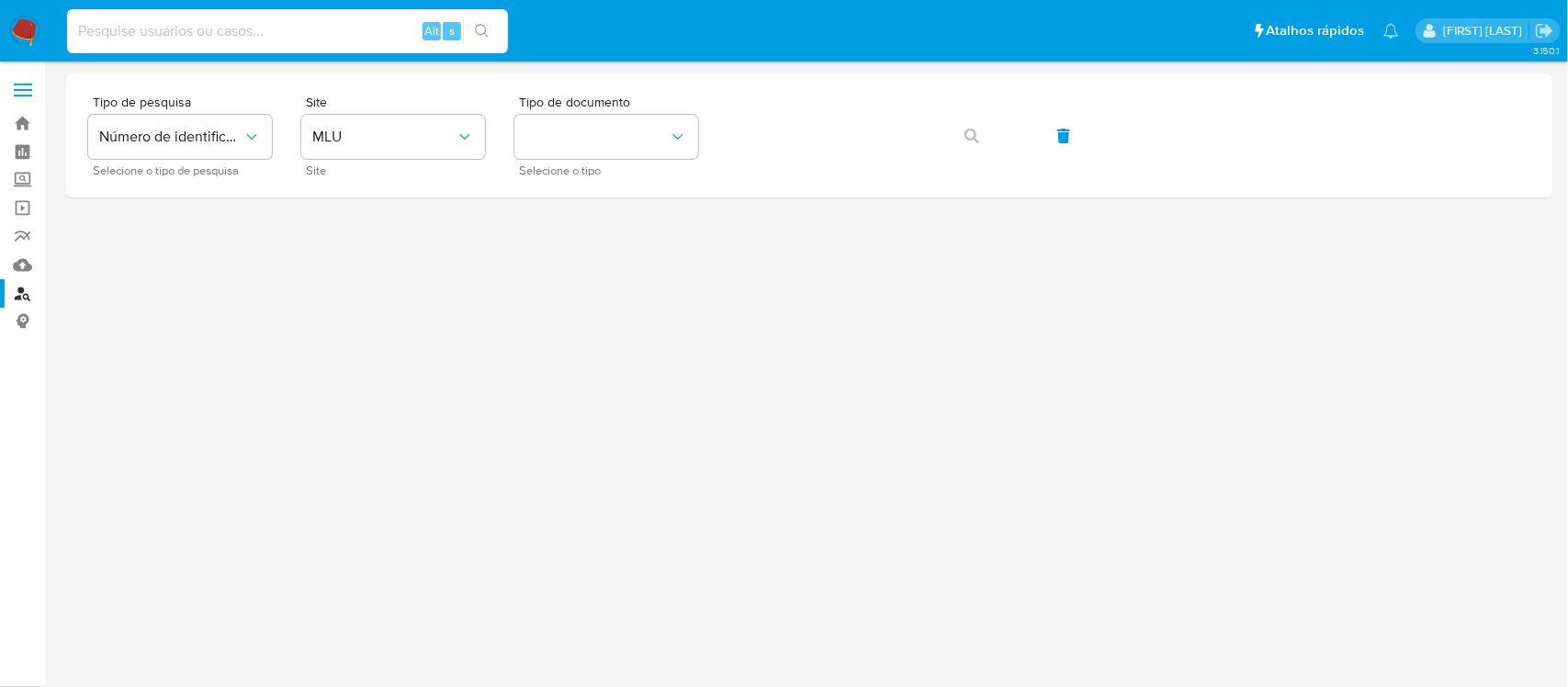 drag, startPoint x: 216, startPoint y: 28, endPoint x: 138, endPoint y: 39, distance: 78.77182 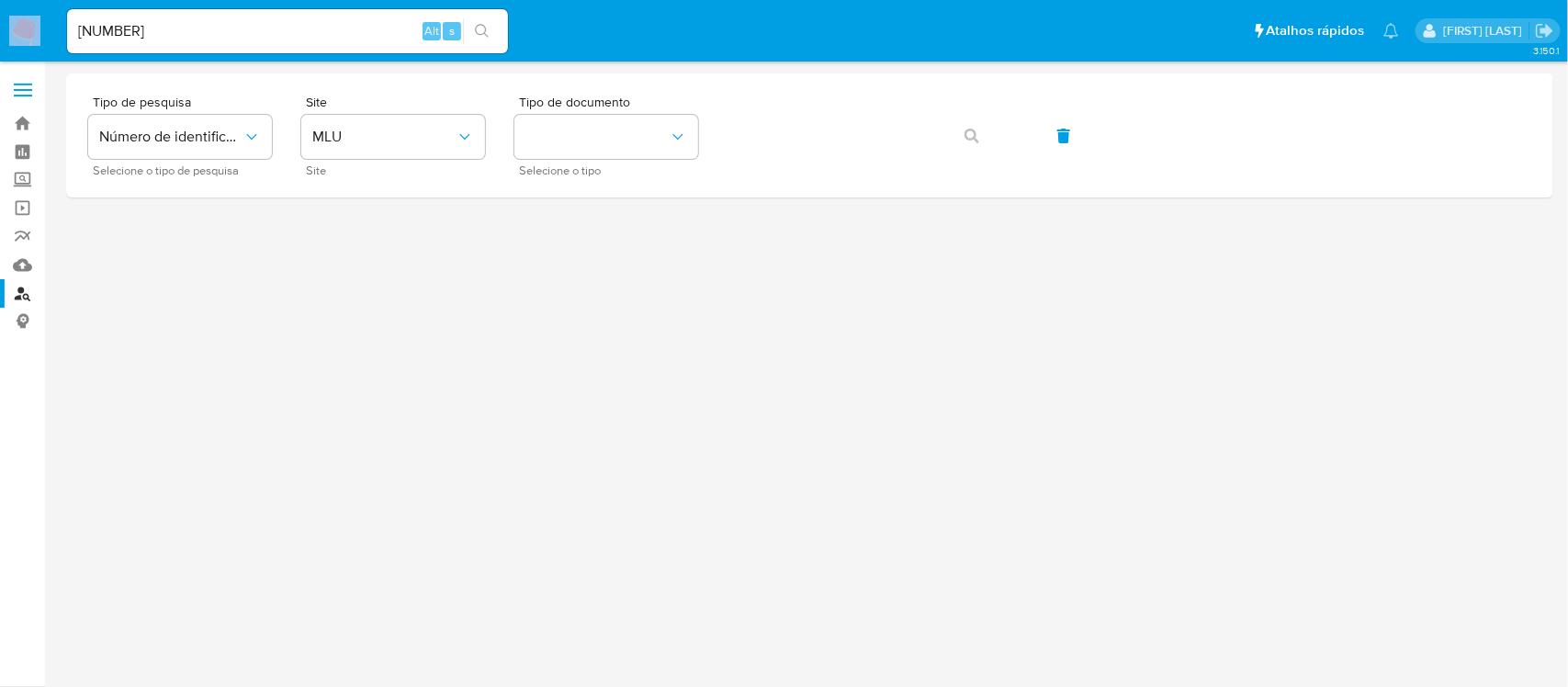 drag, startPoint x: 264, startPoint y: 51, endPoint x: 19, endPoint y: 46, distance: 245.051 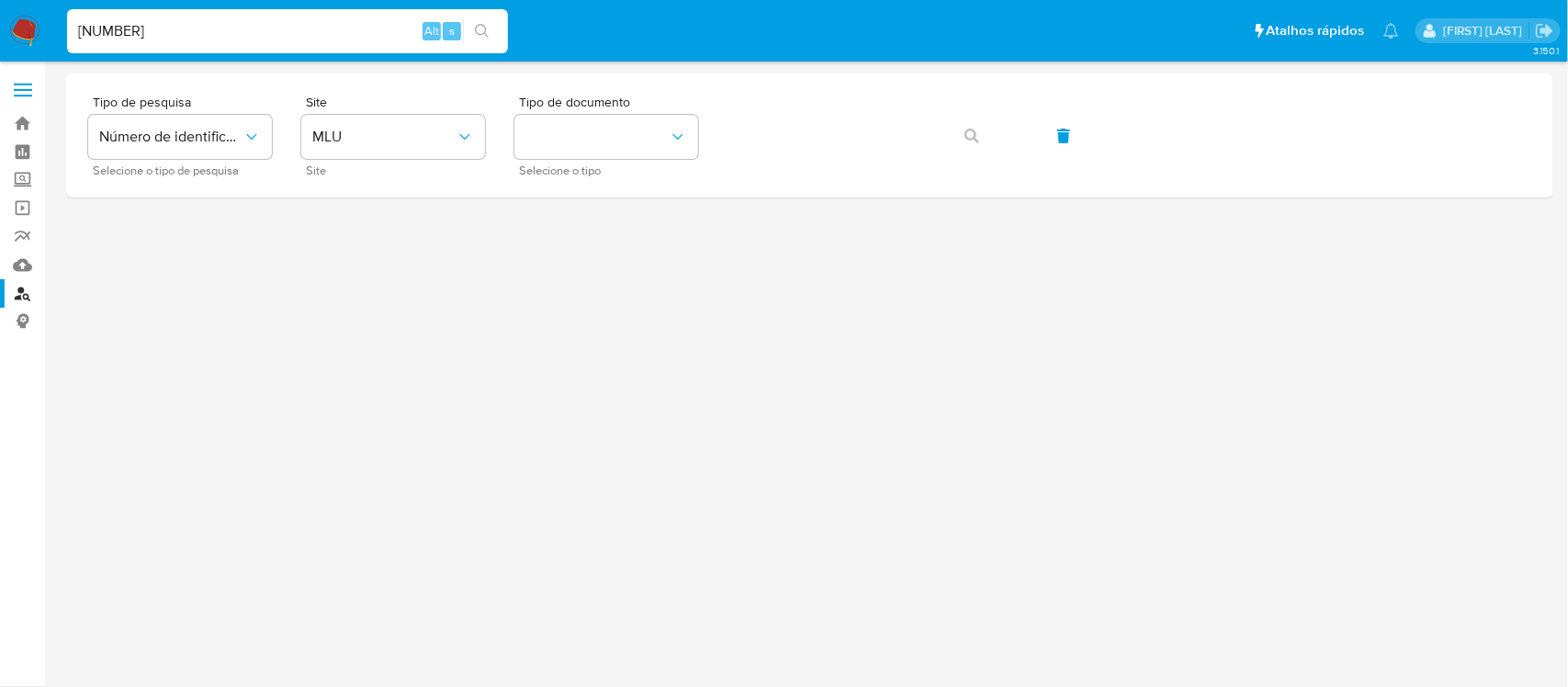 drag, startPoint x: 35, startPoint y: 39, endPoint x: -44, endPoint y: 39, distance: 79 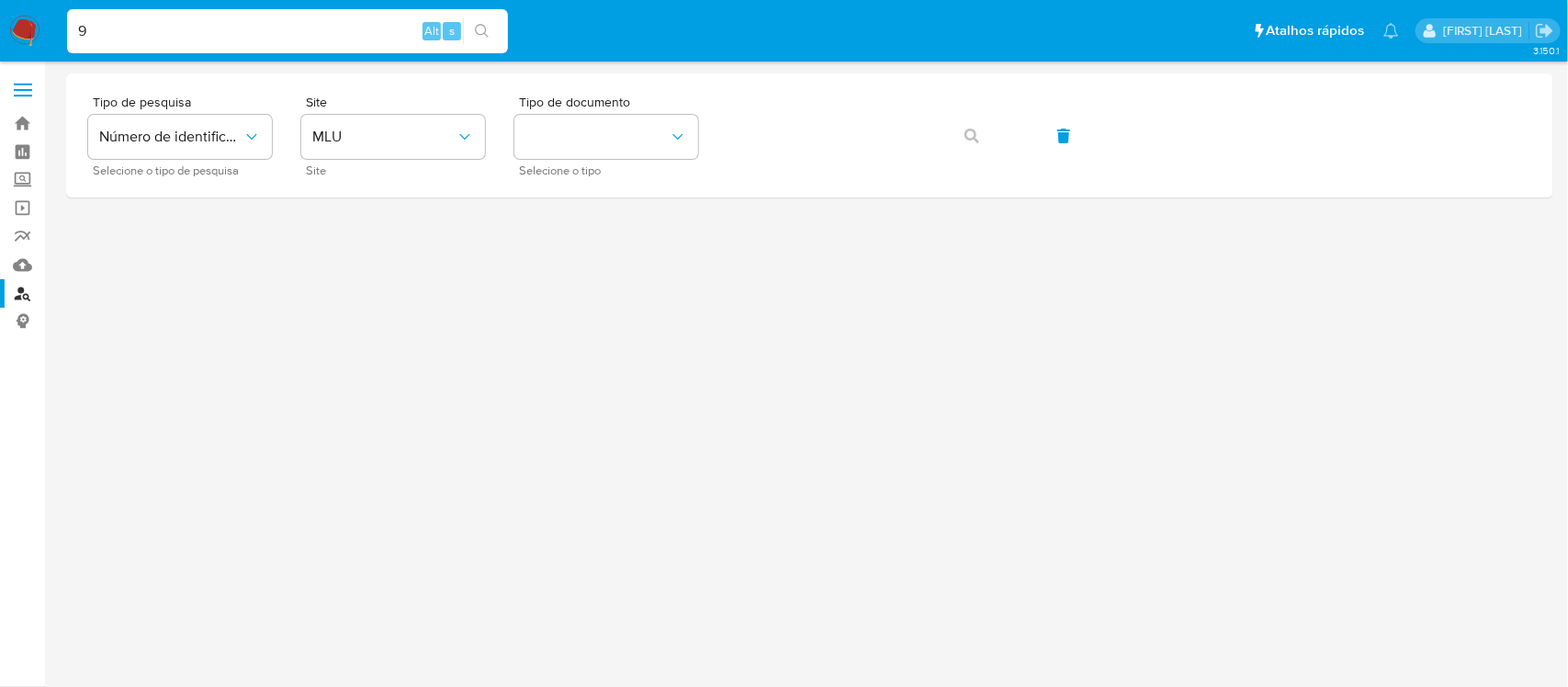 click on "9" at bounding box center [288, 31] 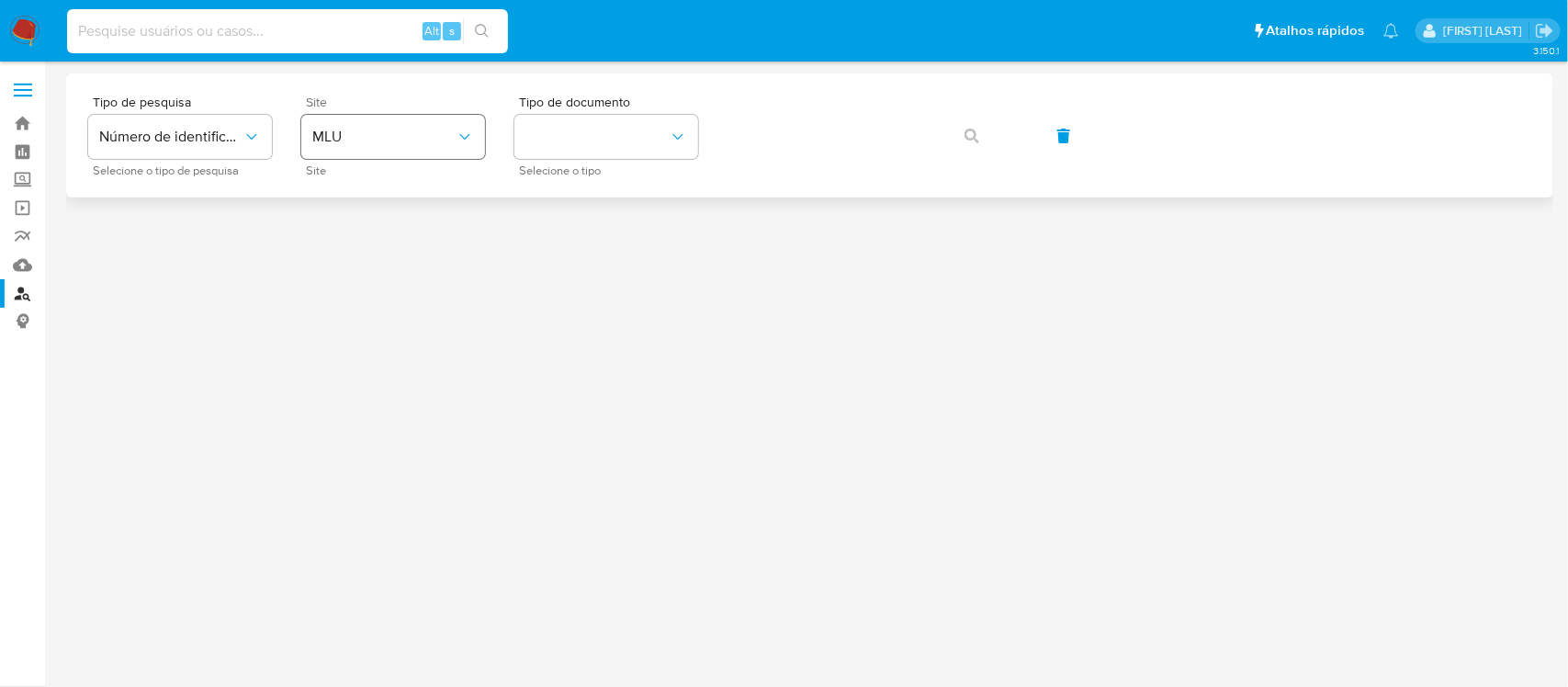 type 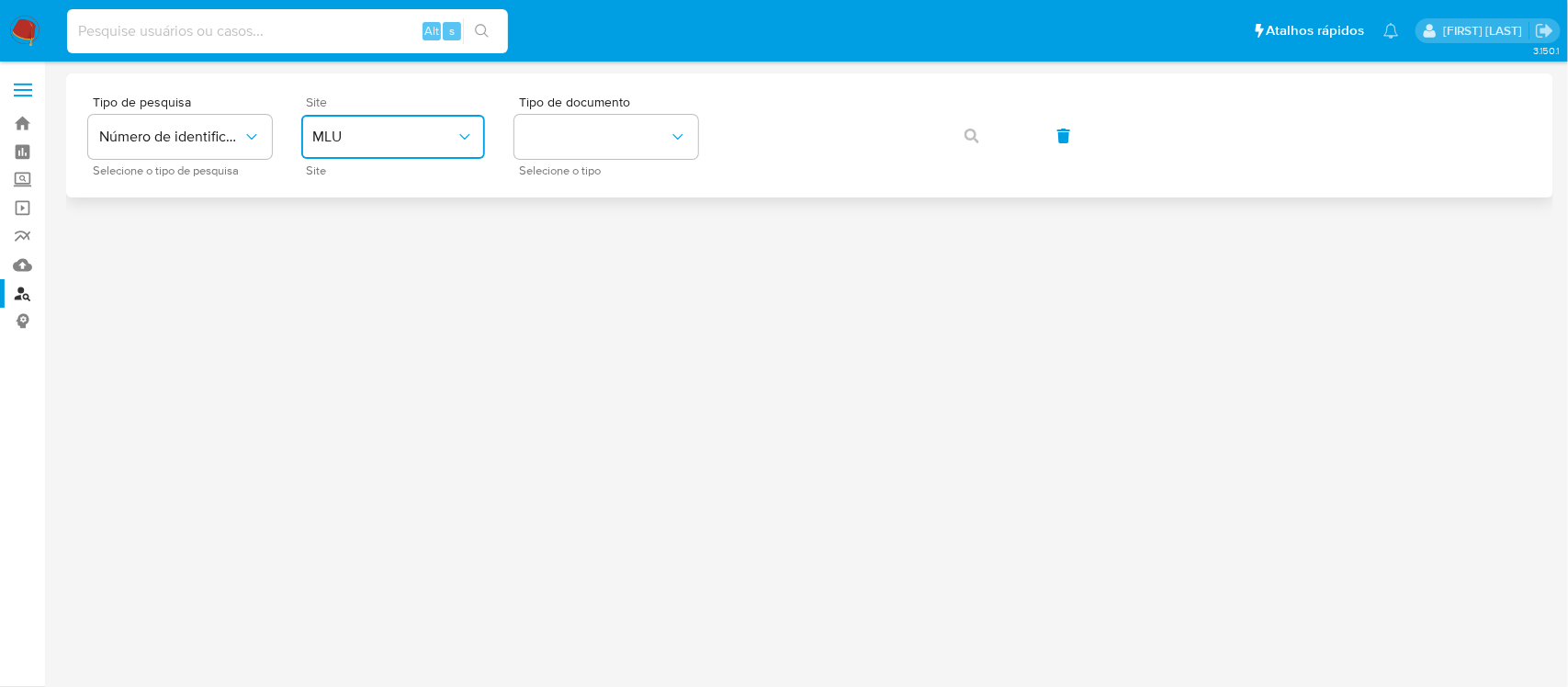 click 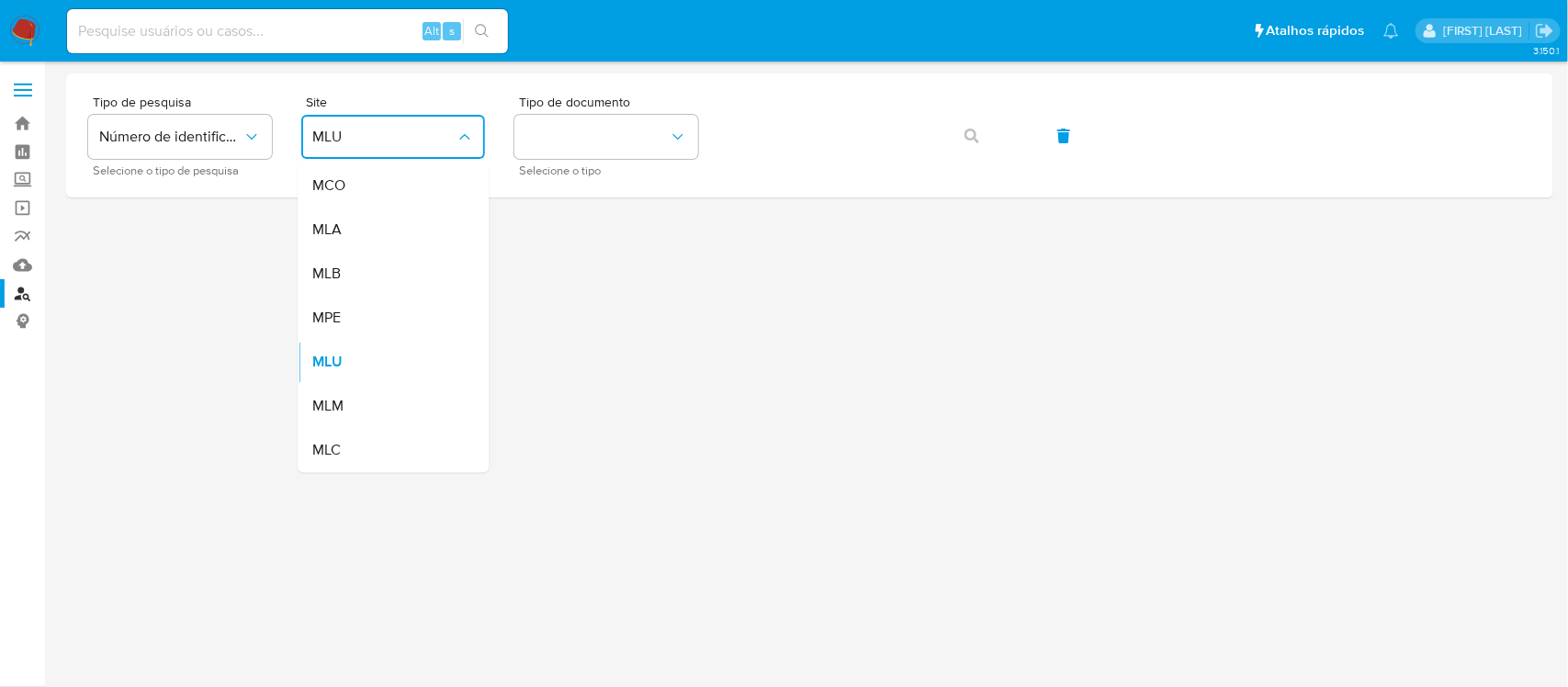 click on "MLB" at bounding box center (388, 275) 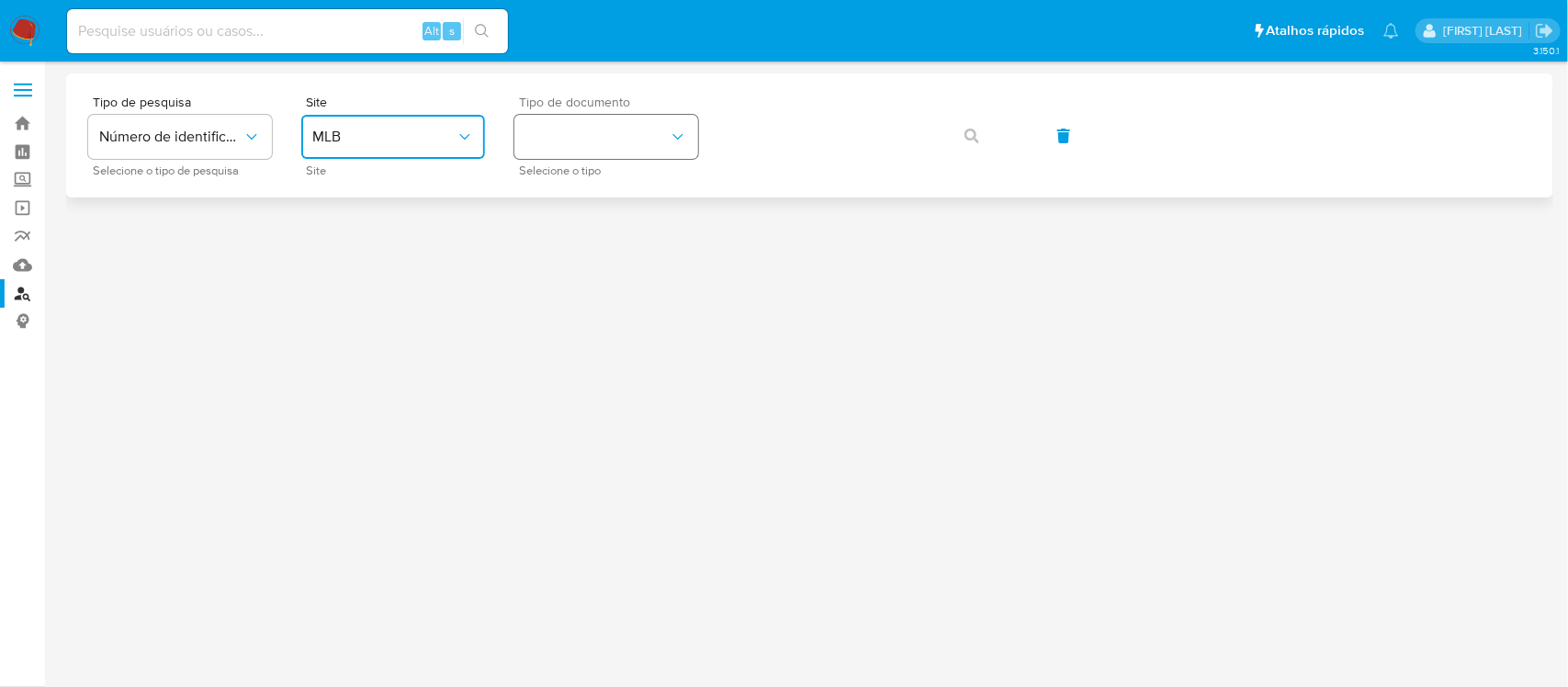 click at bounding box center [606, 137] 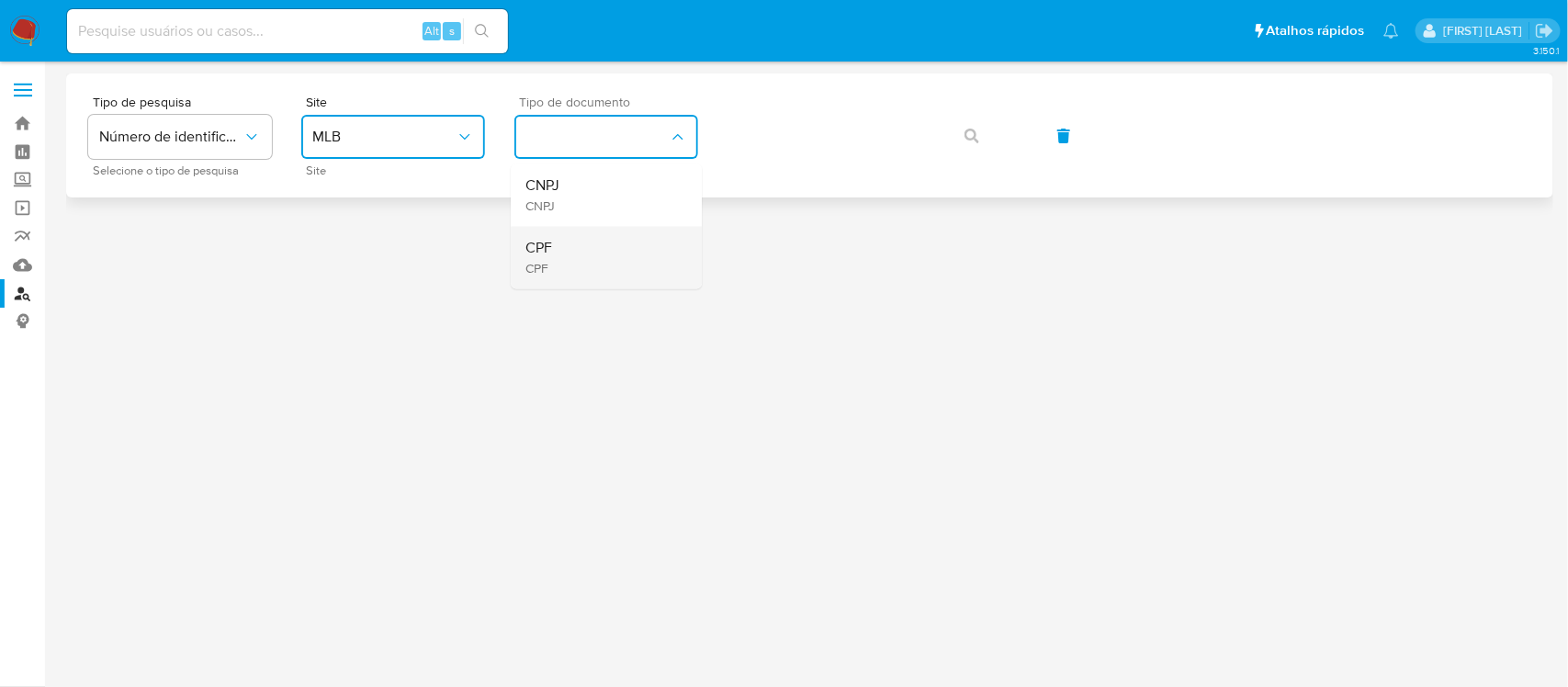 click on "CPF CPF" at bounding box center [601, 258] 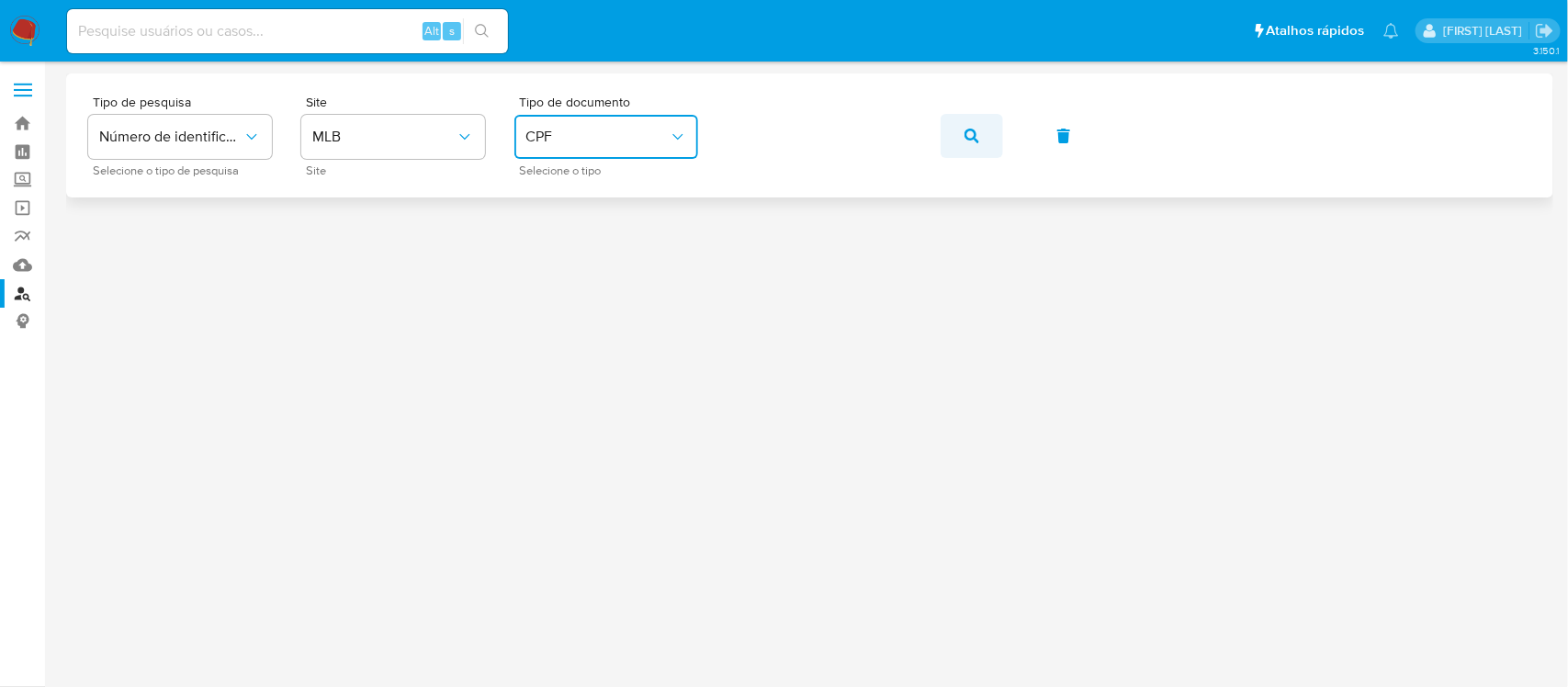 click 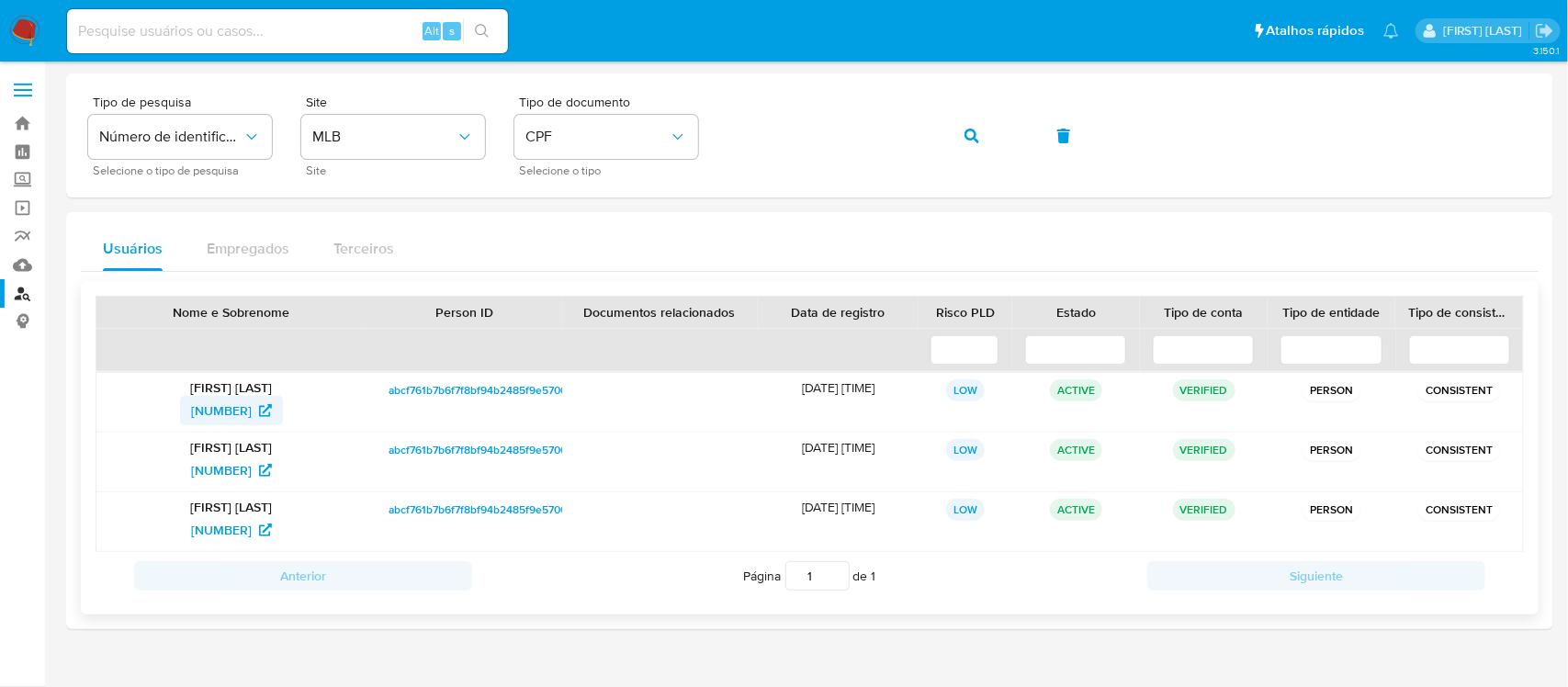click on "334897151" at bounding box center (221, 411) 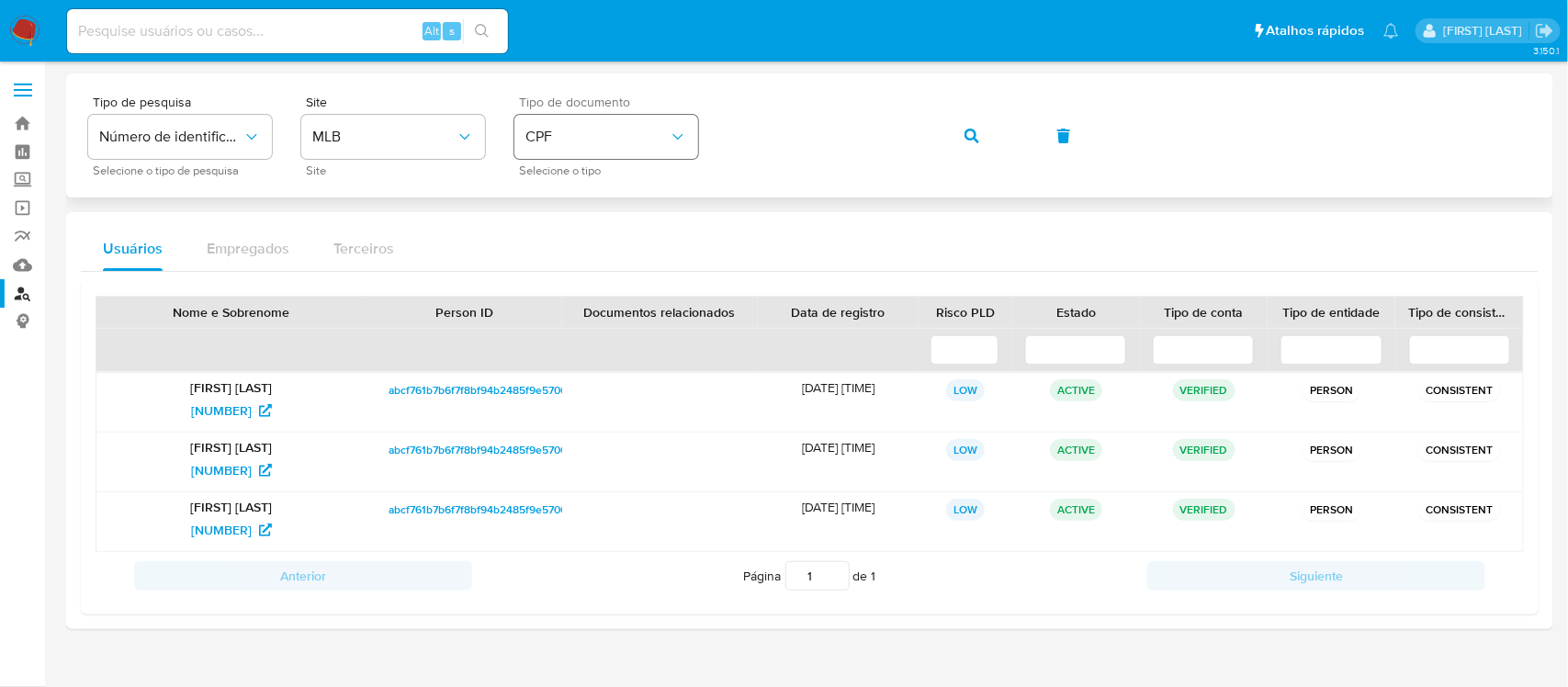 click on "Tipo de pesquisa Número de identificação Selecione o tipo de pesquisa Site MLB Site Tipo de documento CPF Selecione o tipo" at bounding box center [809, 135] 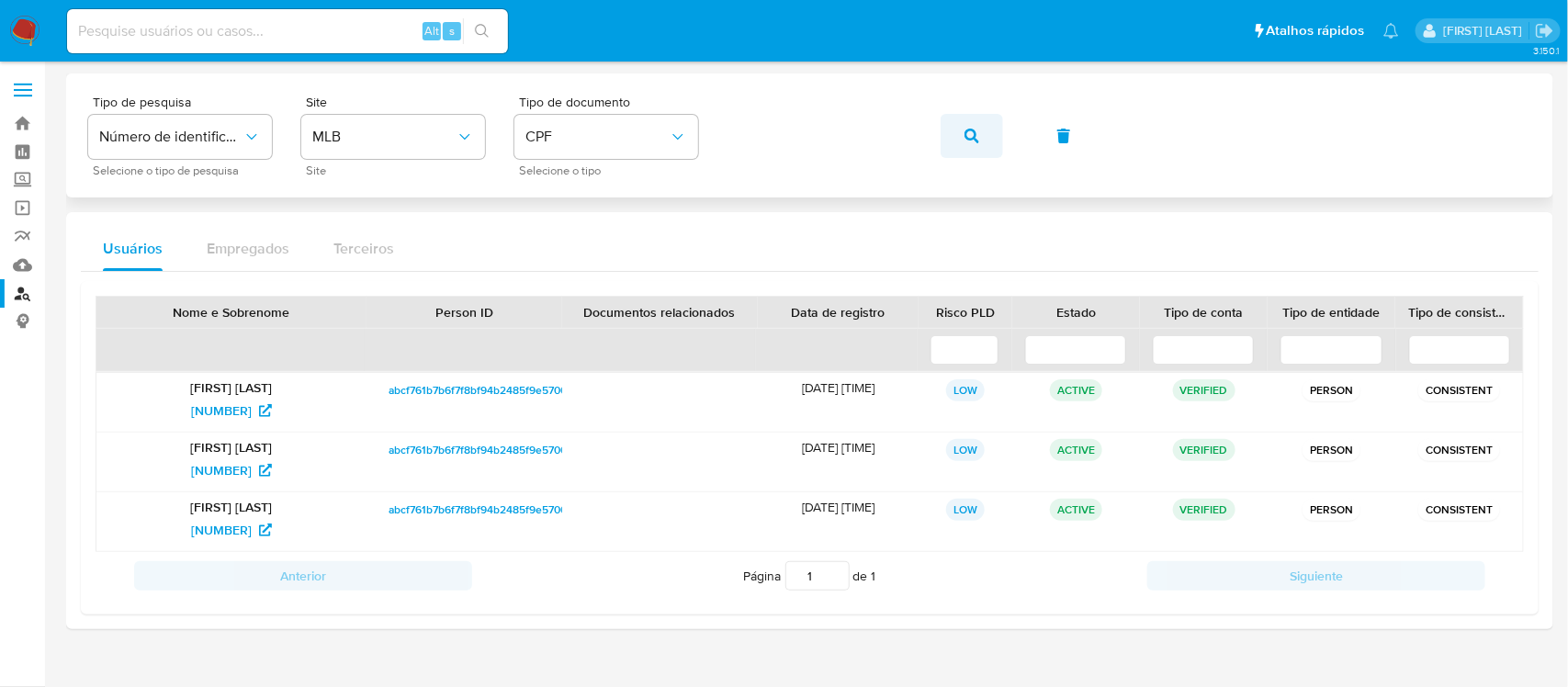 click 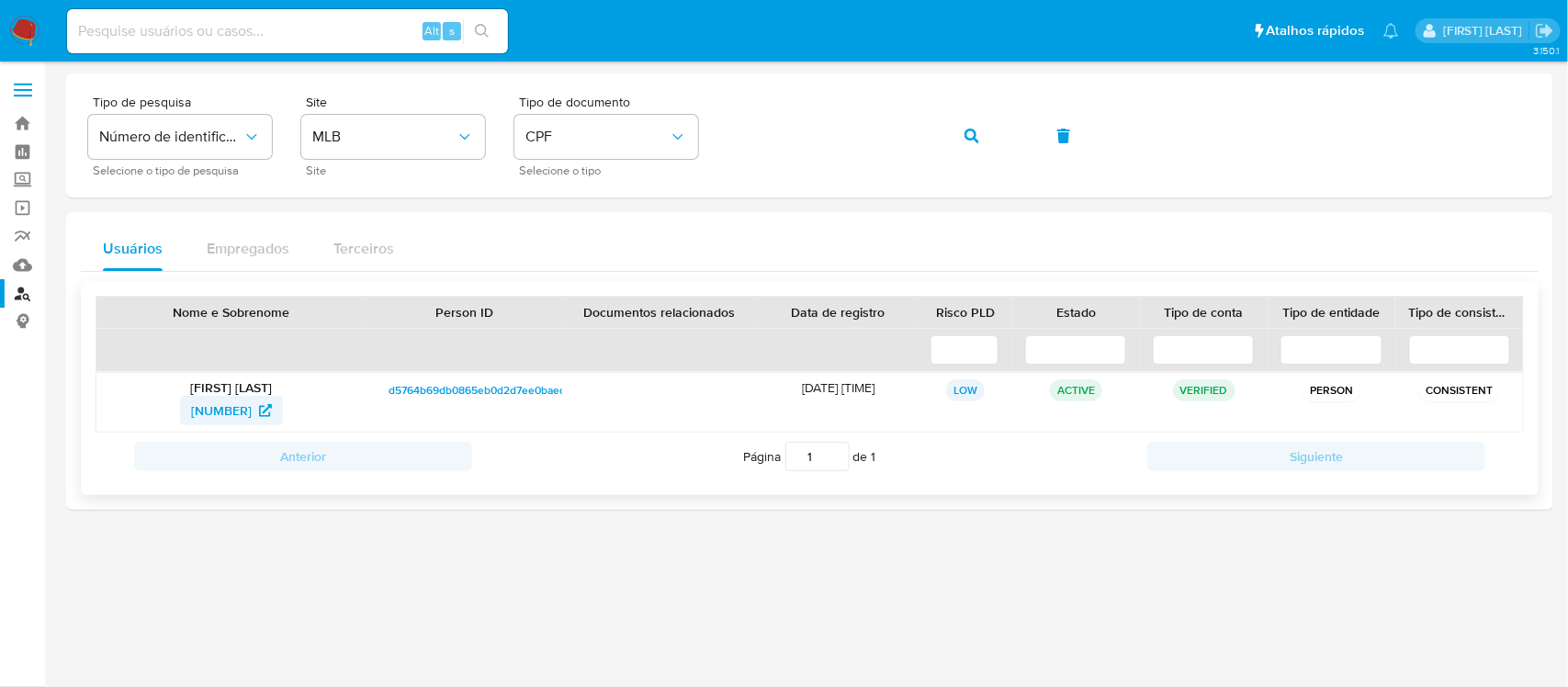 click on "603446492" at bounding box center [221, 411] 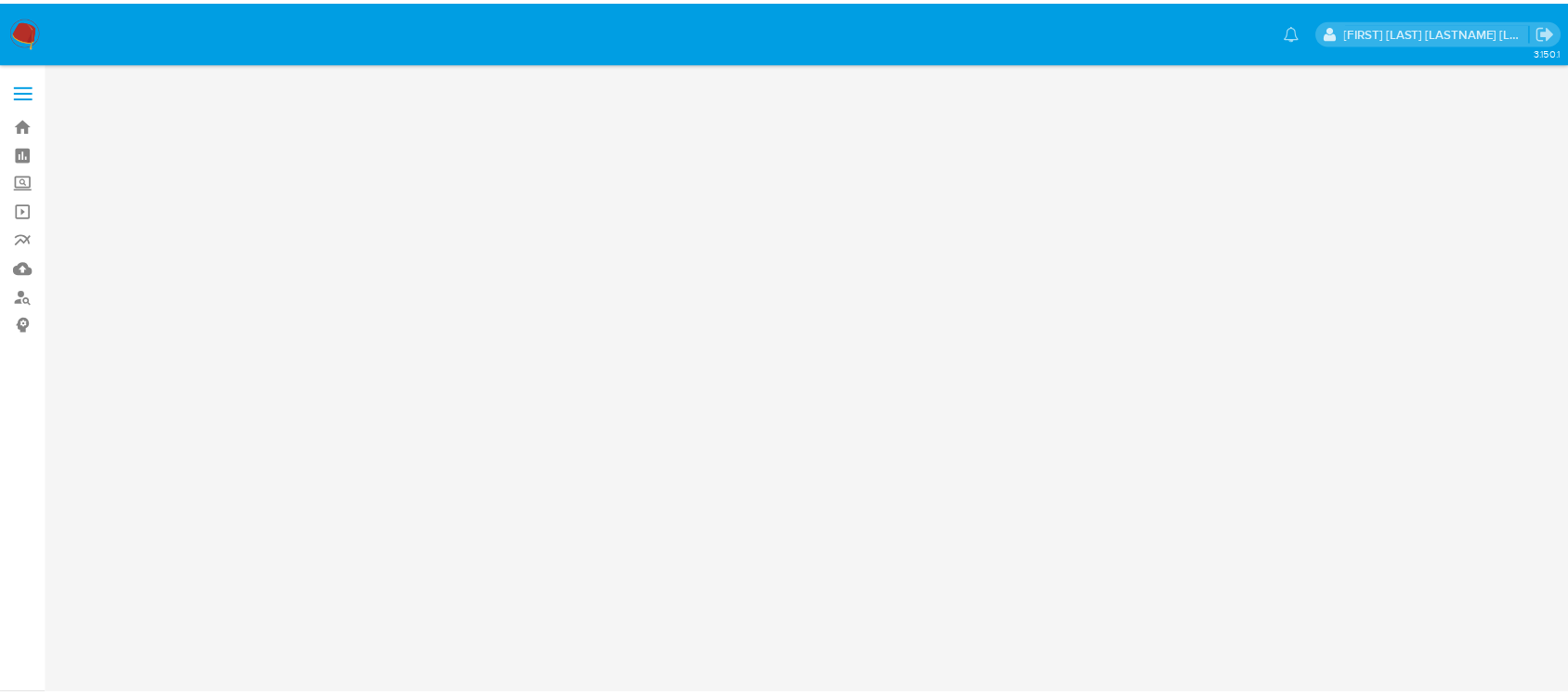 scroll, scrollTop: 0, scrollLeft: 0, axis: both 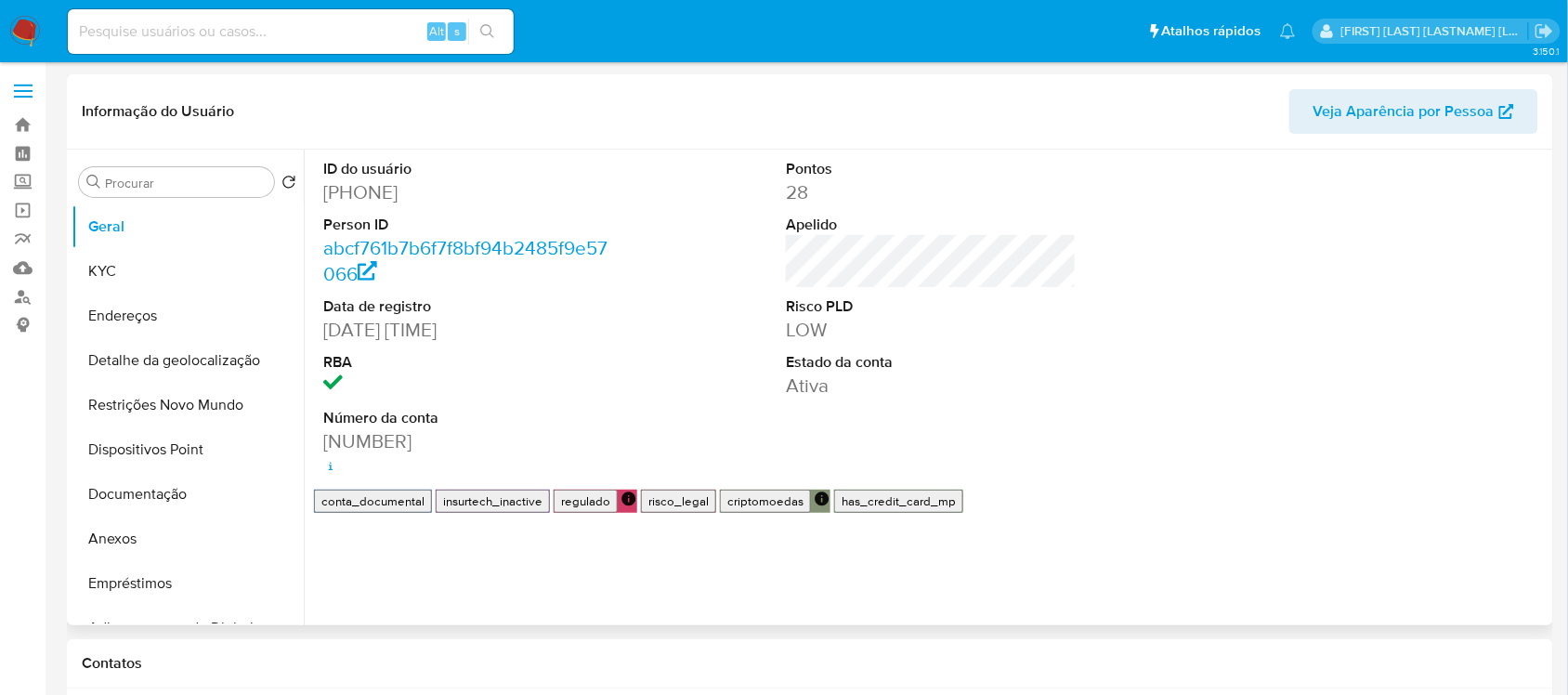 select on "10" 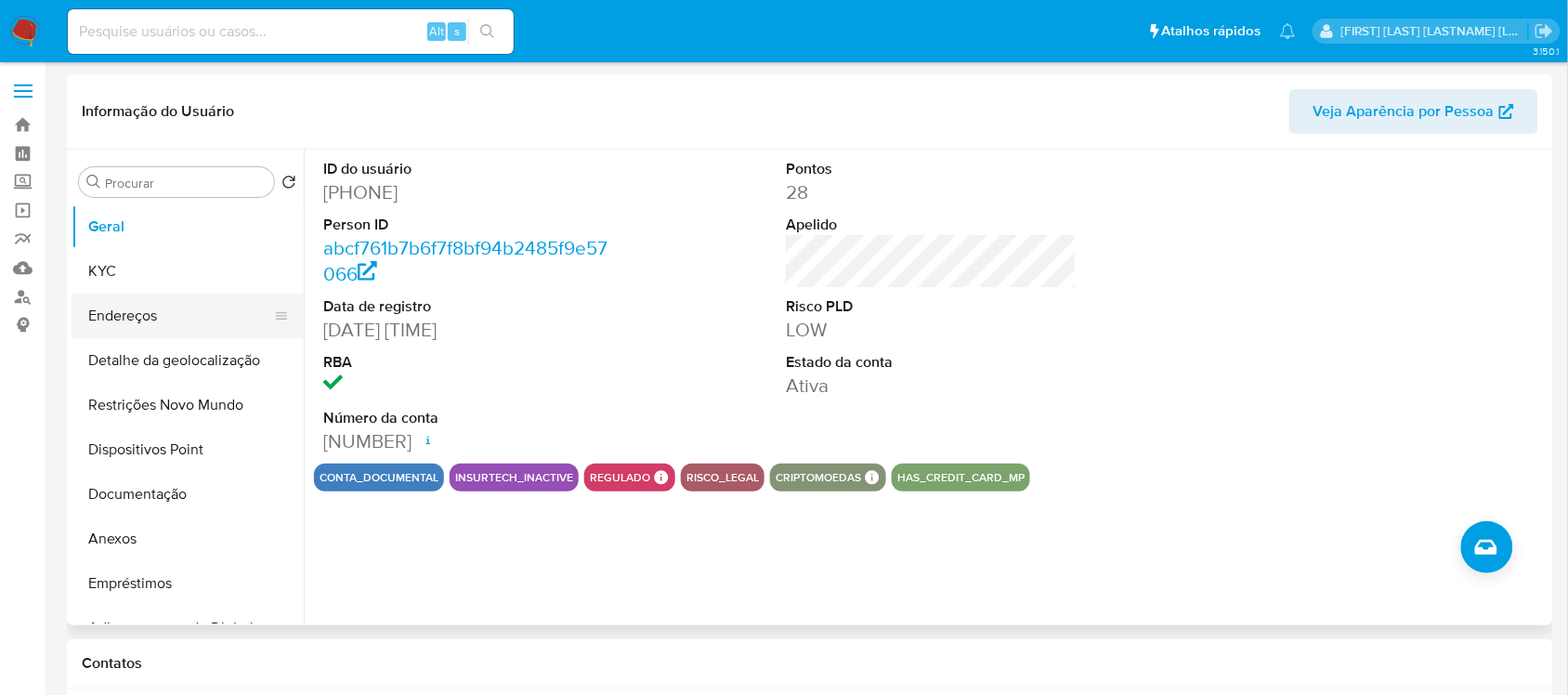 click on "Endereços" at bounding box center (180, 316) 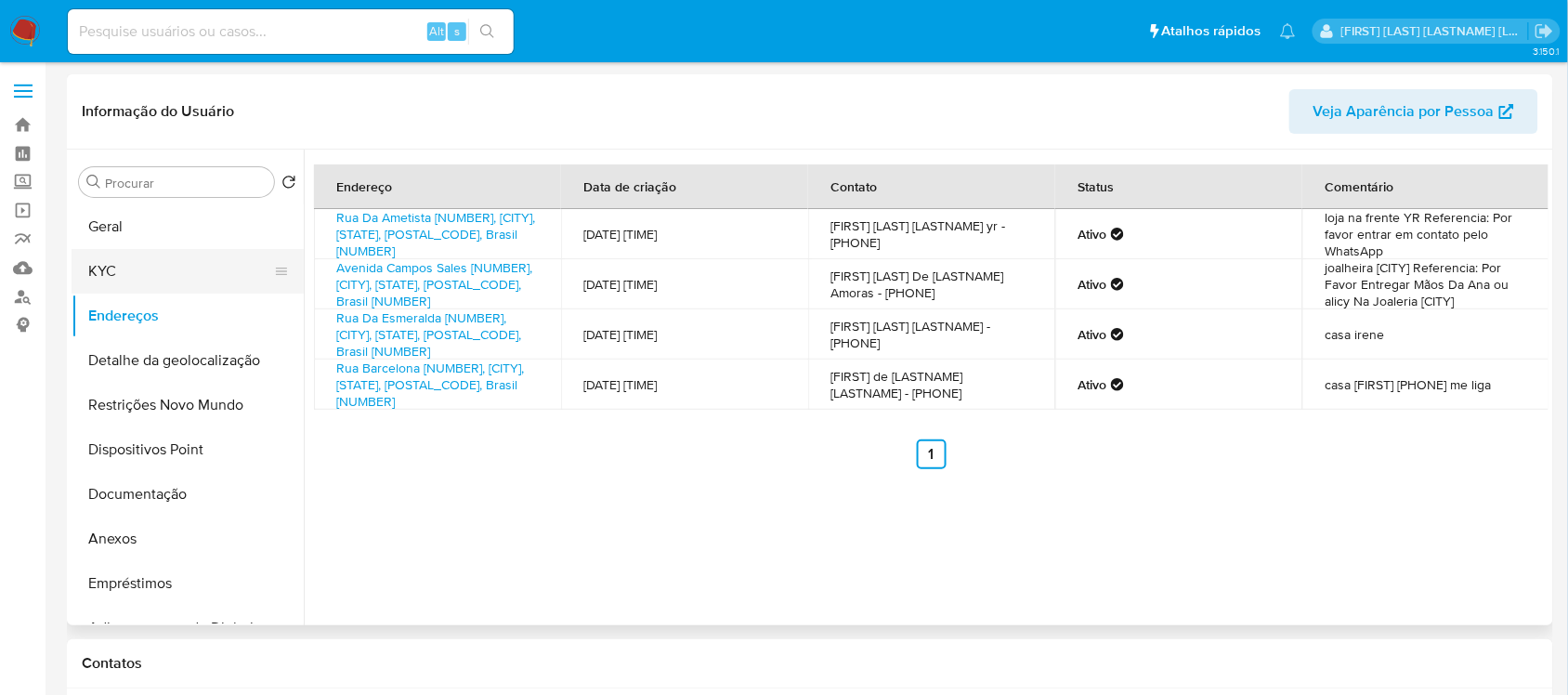 click on "KYC" at bounding box center (180, 271) 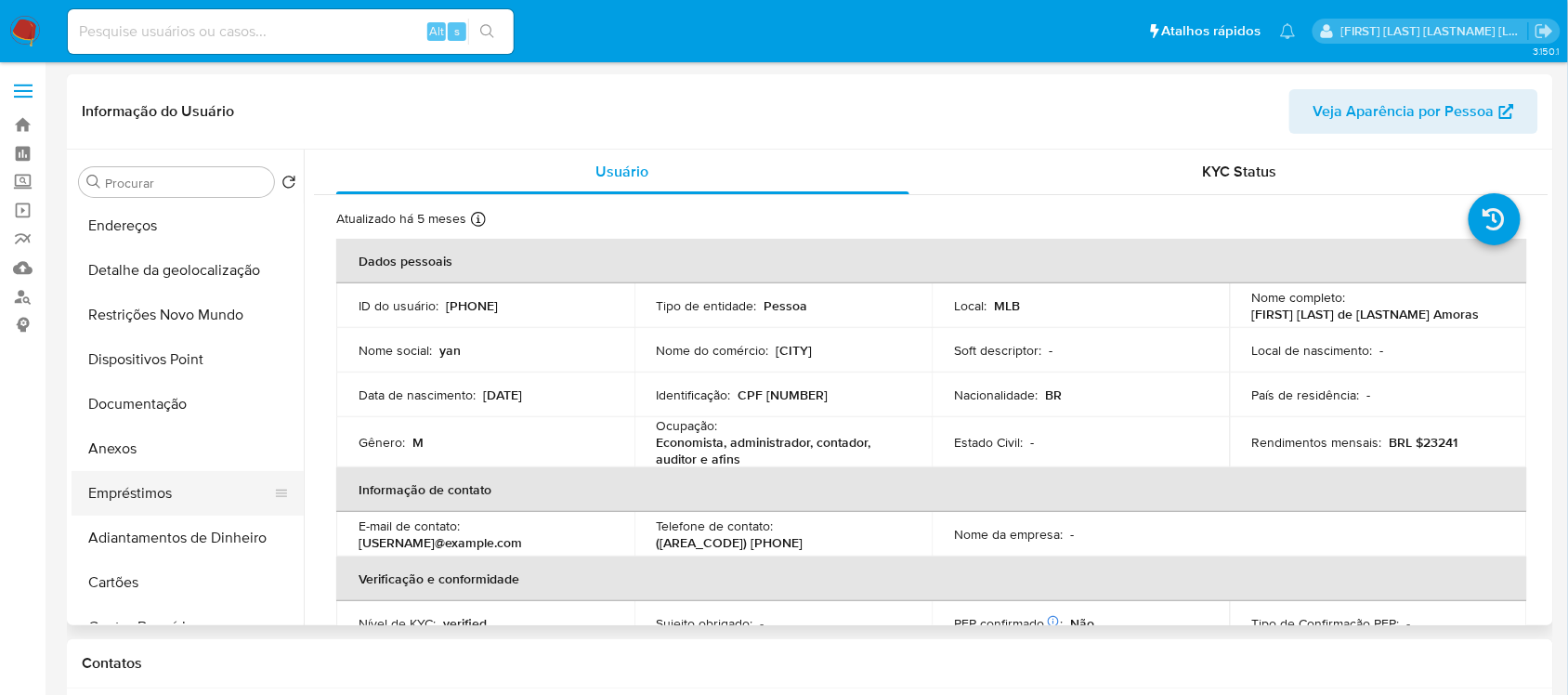 scroll, scrollTop: 116, scrollLeft: 0, axis: vertical 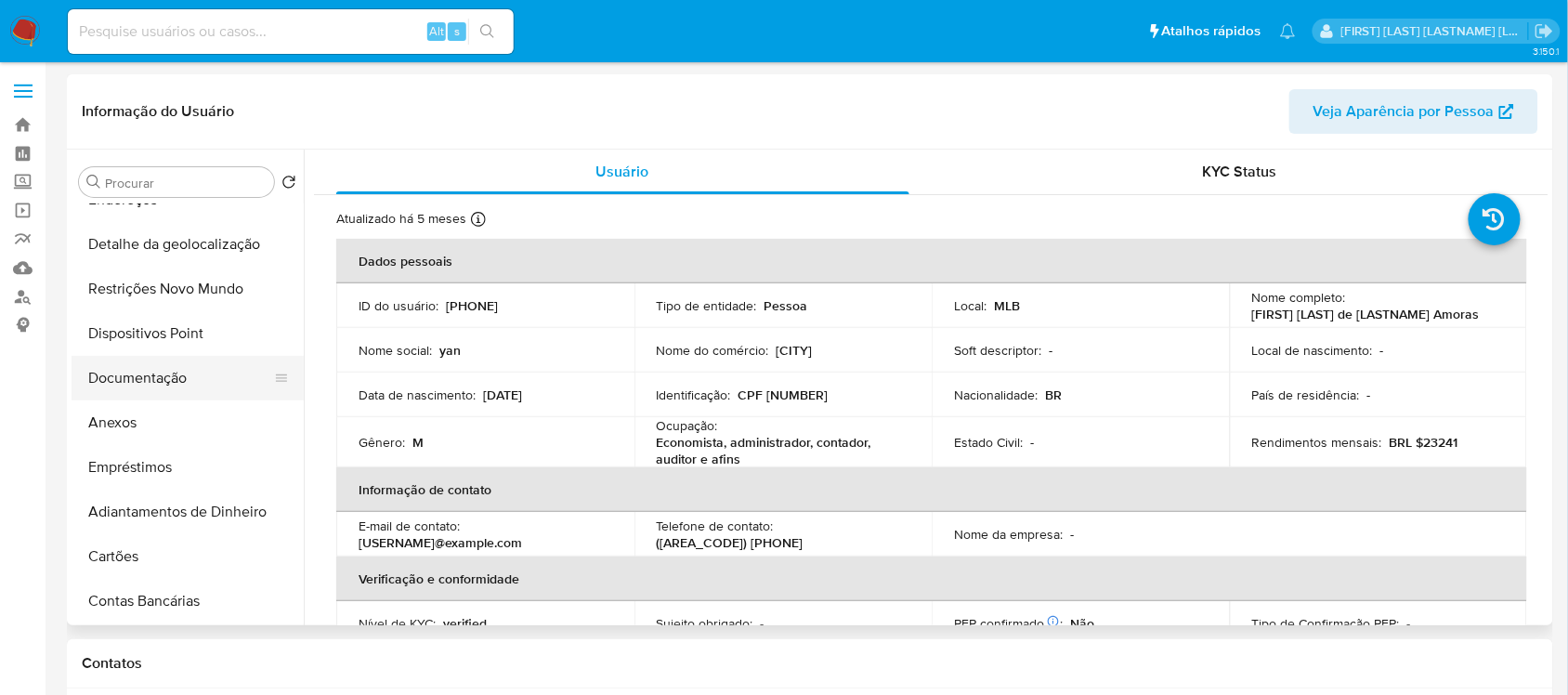 click on "Documentação" at bounding box center (180, 378) 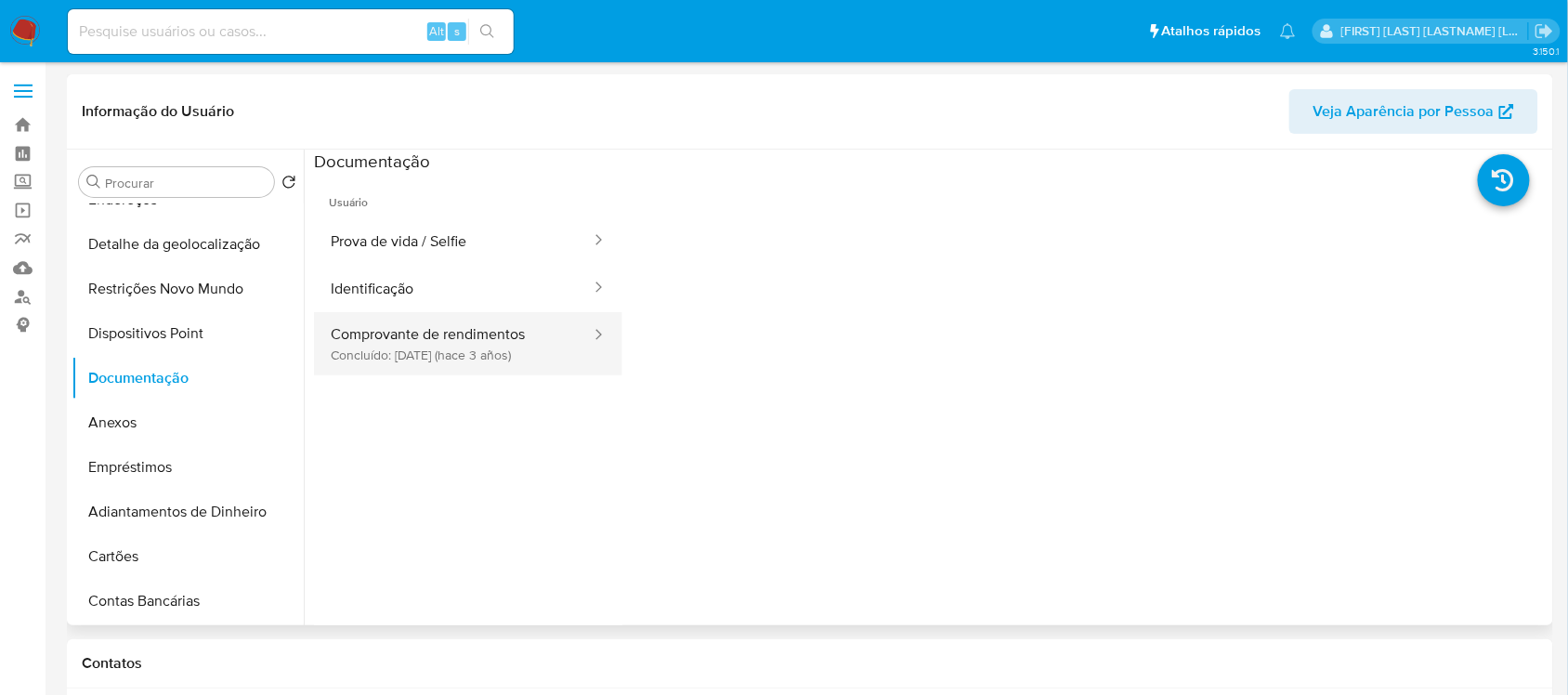 click on "Comprovante de rendimentos Concluído: [DATE] (hace 3 años)" at bounding box center [453, 344] 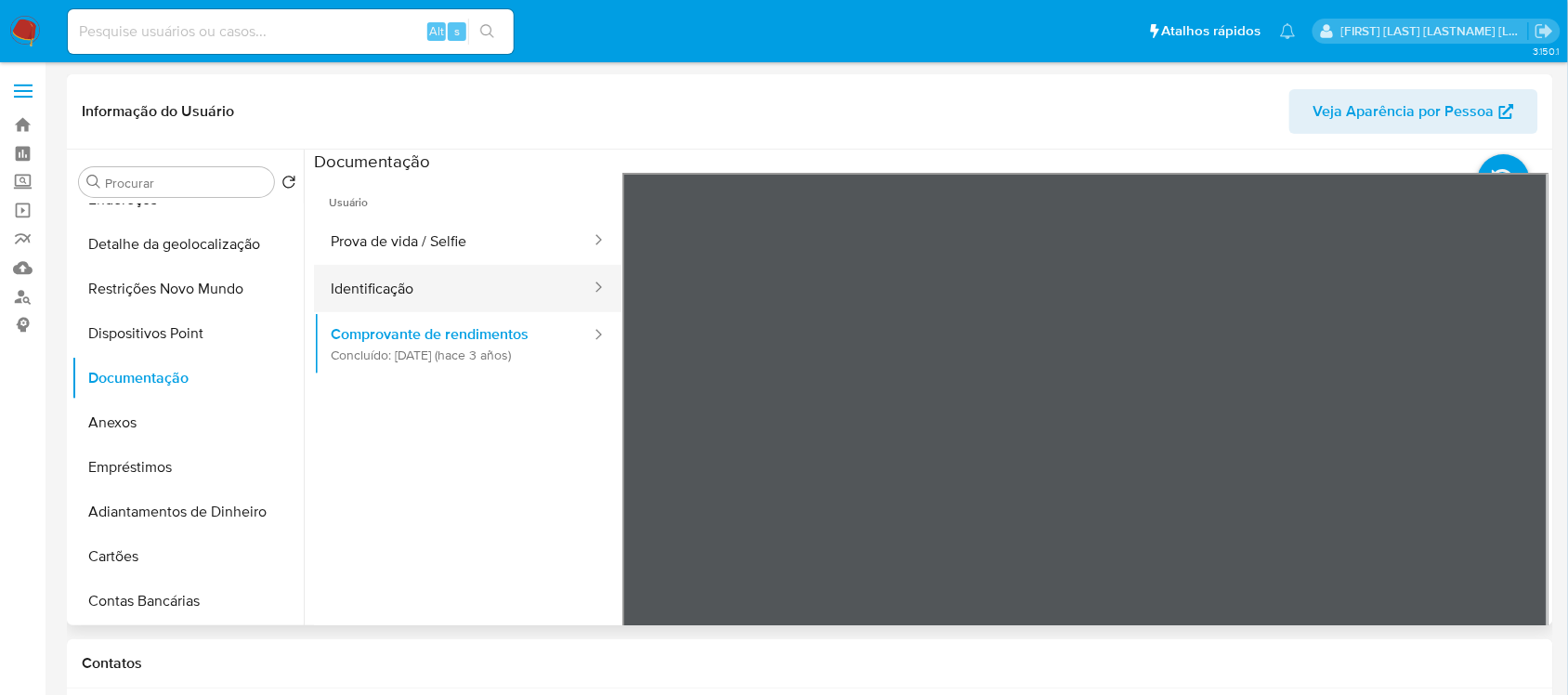 click on "Identificação" at bounding box center (453, 288) 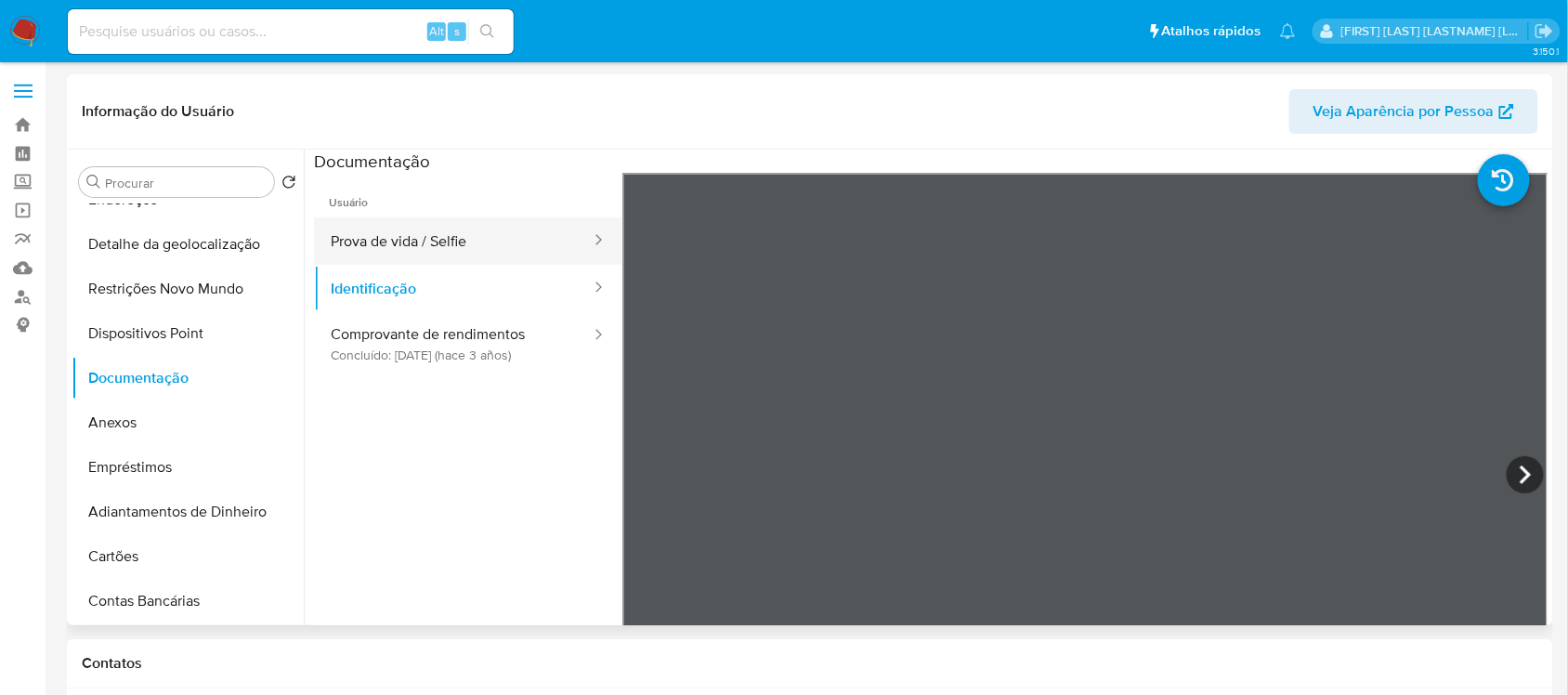 click on "Prova de vida / Selfie" at bounding box center (453, 241) 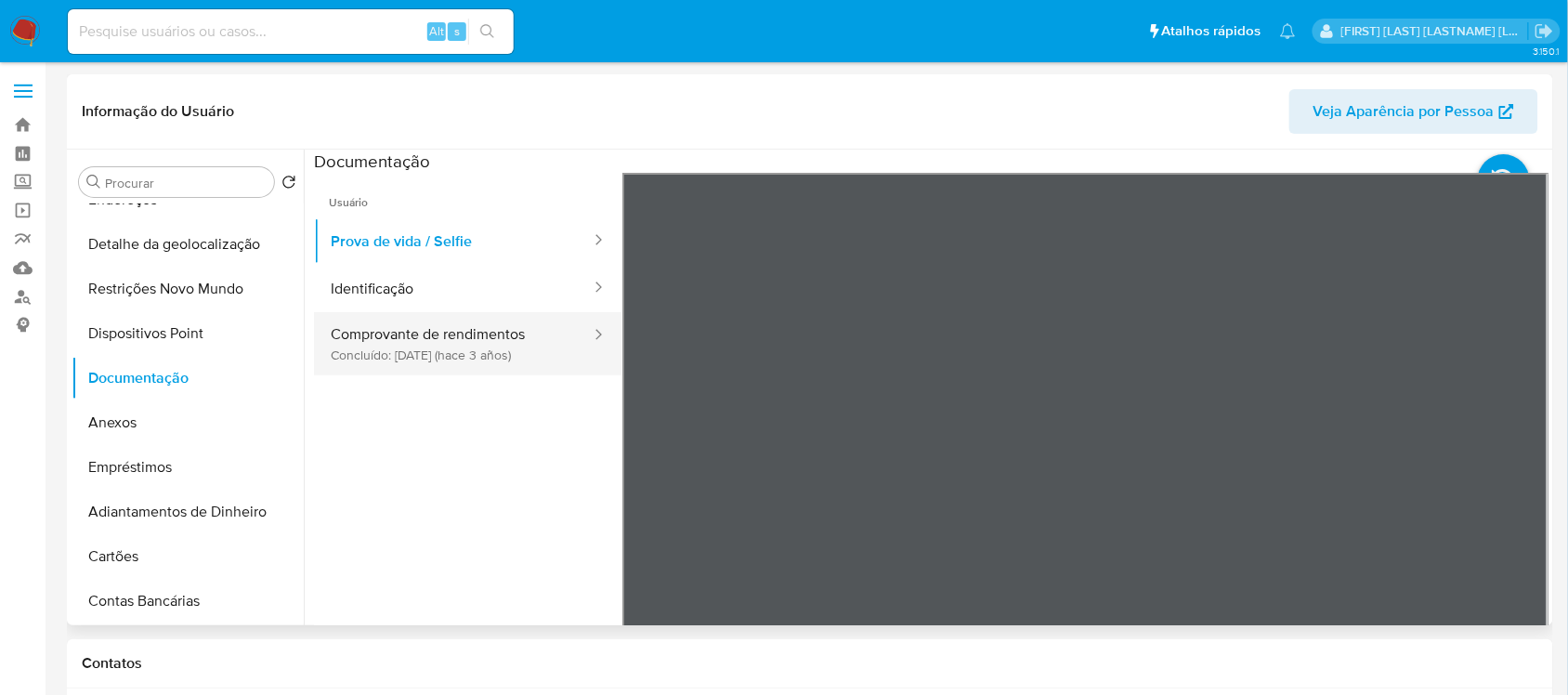 click on "Comprovante de rendimentos Concluído: 28/04/2022 (hace 3 años)" at bounding box center [453, 344] 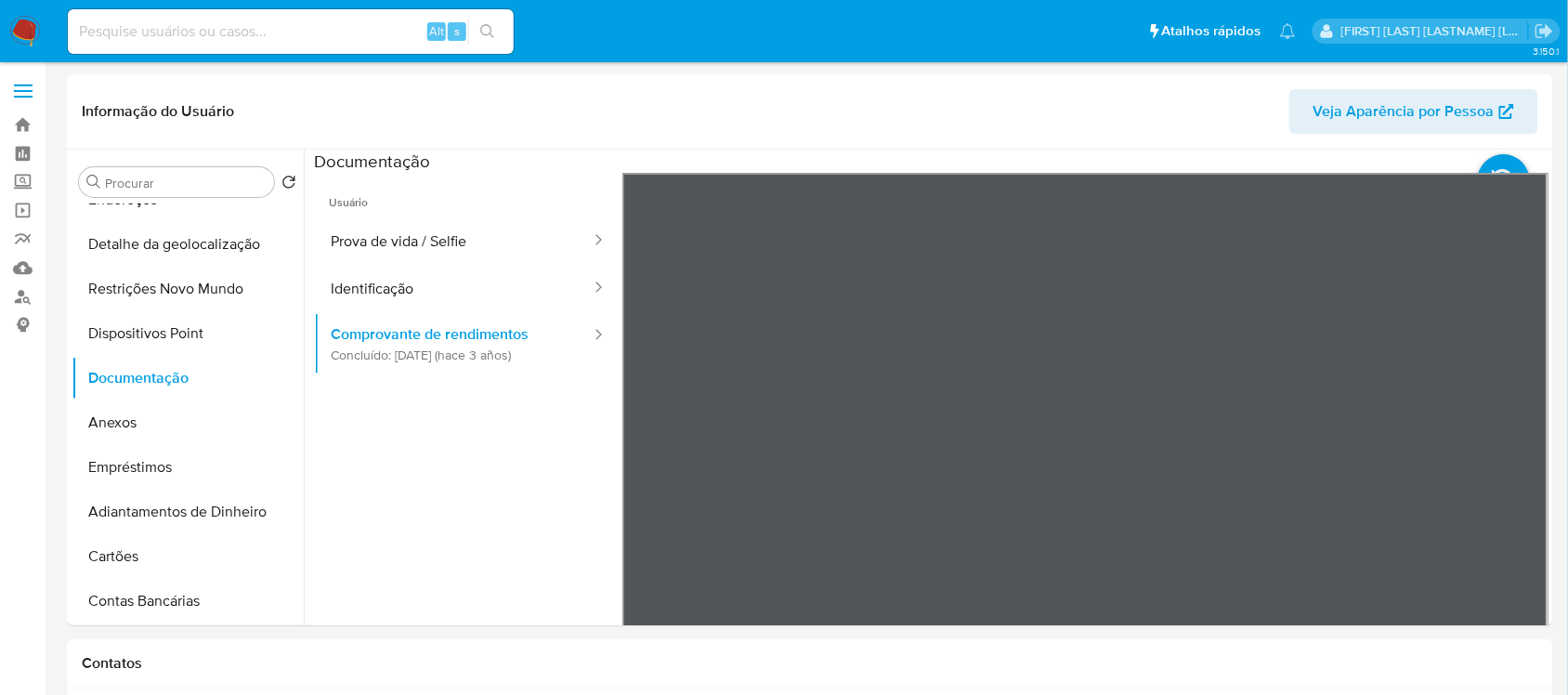 click on "Pausado Ver notificaciones Alt s Atalhos rápidos   Presiona las siguientes teclas para acceder a algunas de las funciones Pesquisar caso ou usuário Alt s Voltar para casa Alt h Adicionar um anexo Alt a Sara Heide Carvalhaes Gomes Teixeira Bandeja Painel Screening Pesquisa em Listas Watchlist Ferramentas Operações em massa relatórios Mulan Localizador de pessoas Consolidado 3.150.1 Informação do Usuário Veja Aparência por Pessoa Procurar   Retornar ao pedido padrão Geral KYC Endereços Detalhe da geolocalização Restrições Novo Mundo Dispositivos Point Documentação Anexos Empréstimos Adiantamentos de Dinheiro Cartões Contas Bancárias Dados Modificados Devices Geolocation Fecha Compliant Financiamento de Veículos Histórico de Risco PLD Histórico de casos Histórico de conversas IV Challenges Insurtech Items Lista Interna Listas Externas Marcas AML Perfis Relacionados Contatos Histórico CX Soluções Bate-papo Id Estado Data de criação Origem Processo" at bounding box center (784, 1423) 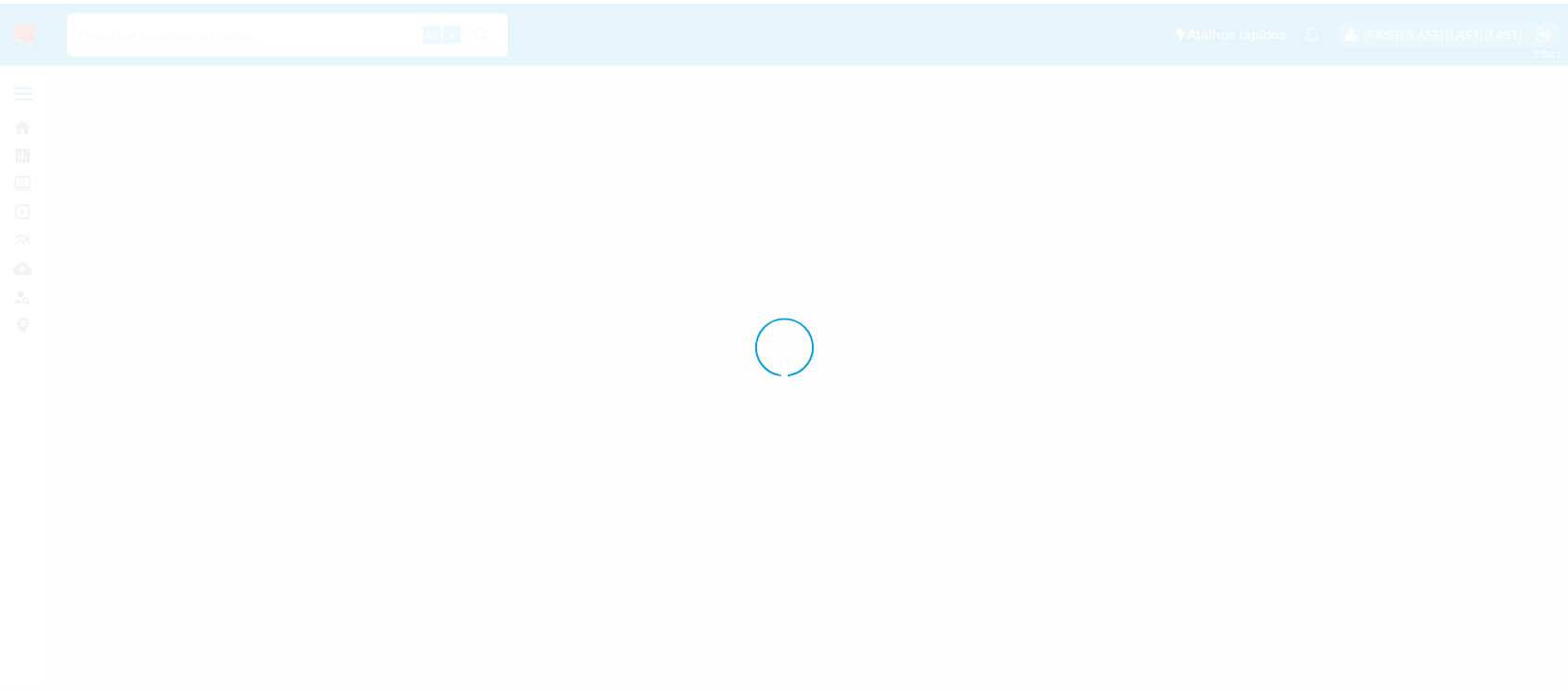 scroll, scrollTop: 0, scrollLeft: 0, axis: both 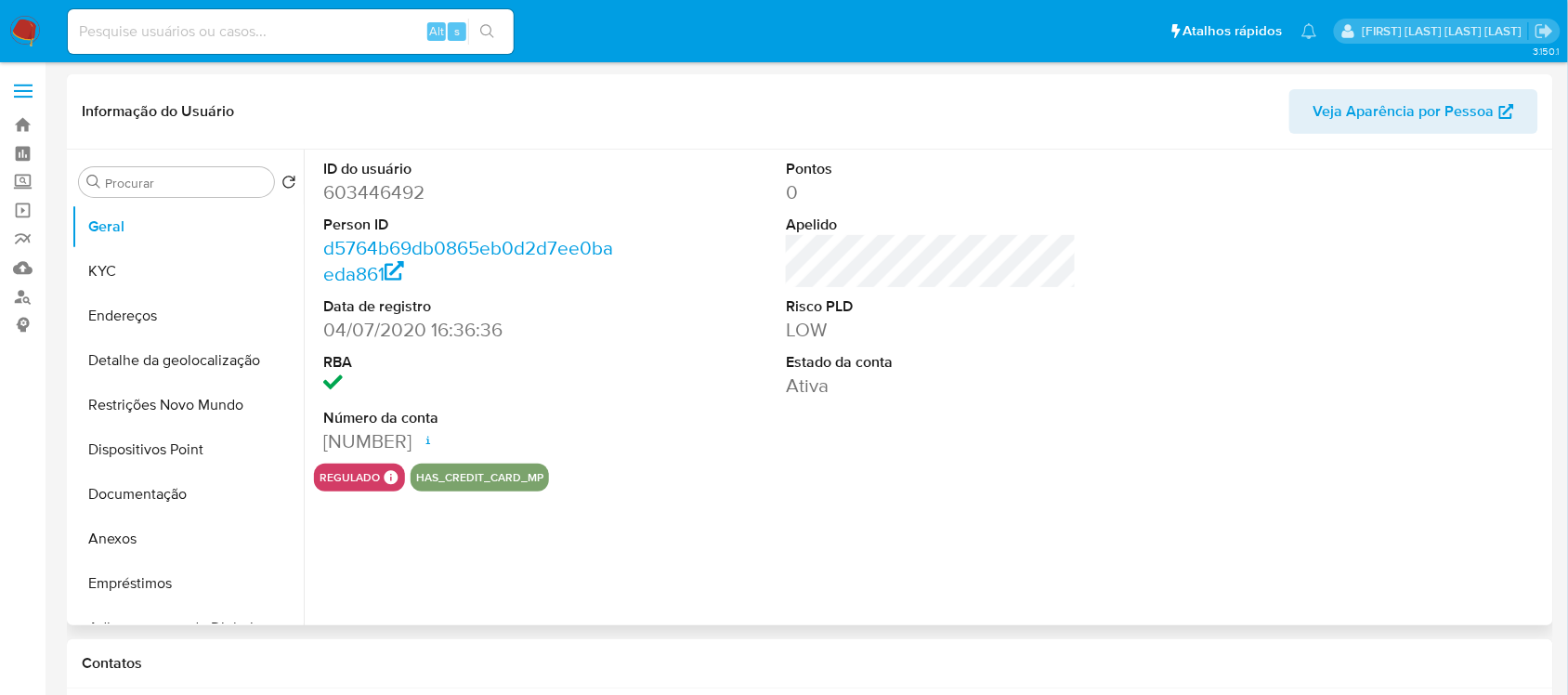 select on "10" 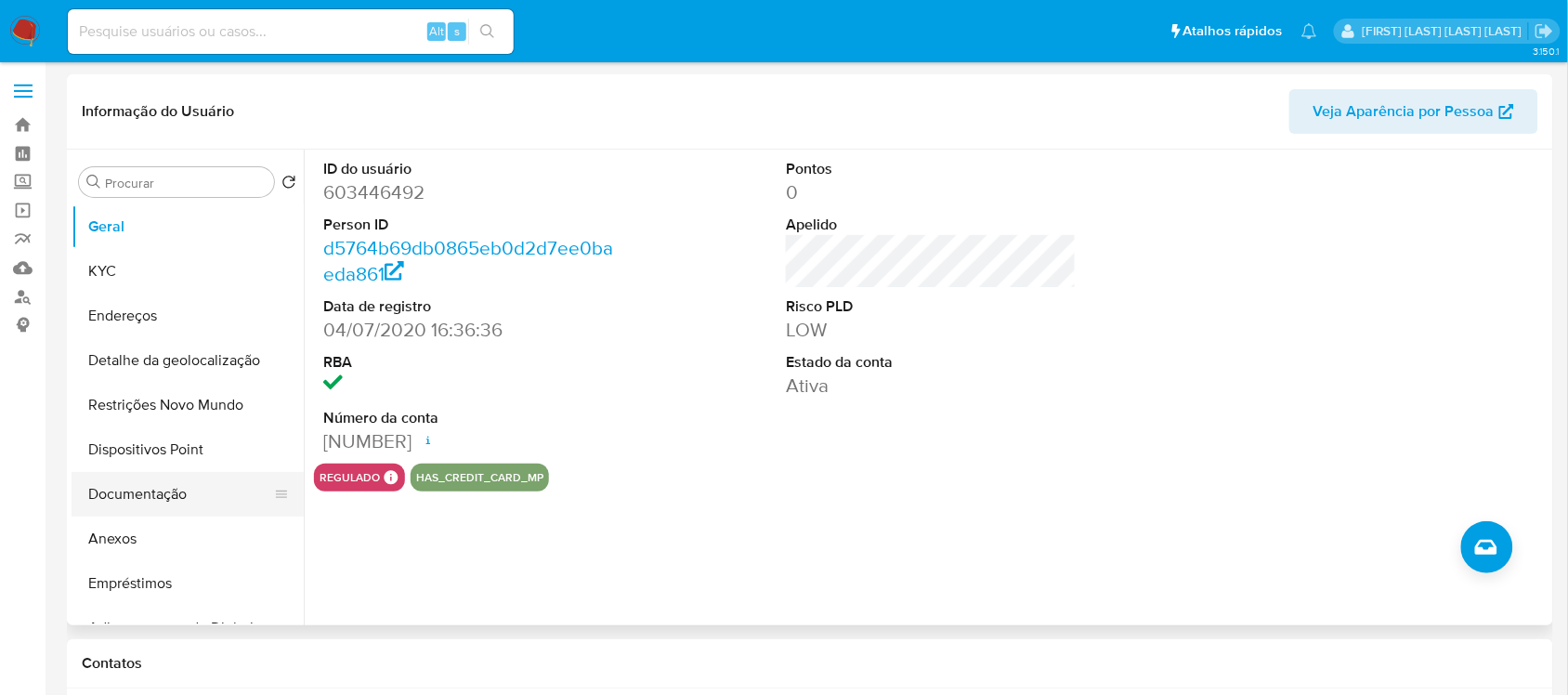 click on "Documentação" at bounding box center [180, 494] 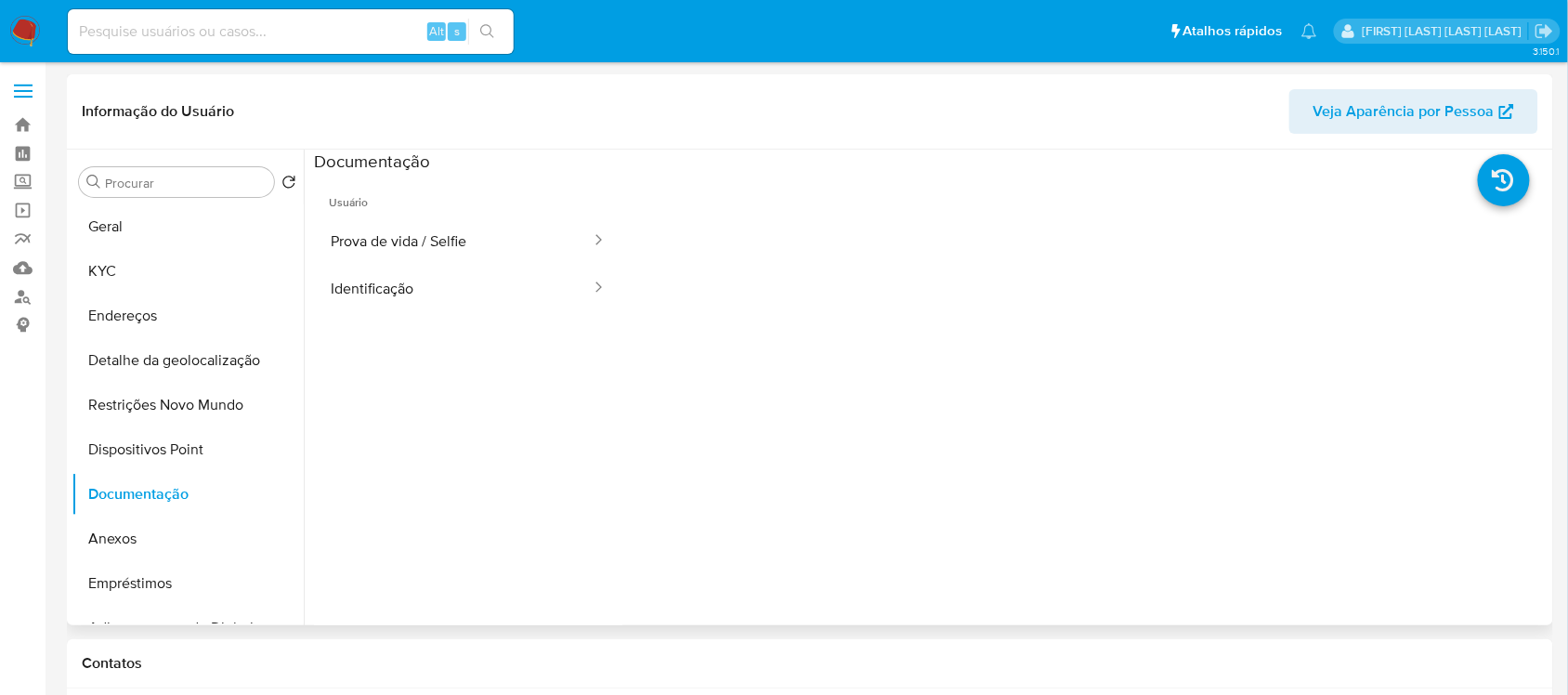 drag, startPoint x: 451, startPoint y: 305, endPoint x: 475, endPoint y: 326, distance: 31.890437 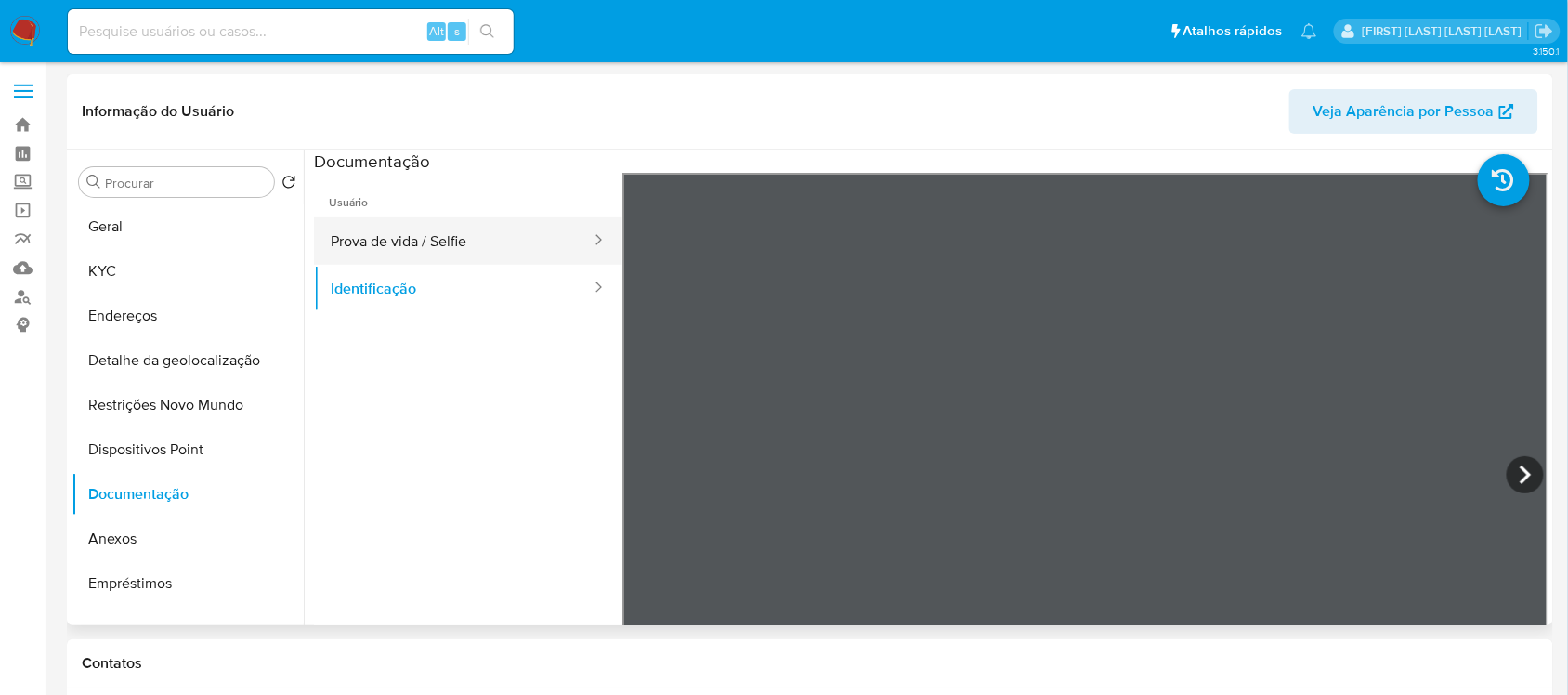 click on "Prova de vida / Selfie" at bounding box center (453, 241) 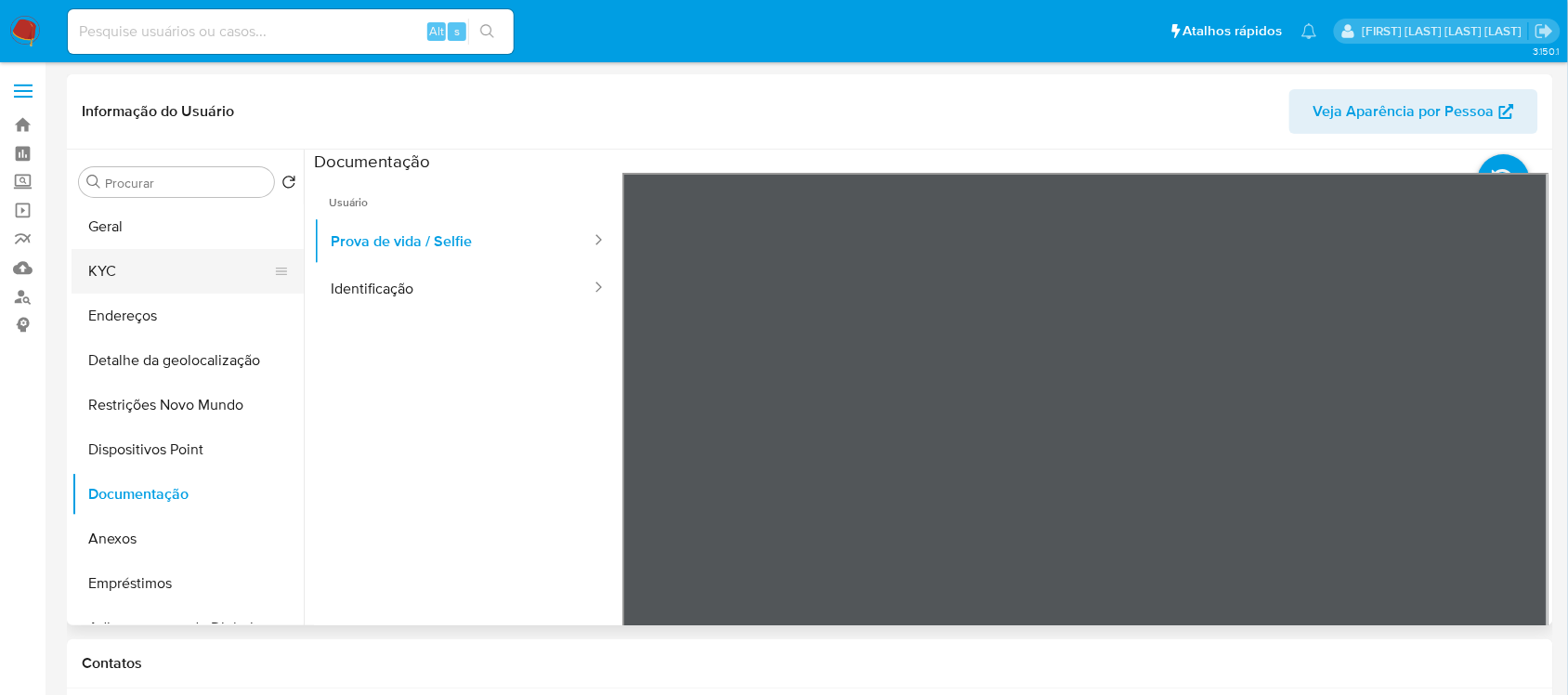 click on "KYC" at bounding box center (180, 271) 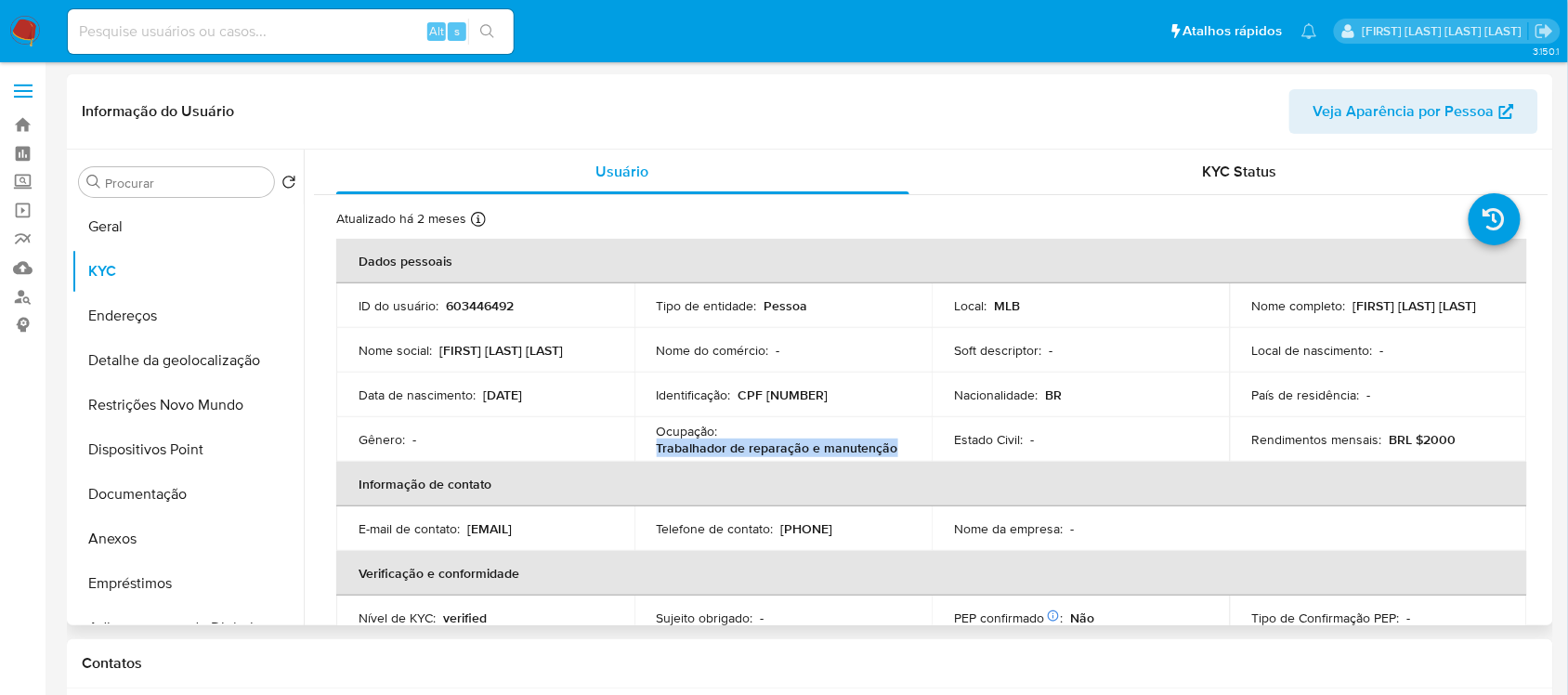 drag, startPoint x: 655, startPoint y: 451, endPoint x: 893, endPoint y: 453, distance: 238.0084 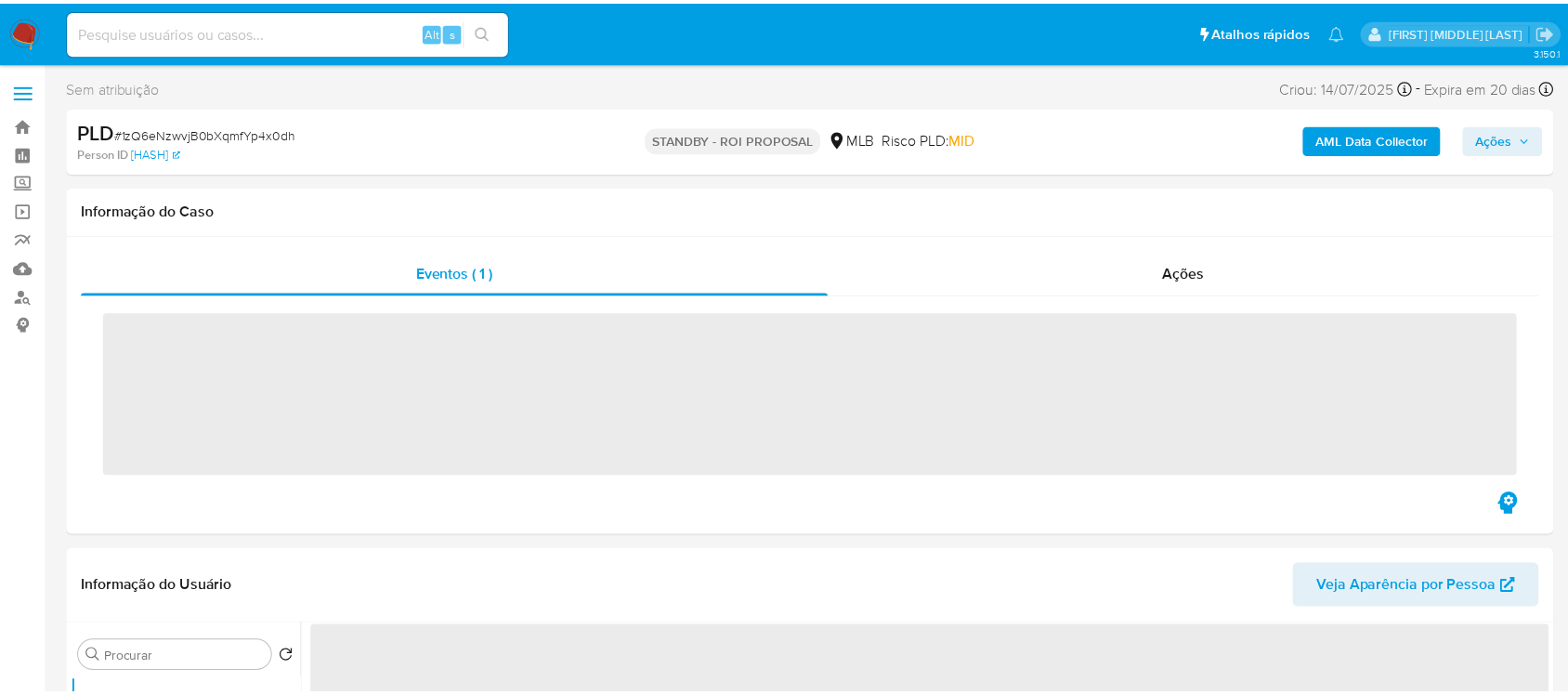 scroll, scrollTop: 0, scrollLeft: 0, axis: both 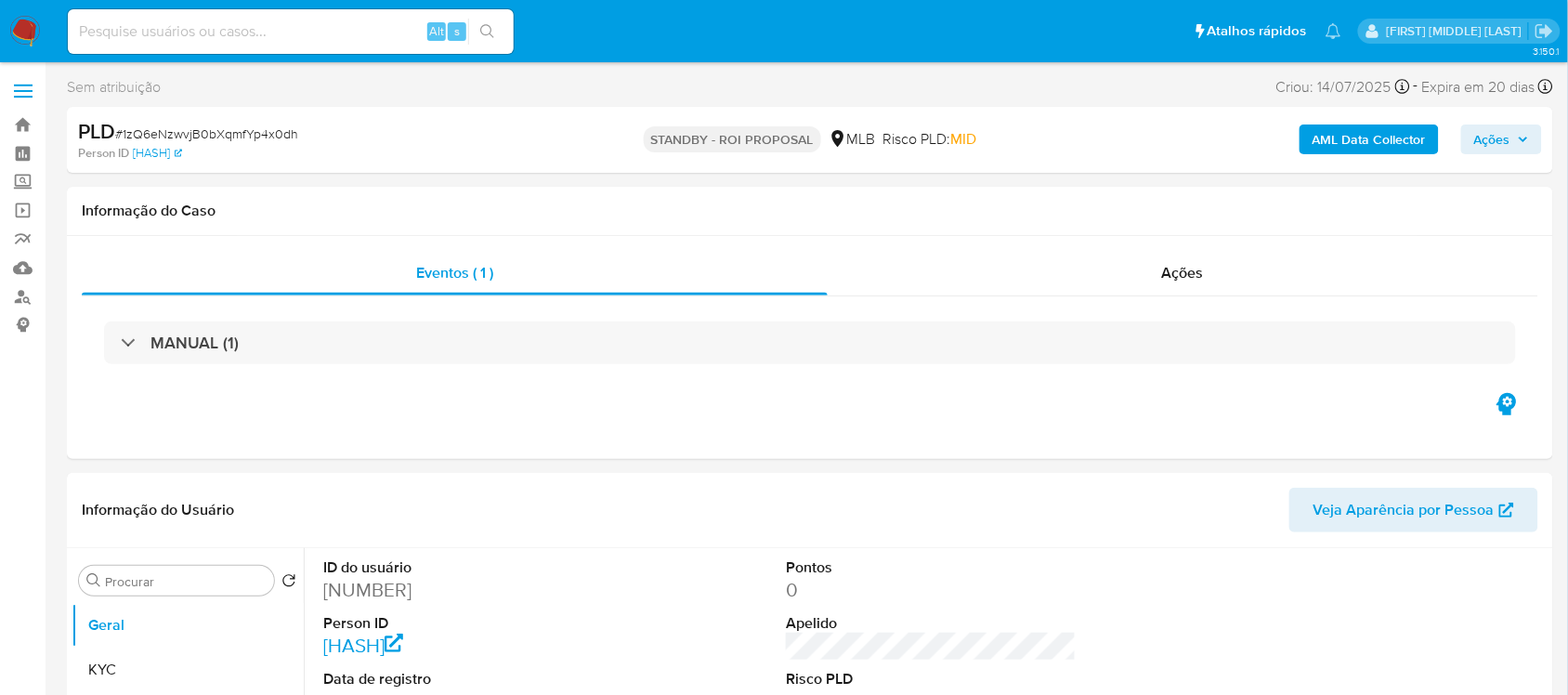 select on "10" 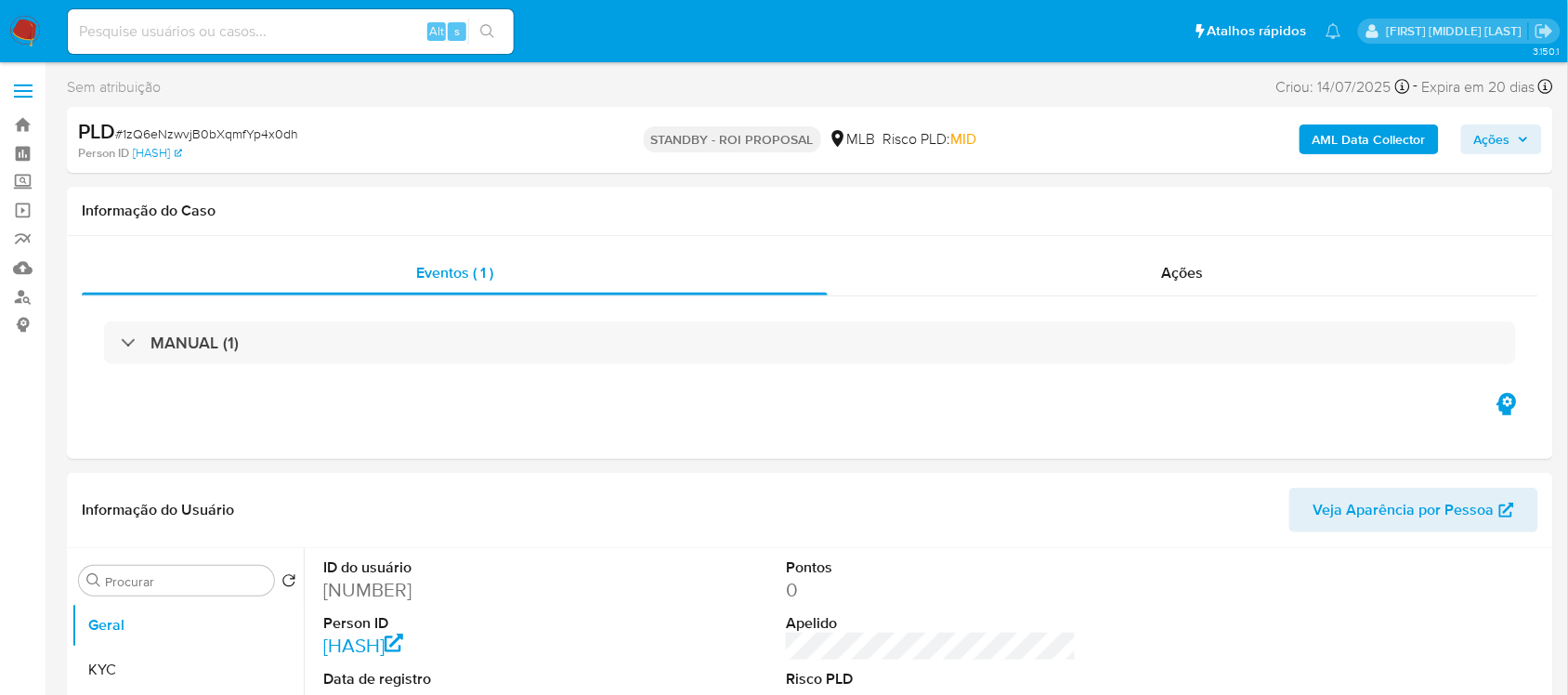 click at bounding box center [291, 32] 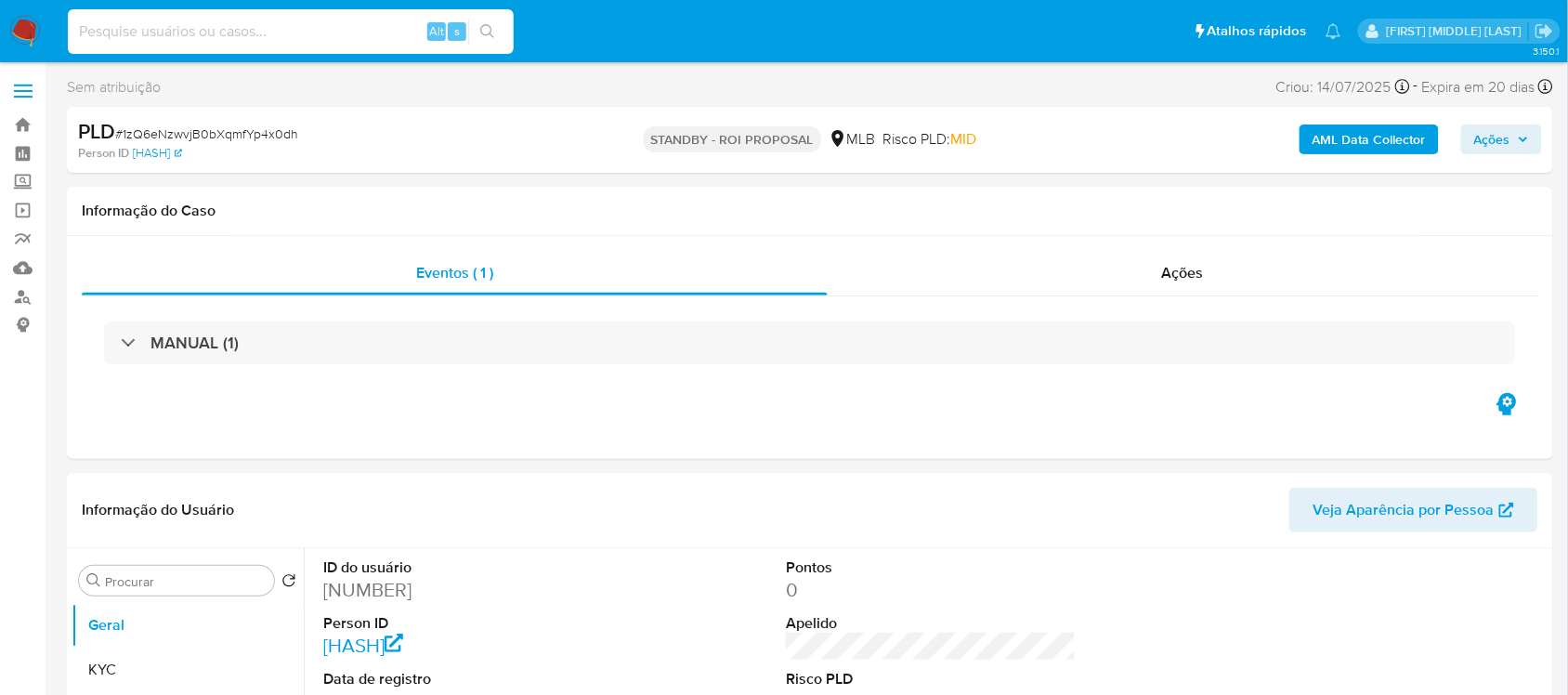 paste on "BmJYnBLOFsDAxzafdMzXYEHE" 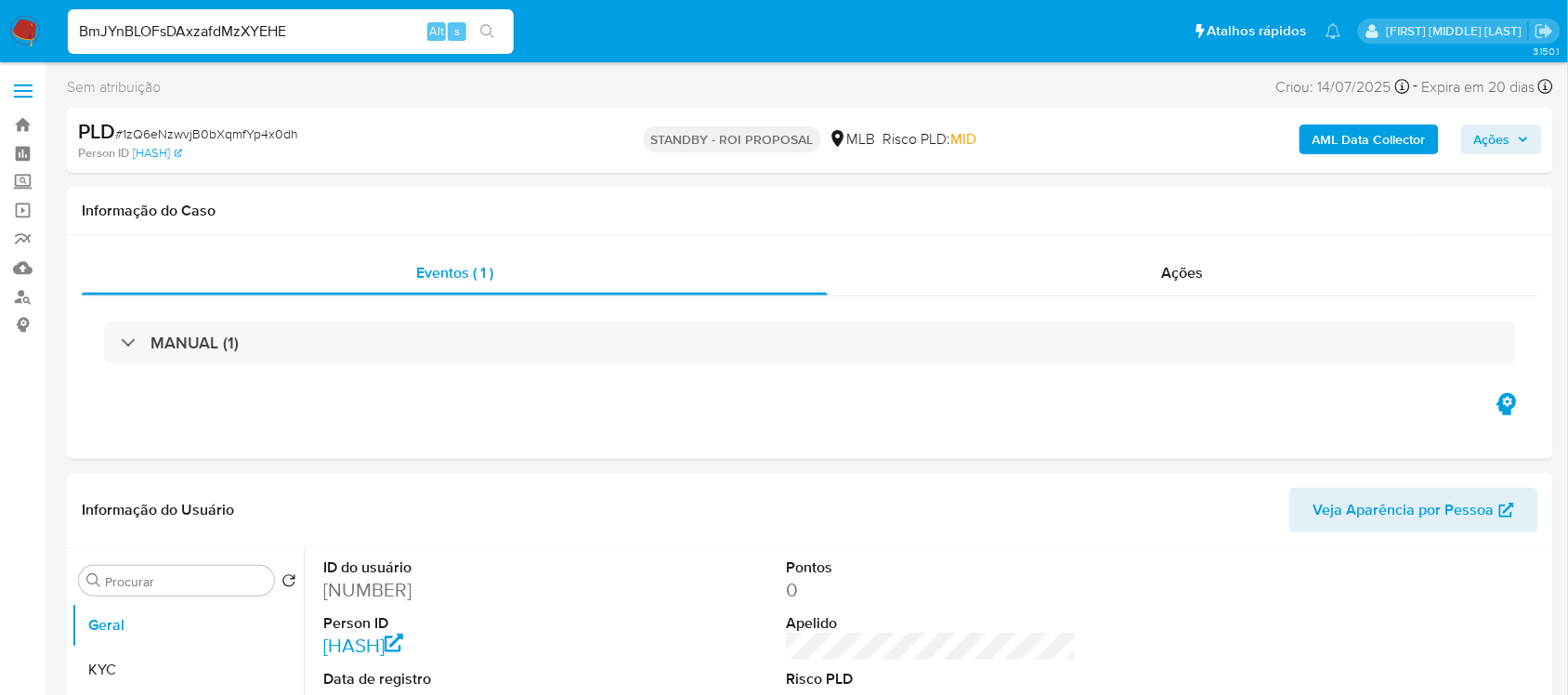 type on "BmJYnBLOFsDAxzafdMzXYEHE" 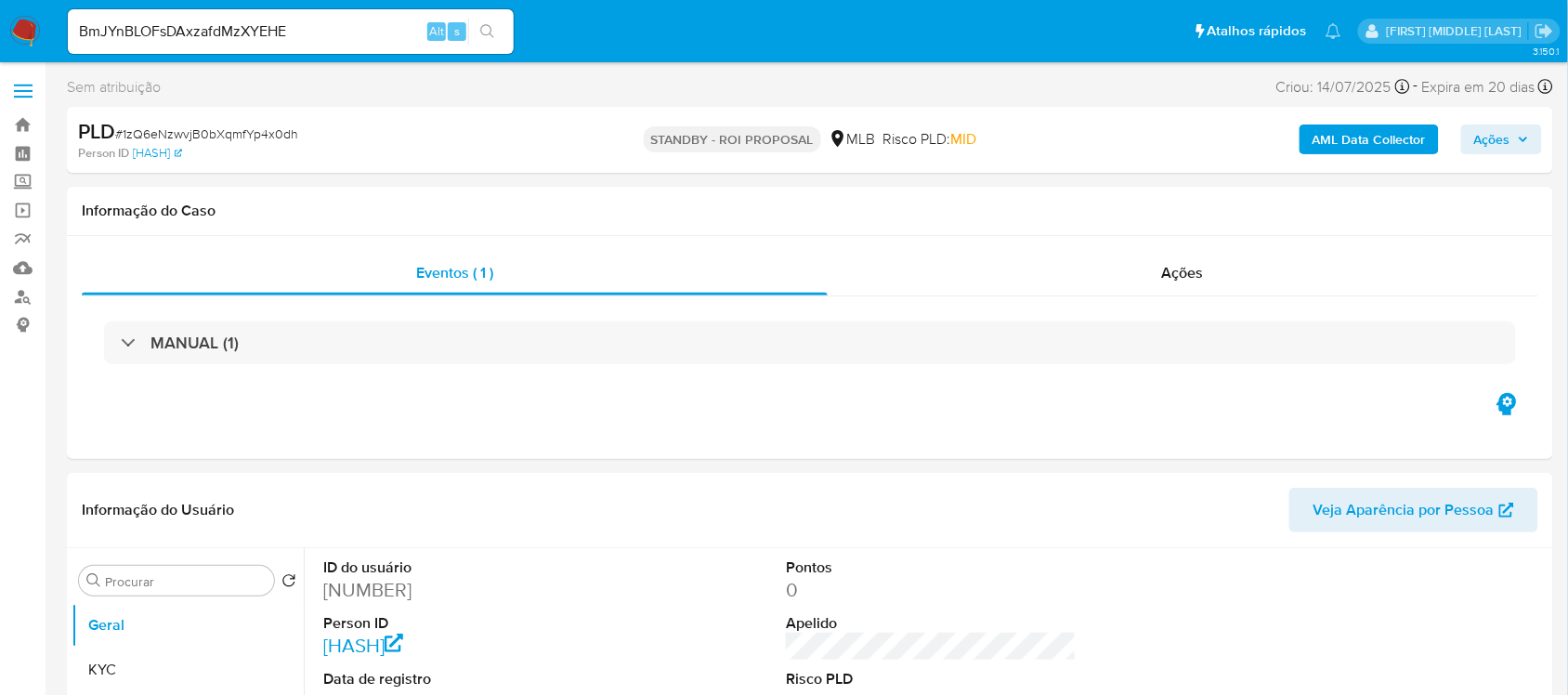 click on "BmJYnBLOFsDAxzafdMzXYEHE Alt s" at bounding box center [291, 32] 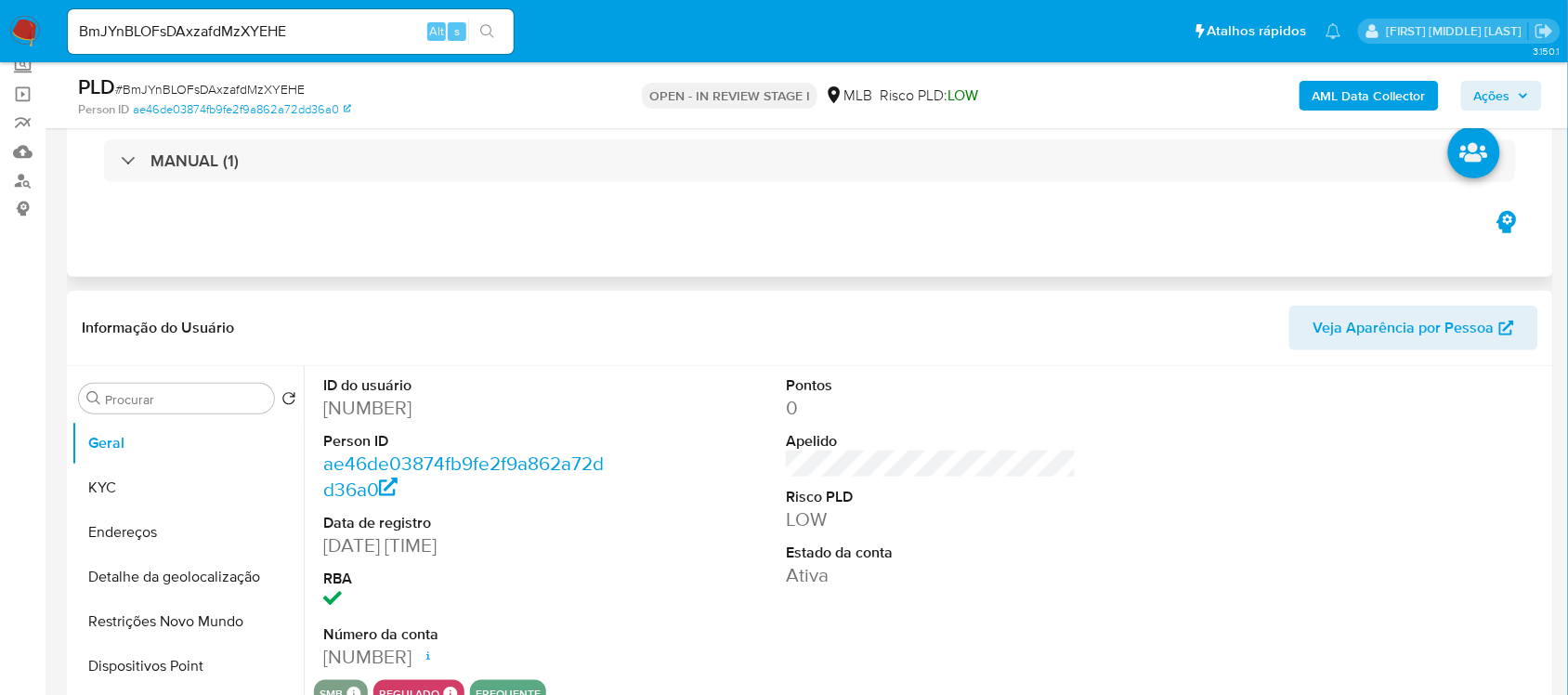 scroll, scrollTop: 232, scrollLeft: 0, axis: vertical 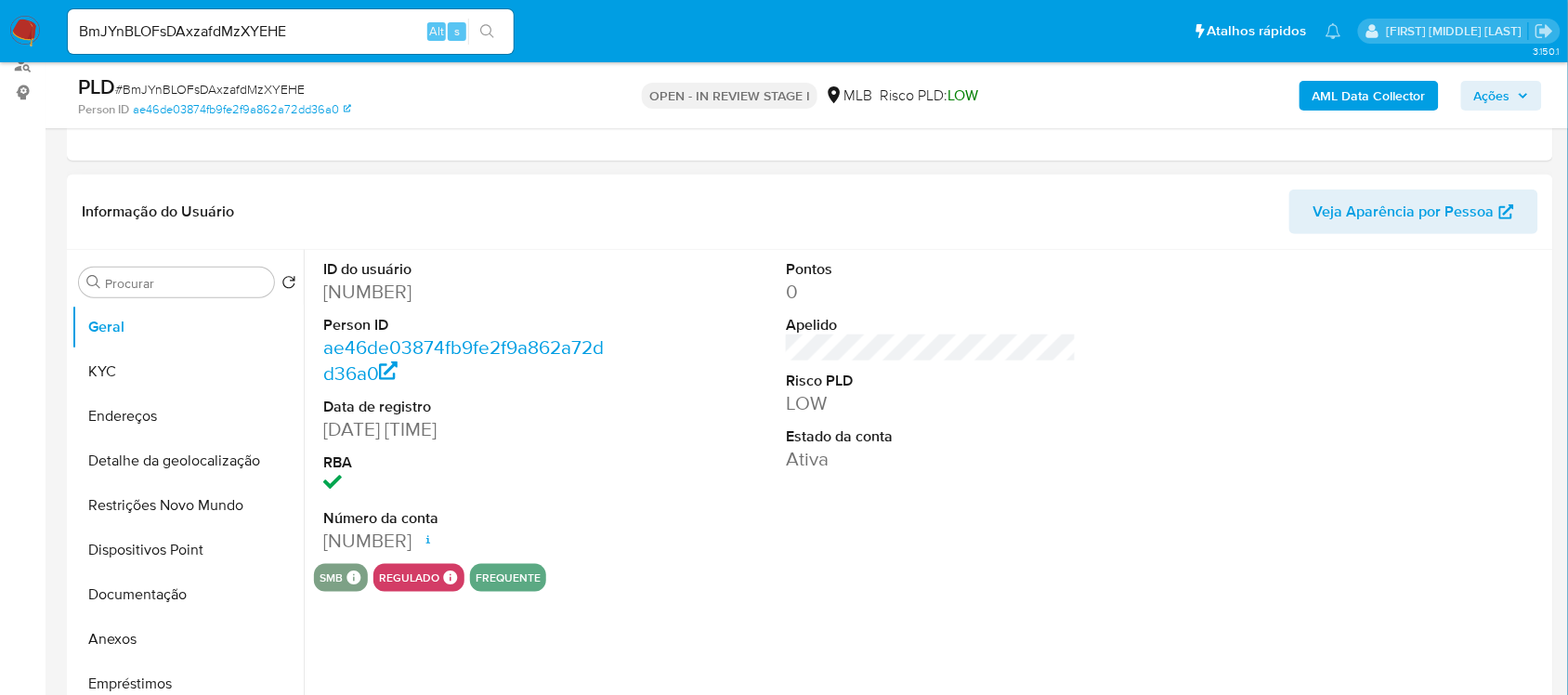 select on "10" 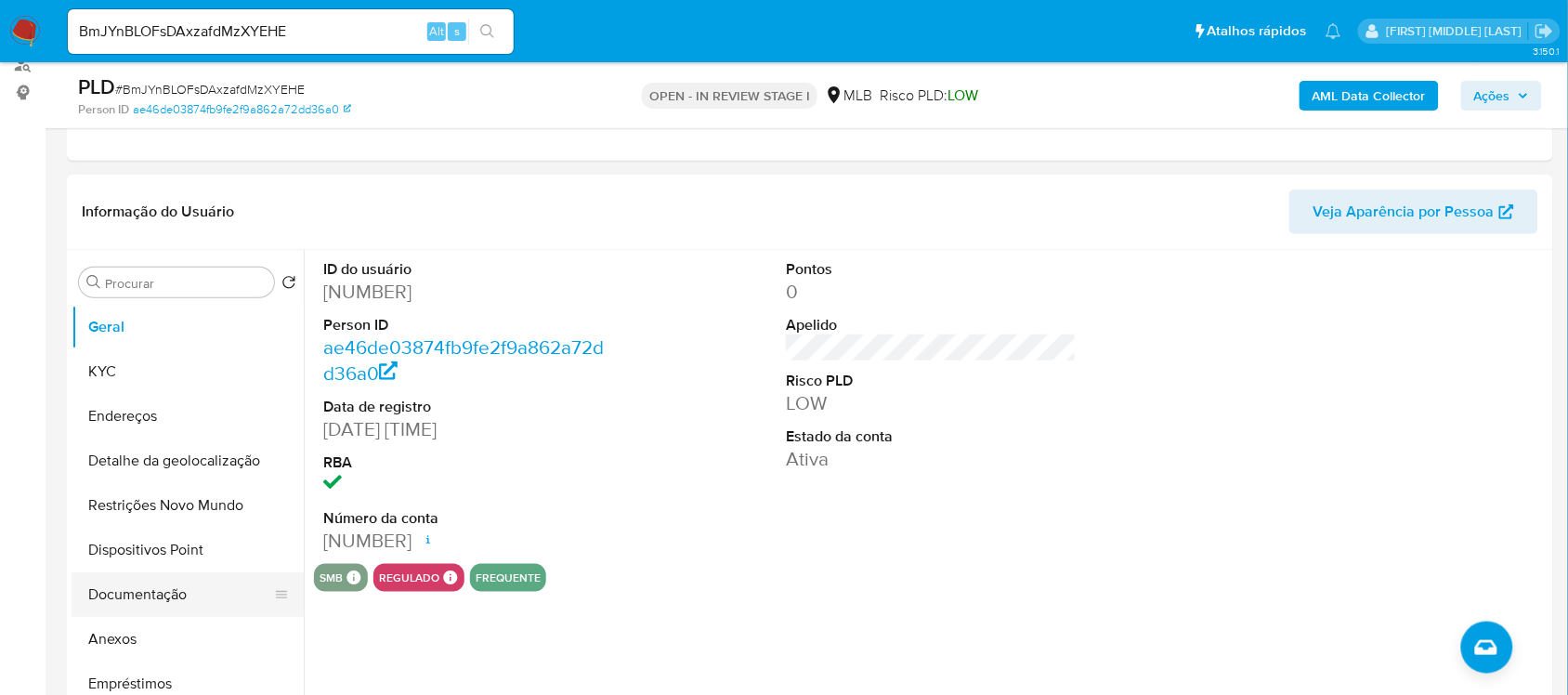 click on "Documentação" at bounding box center [180, 595] 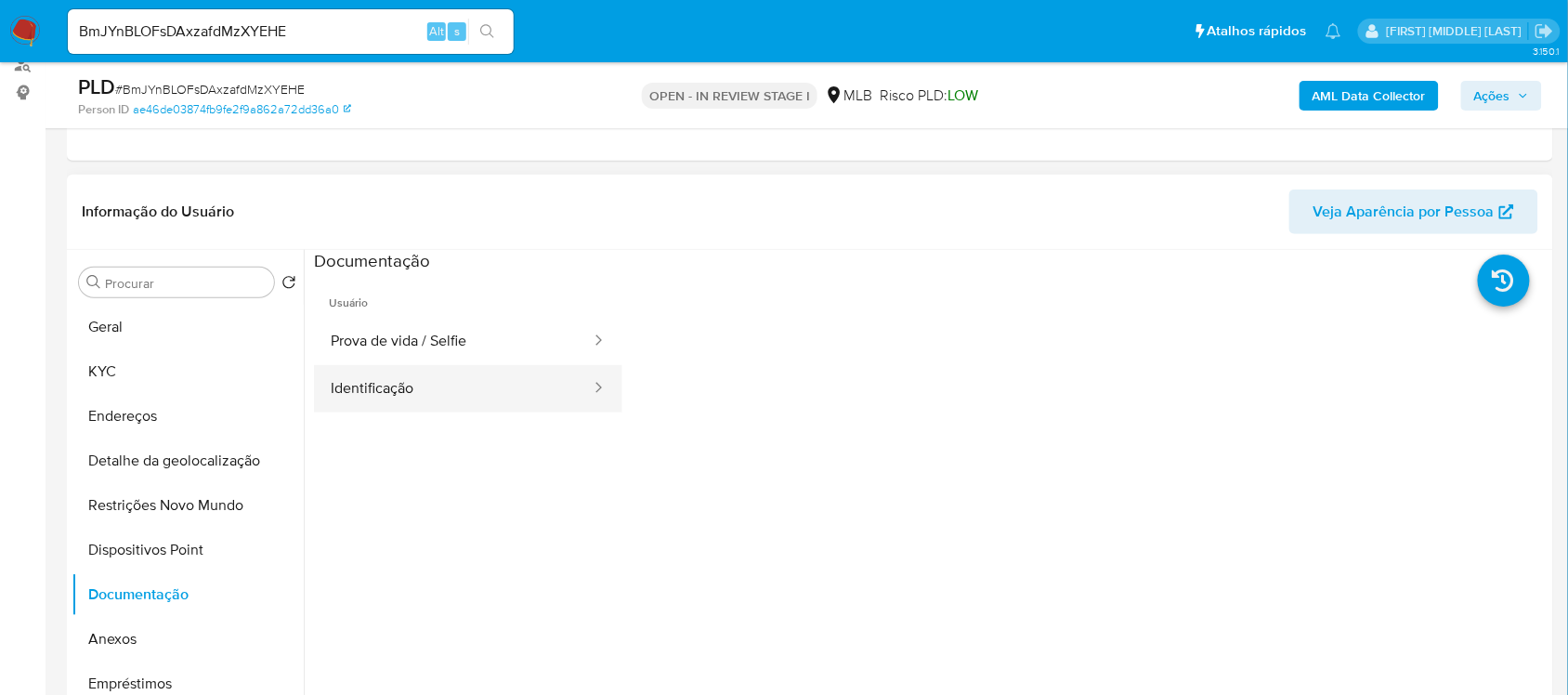 click on "Identificação" at bounding box center (453, 388) 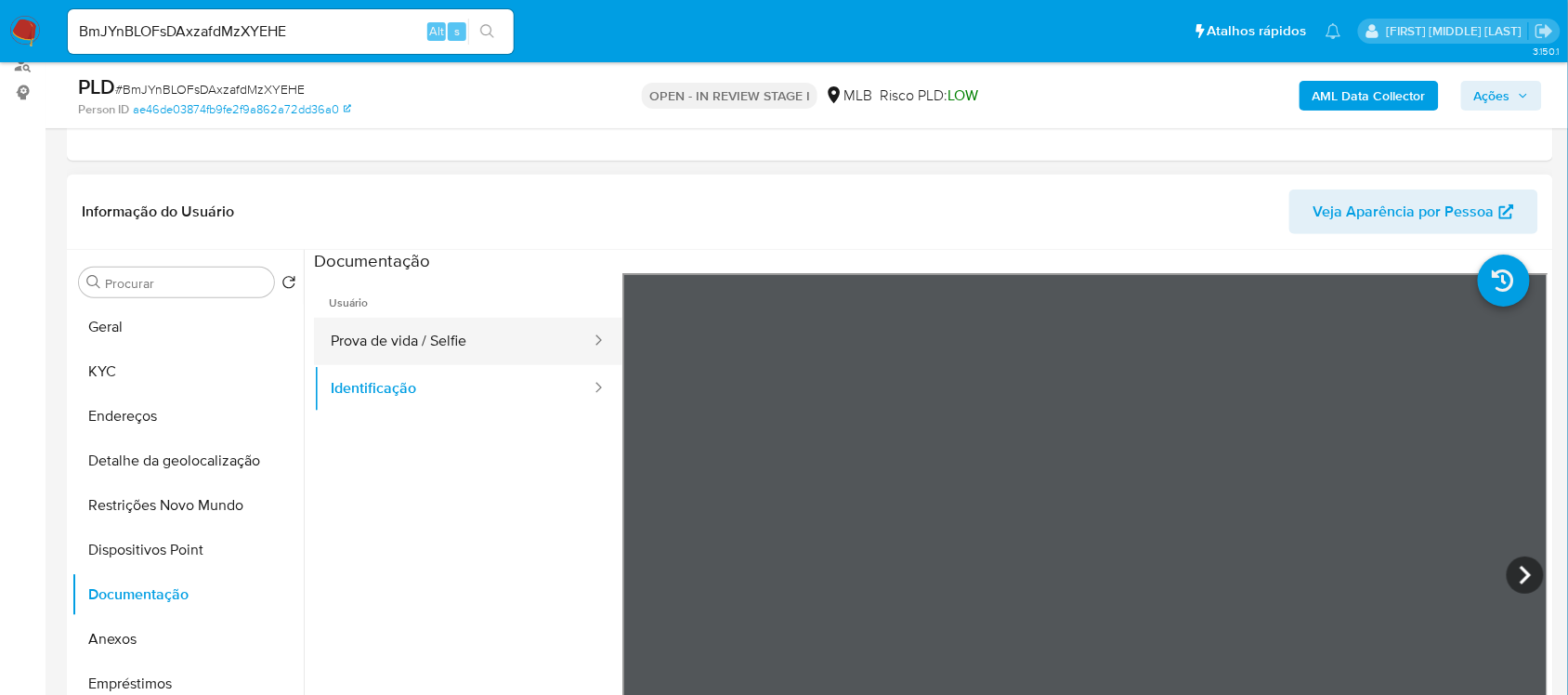 click on "Prova de vida / Selfie" at bounding box center (453, 341) 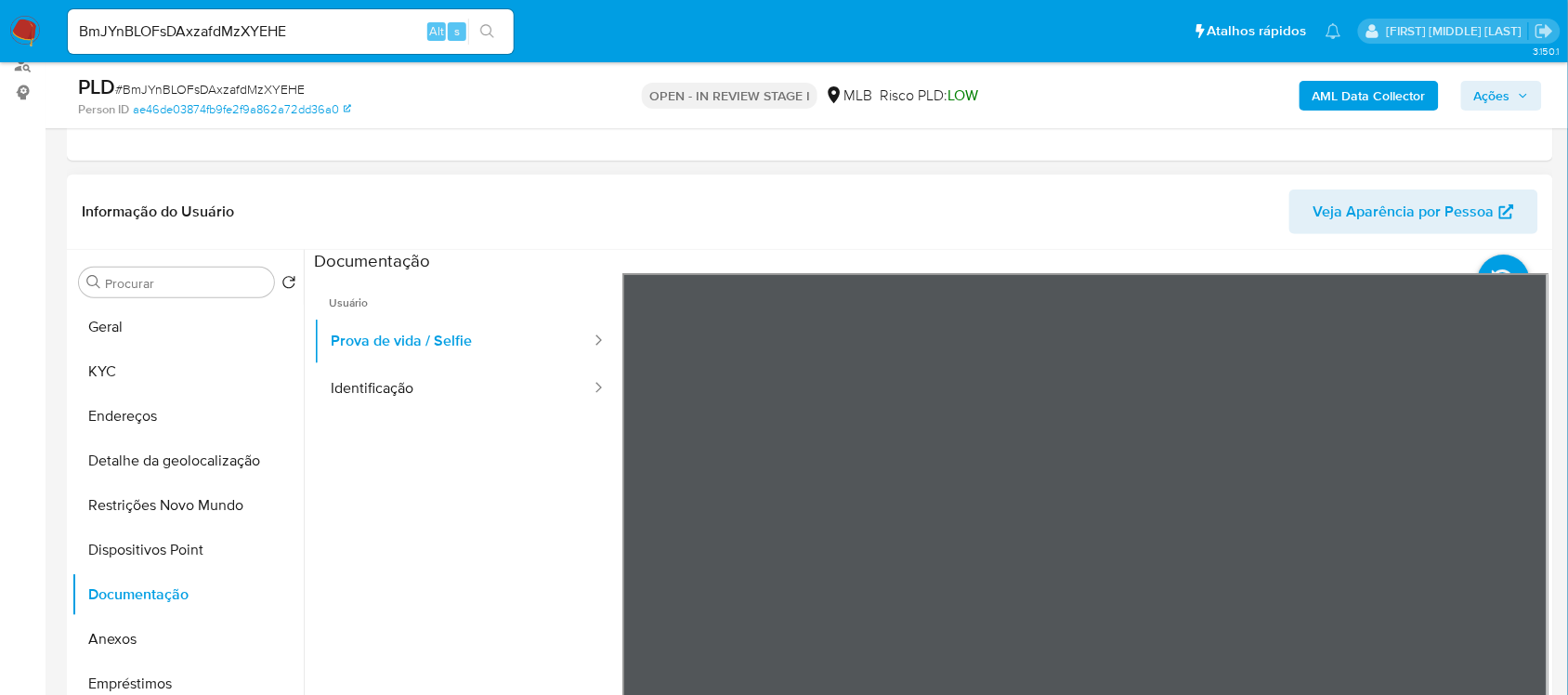 scroll, scrollTop: 57, scrollLeft: 0, axis: vertical 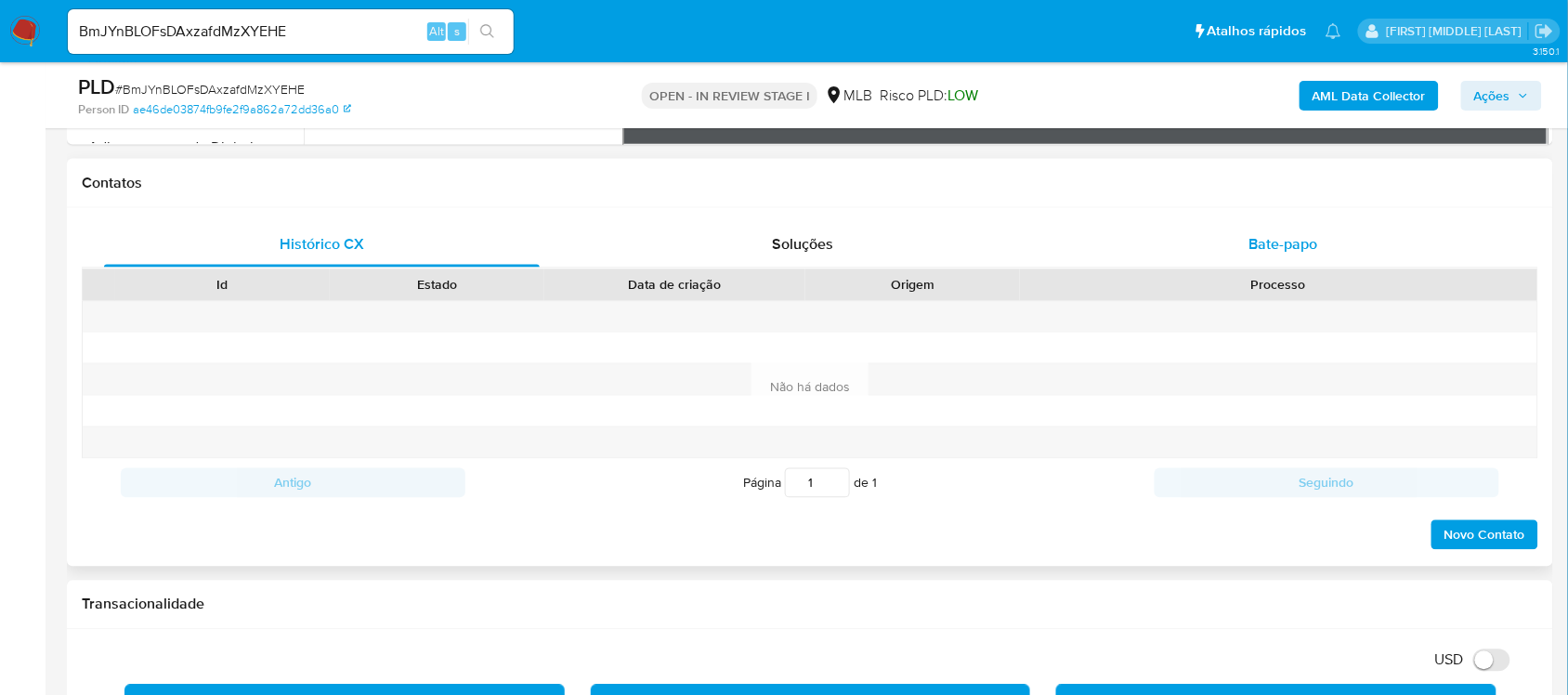 click on "Bate-papo" at bounding box center [1284, 244] 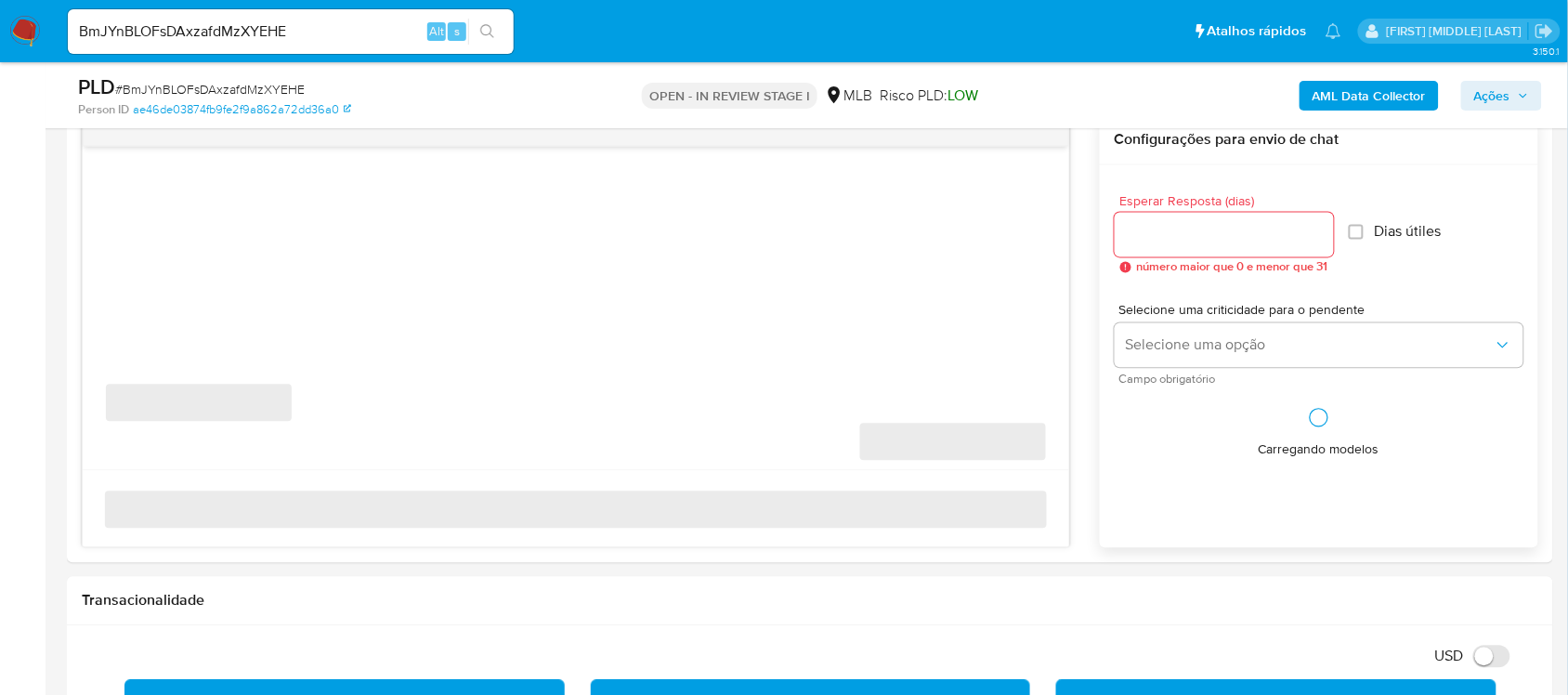 scroll, scrollTop: 1045, scrollLeft: 0, axis: vertical 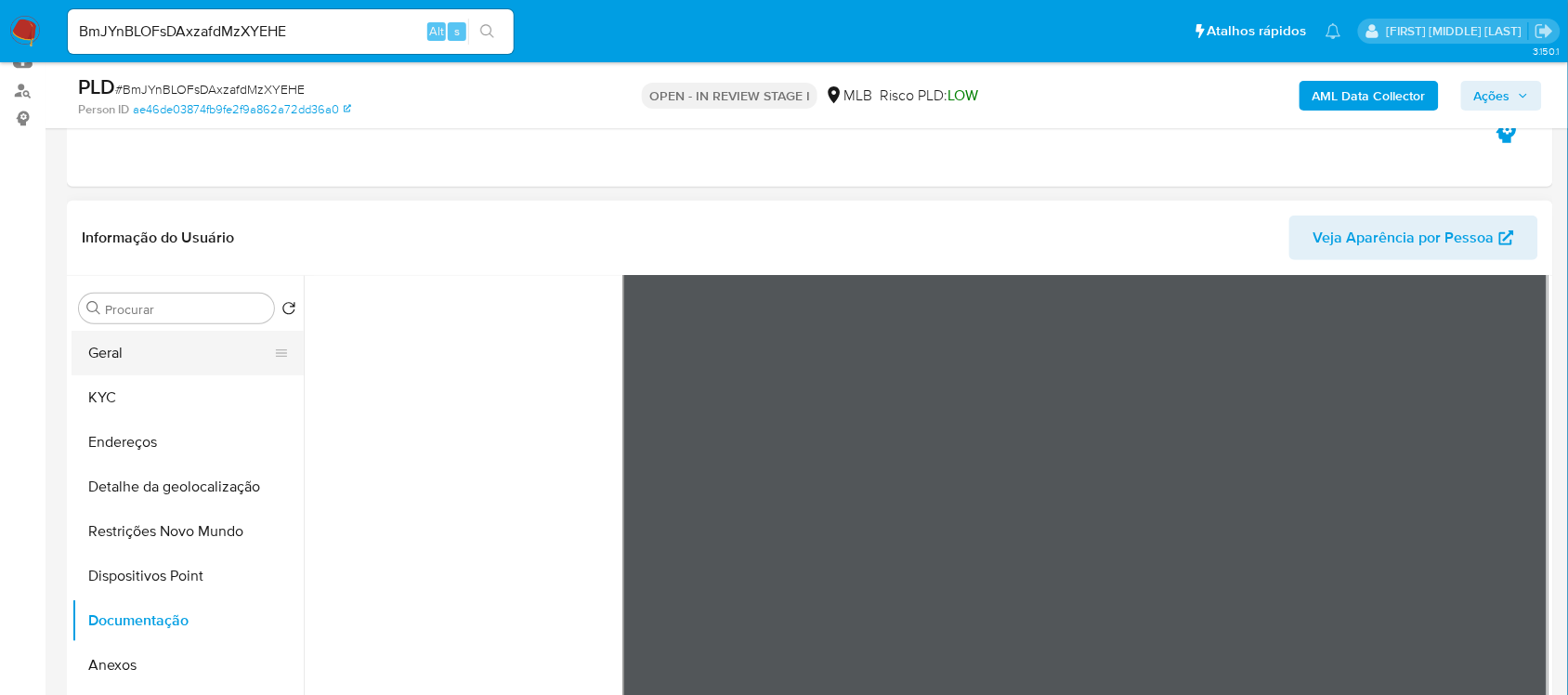 click on "Geral" at bounding box center (180, 353) 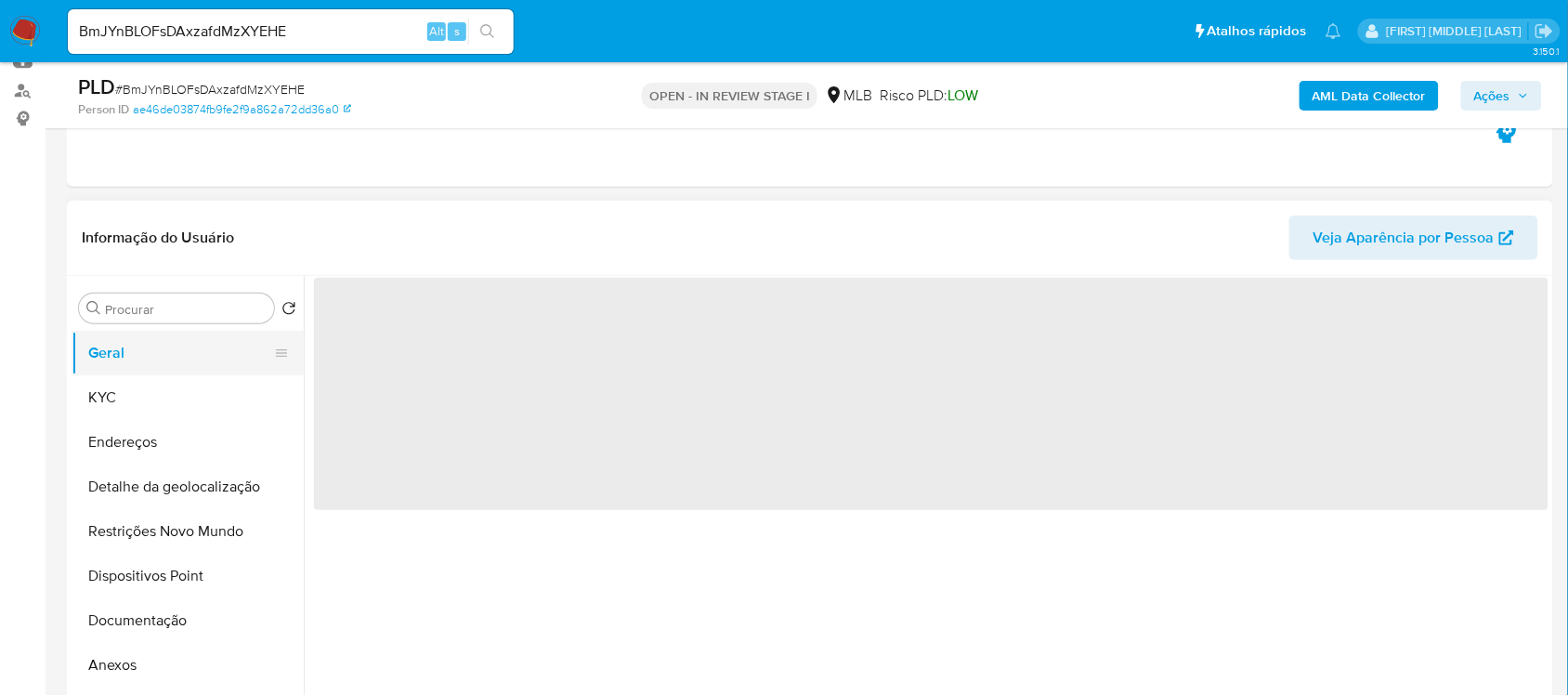 scroll, scrollTop: 0, scrollLeft: 0, axis: both 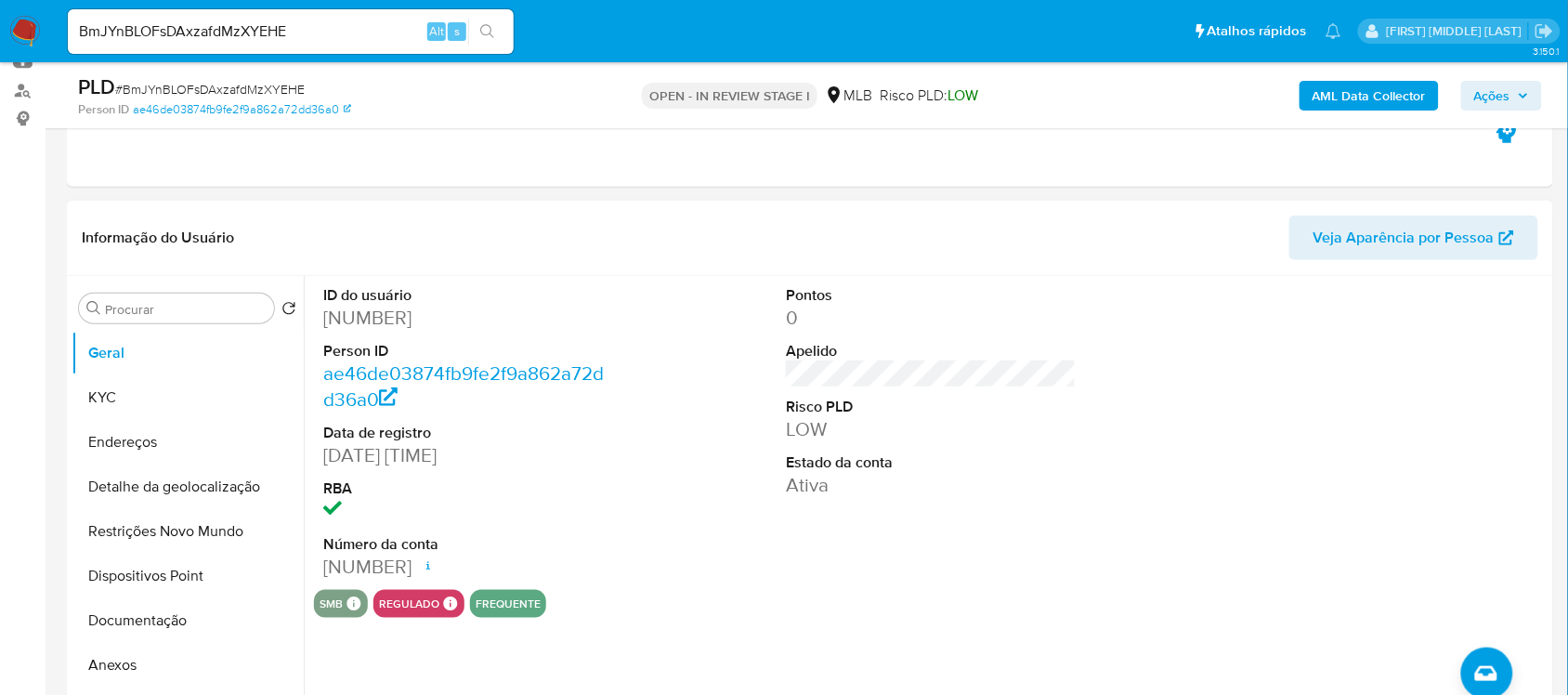 type 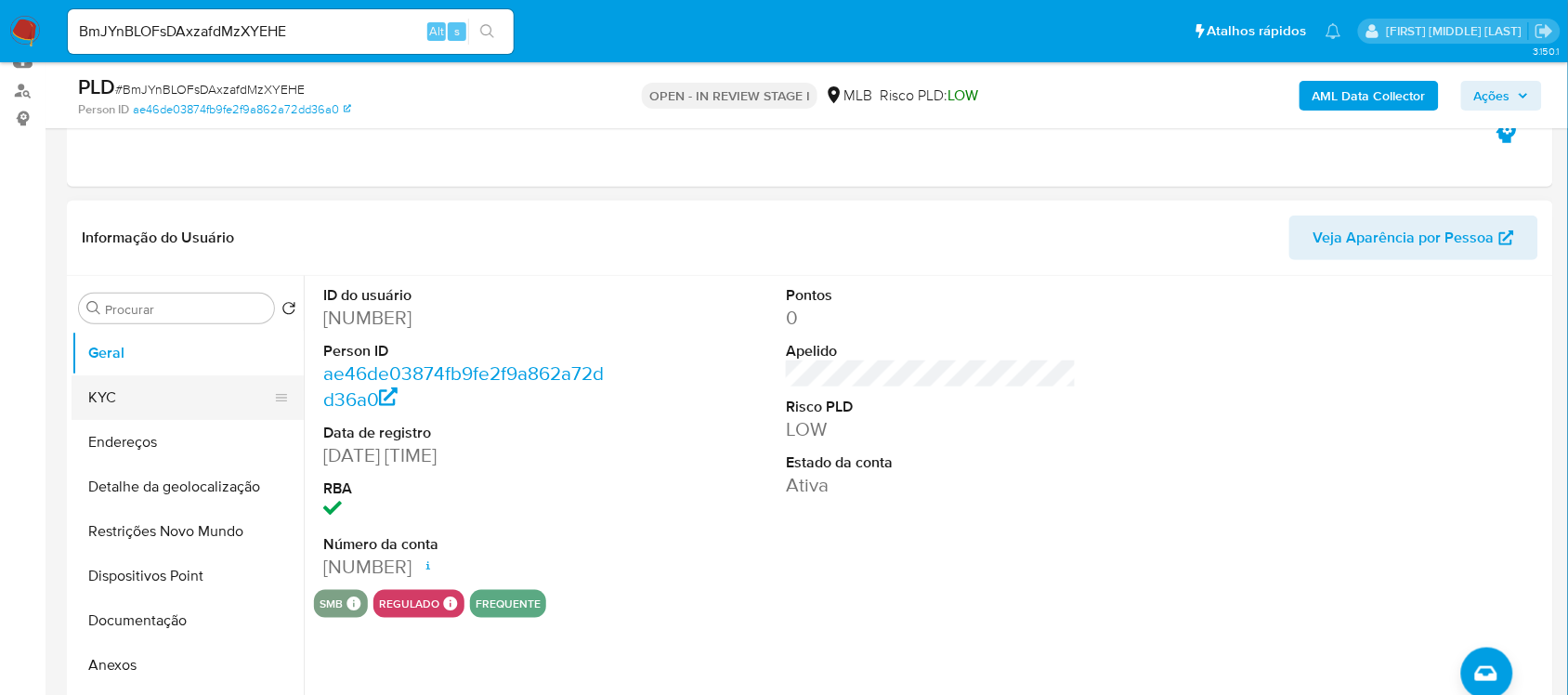 click on "KYC" at bounding box center (180, 398) 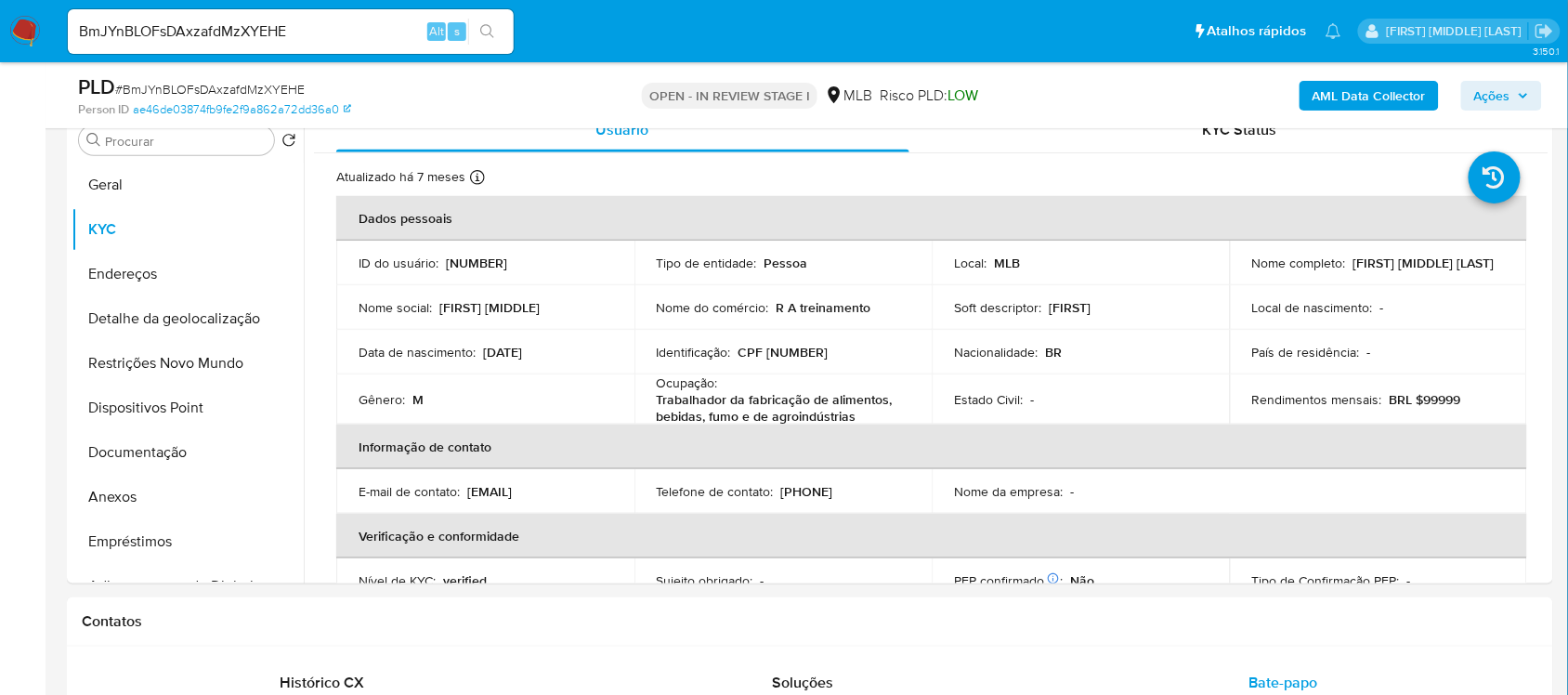 scroll, scrollTop: 411, scrollLeft: 0, axis: vertical 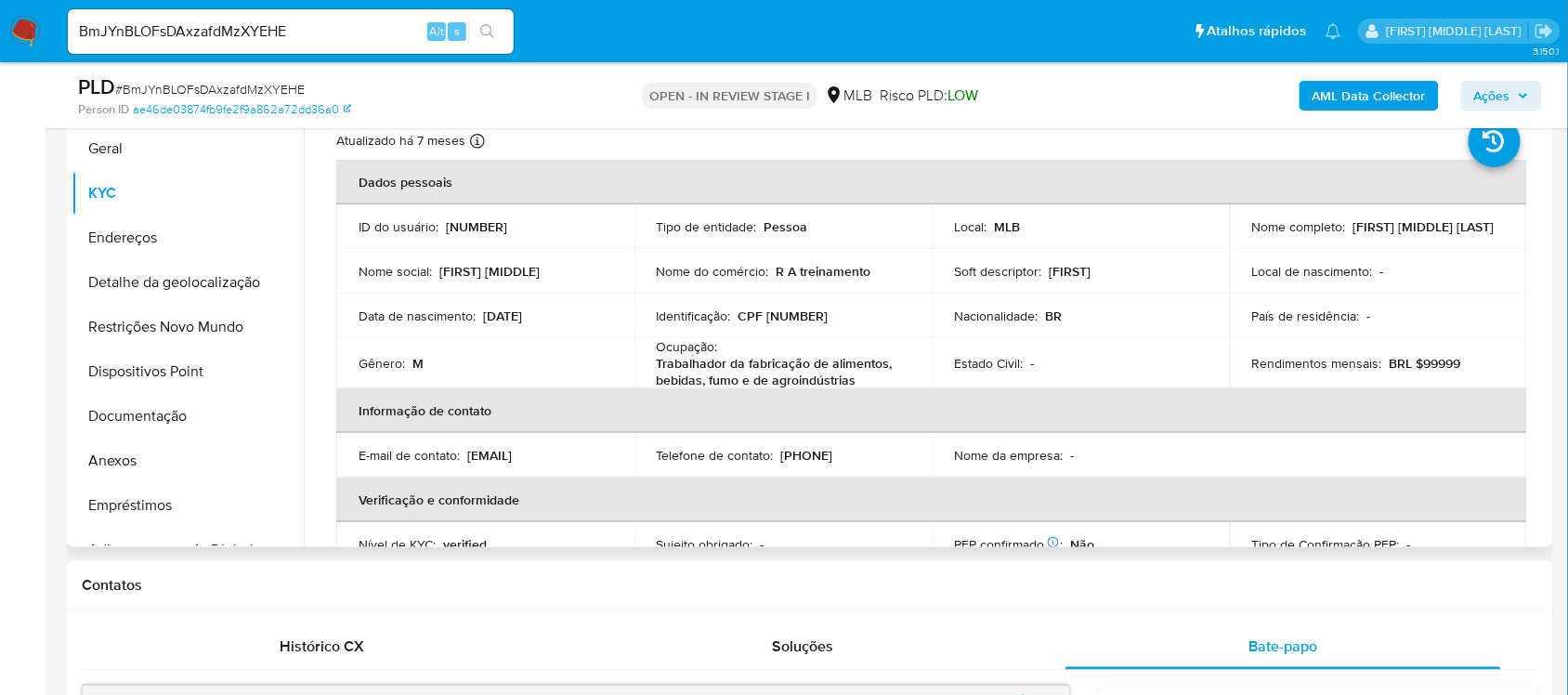 type 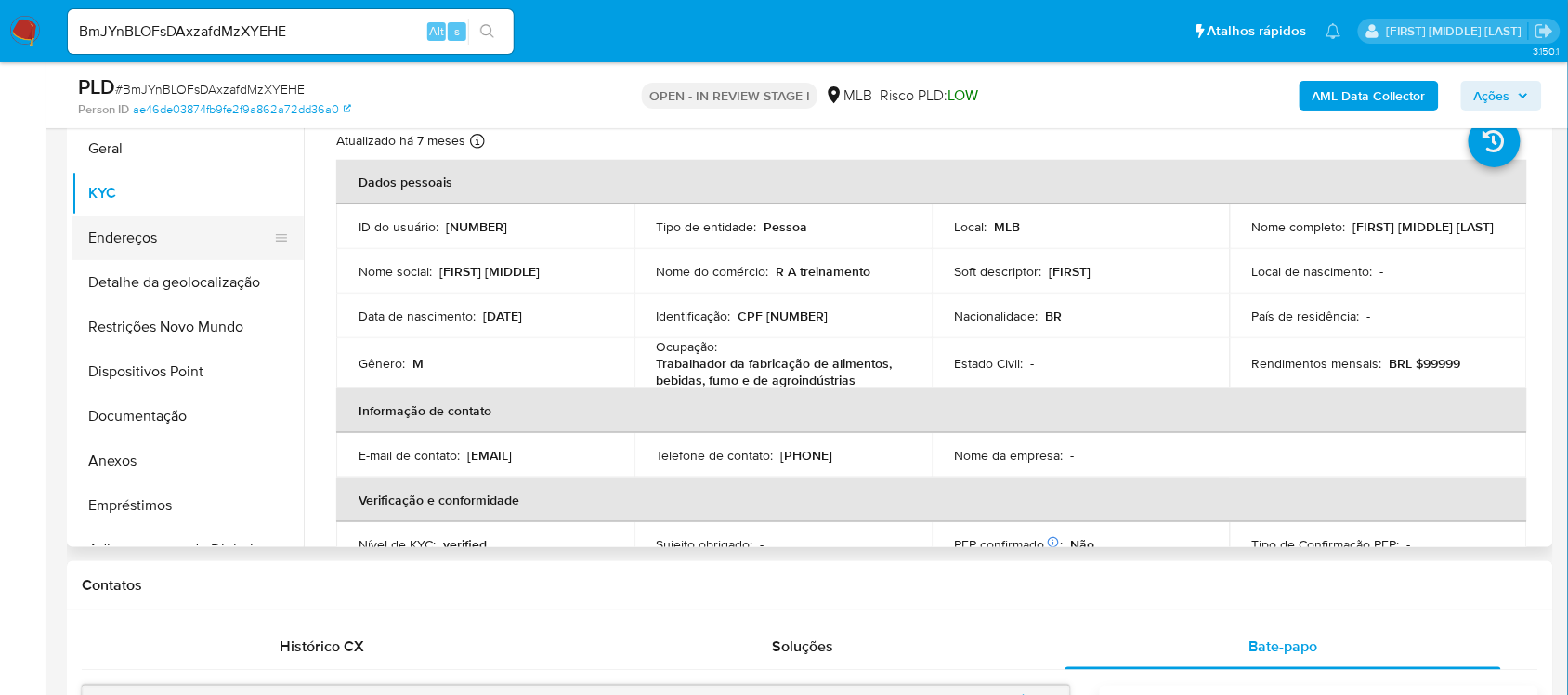 click on "Endereços" at bounding box center (180, 238) 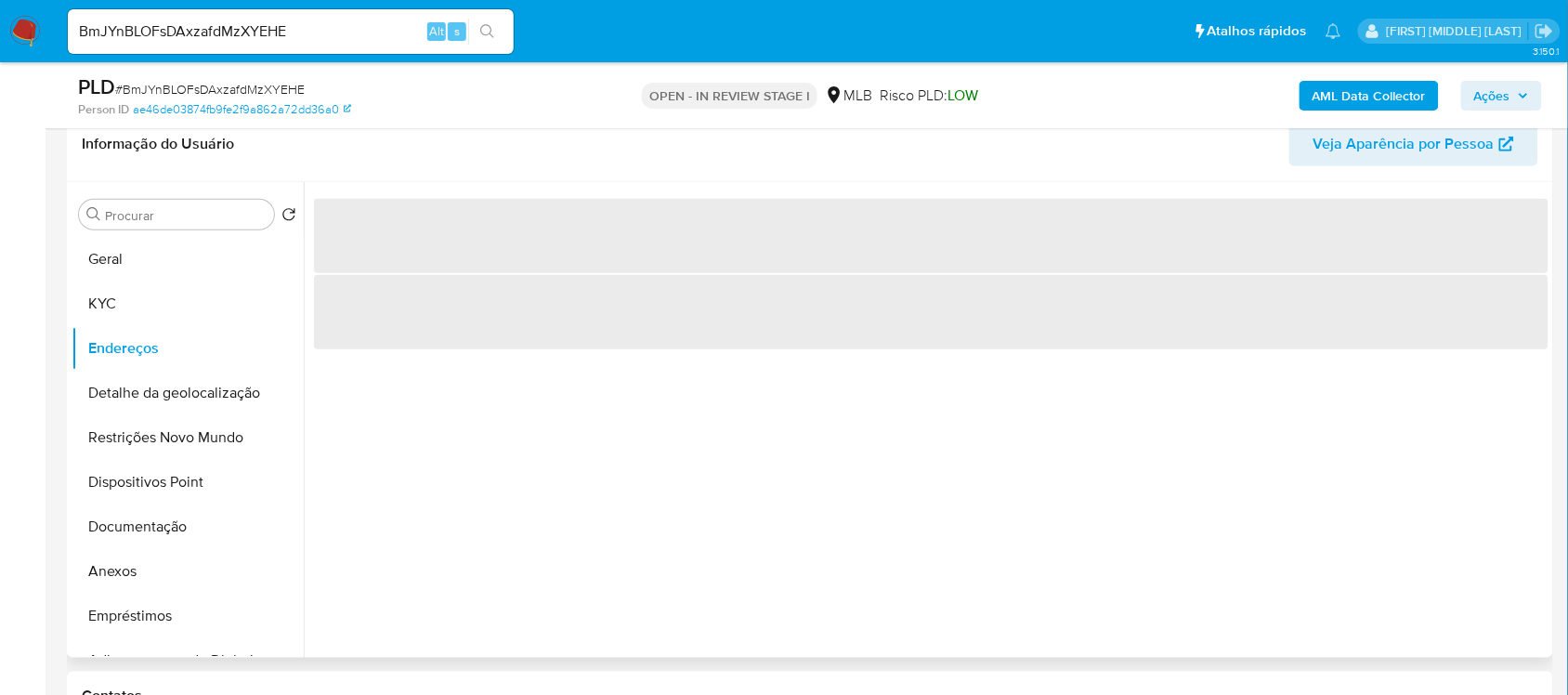 scroll, scrollTop: 295, scrollLeft: 0, axis: vertical 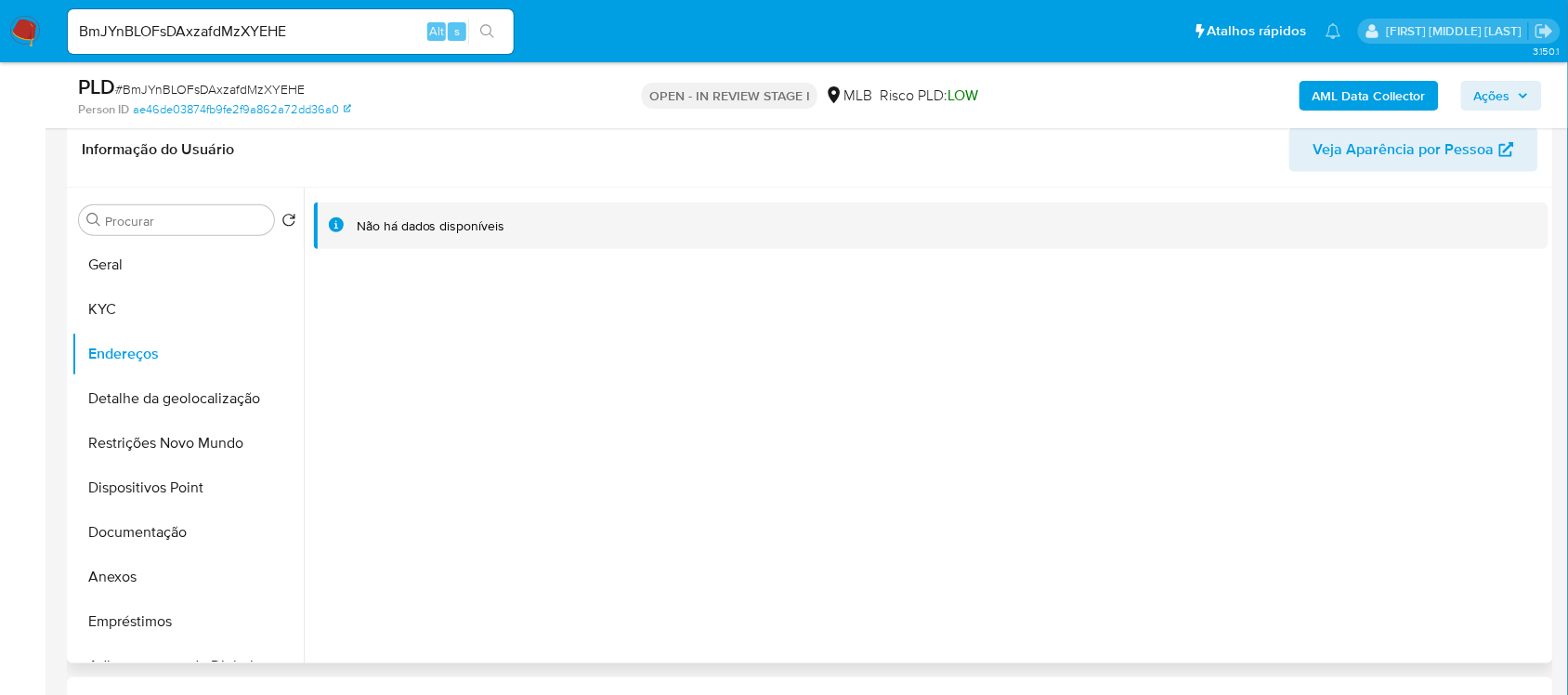 type 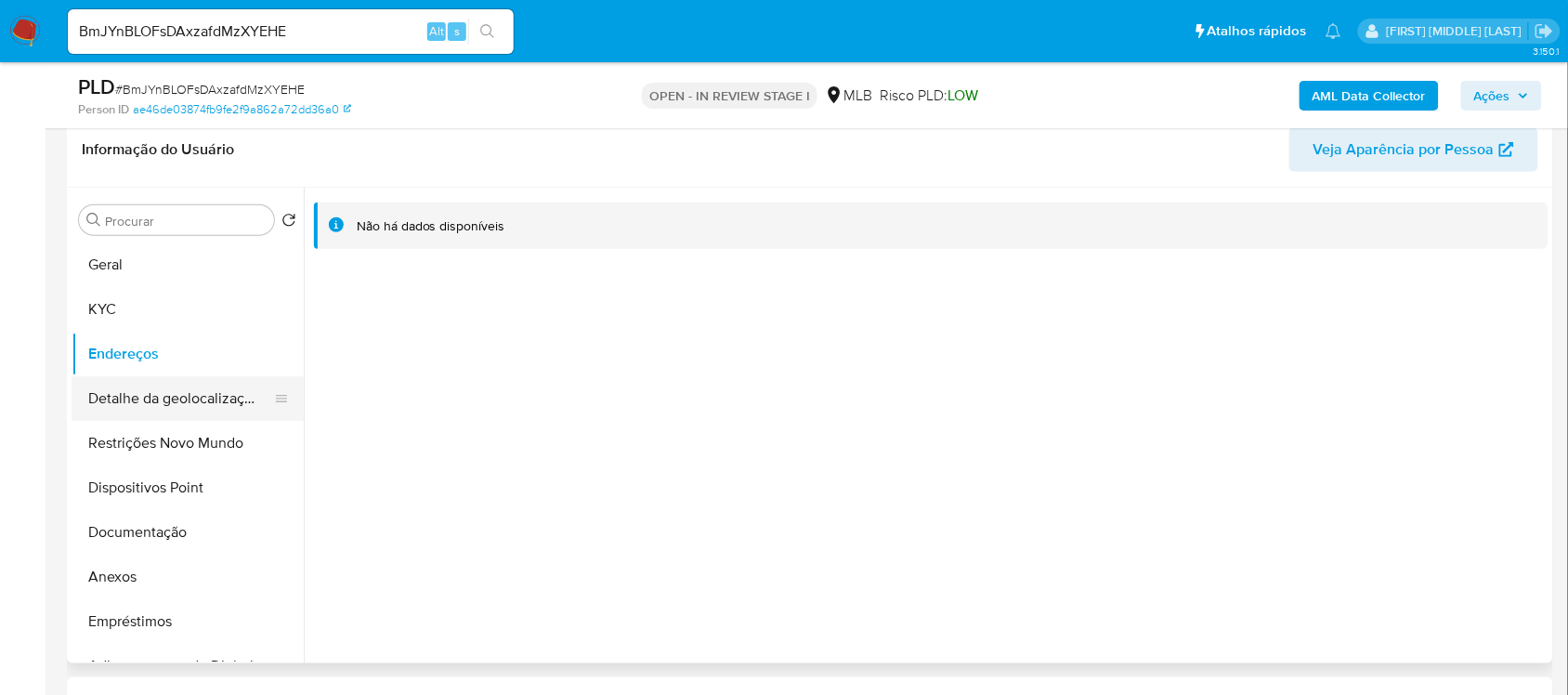 click on "Detalhe da geolocalização" at bounding box center (180, 399) 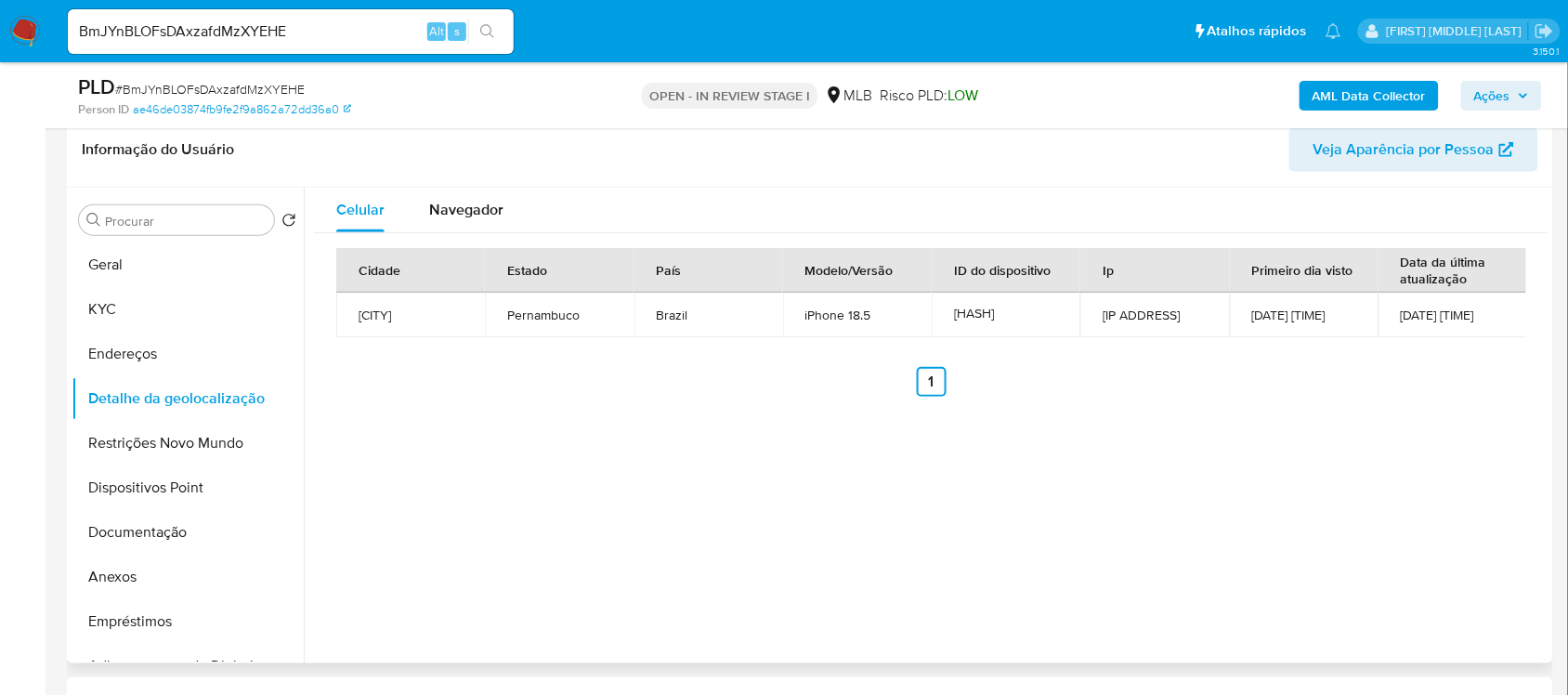 type 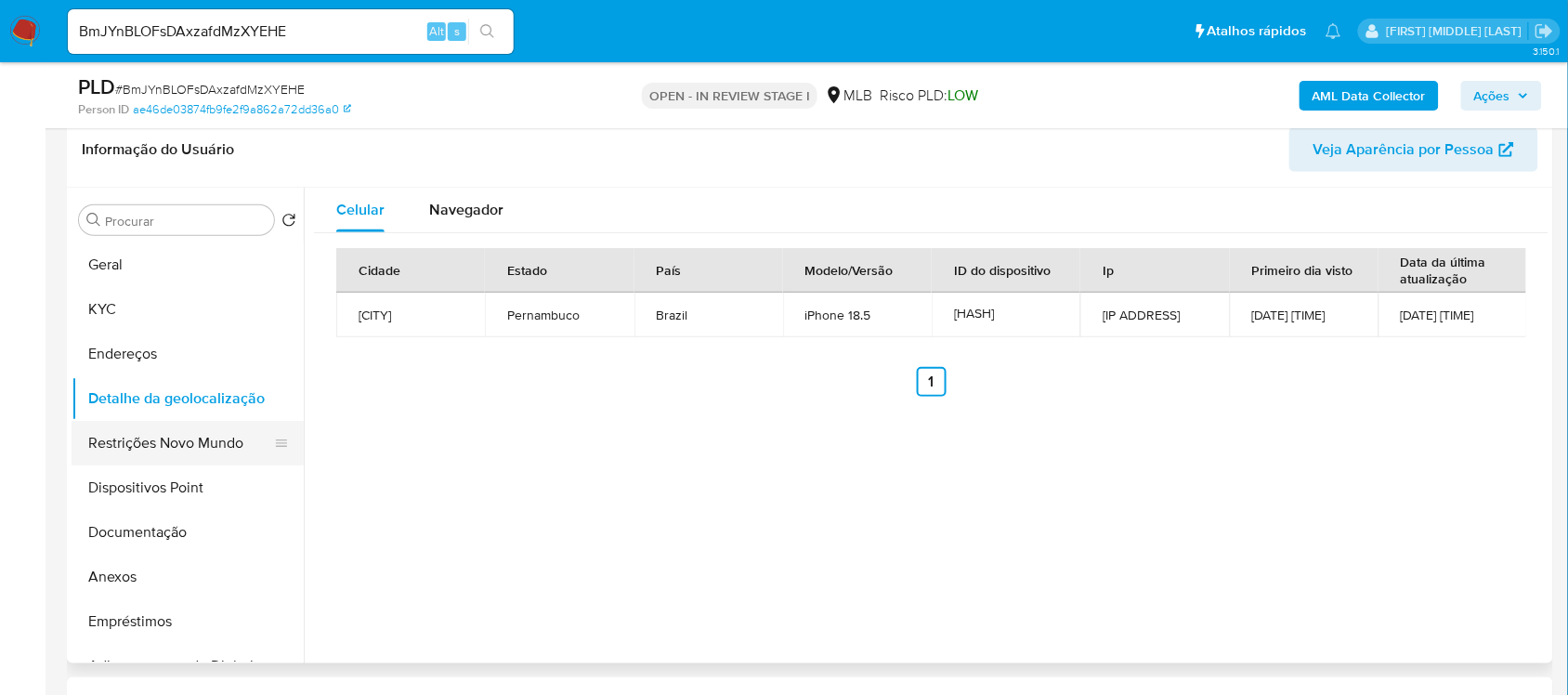 click on "Restrições Novo Mundo" at bounding box center (180, 443) 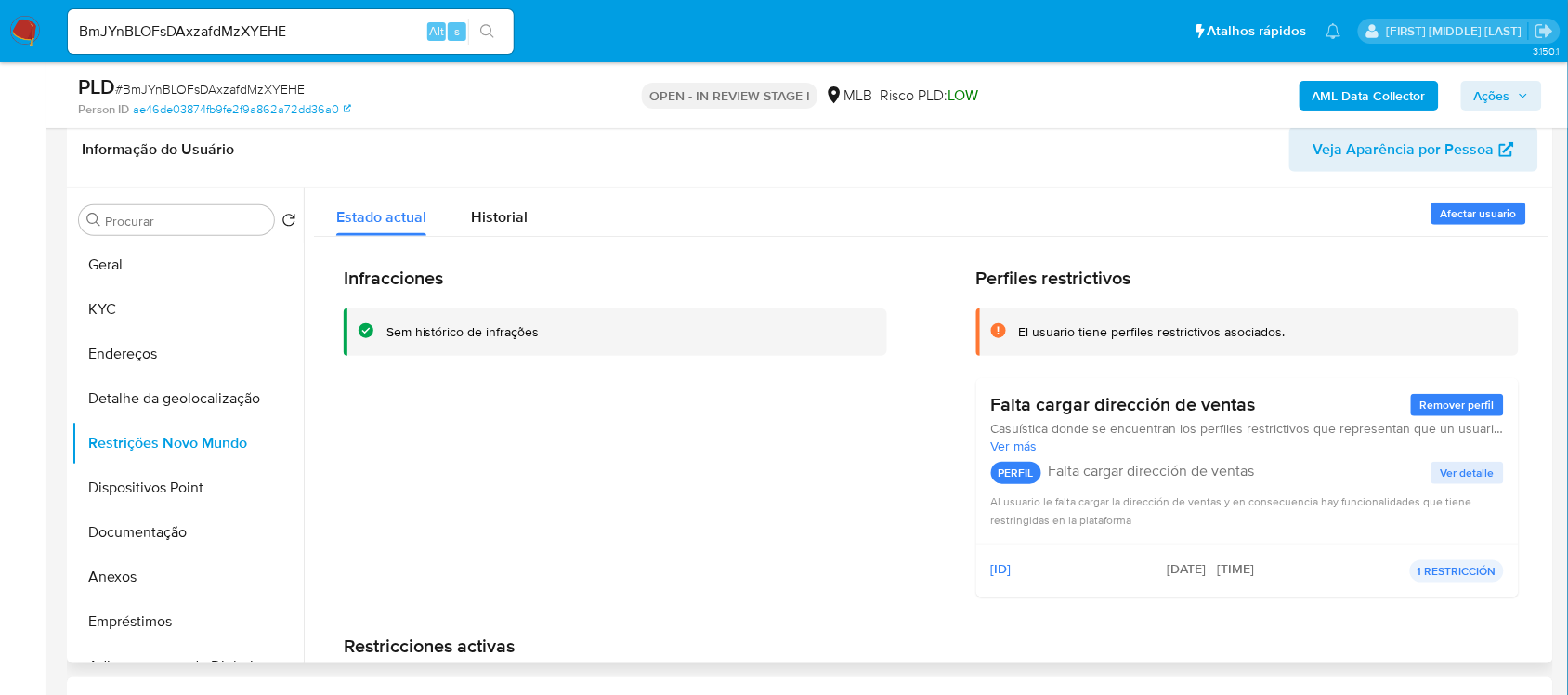 type 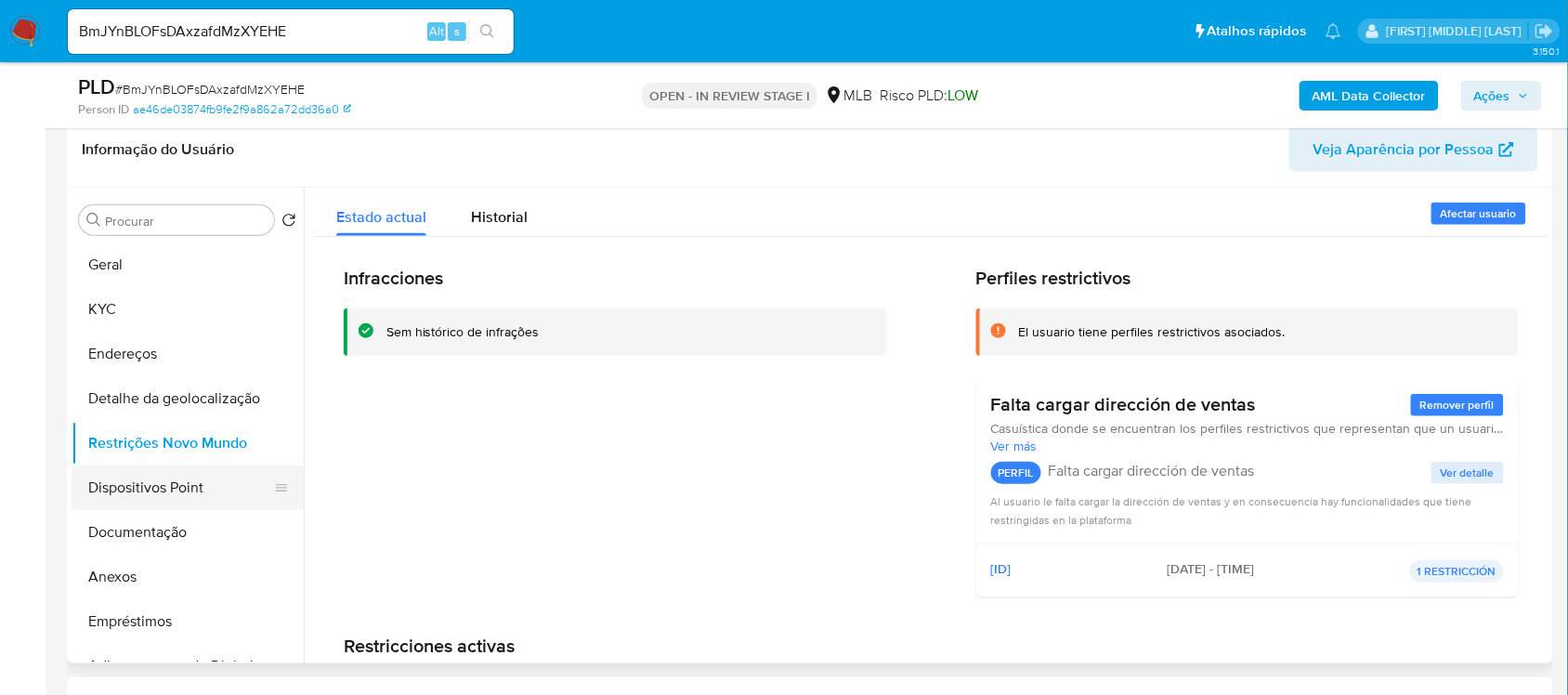 click on "Dispositivos Point" at bounding box center (180, 488) 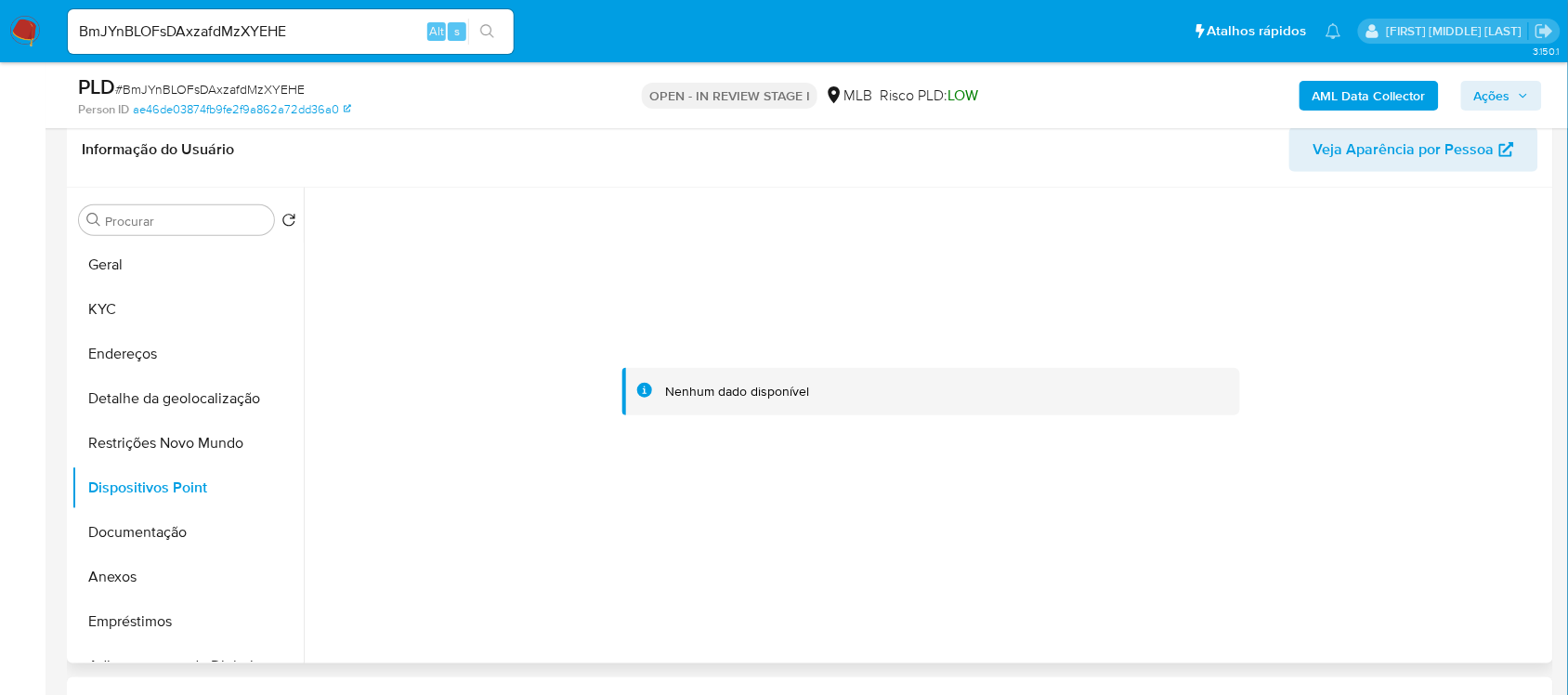 type 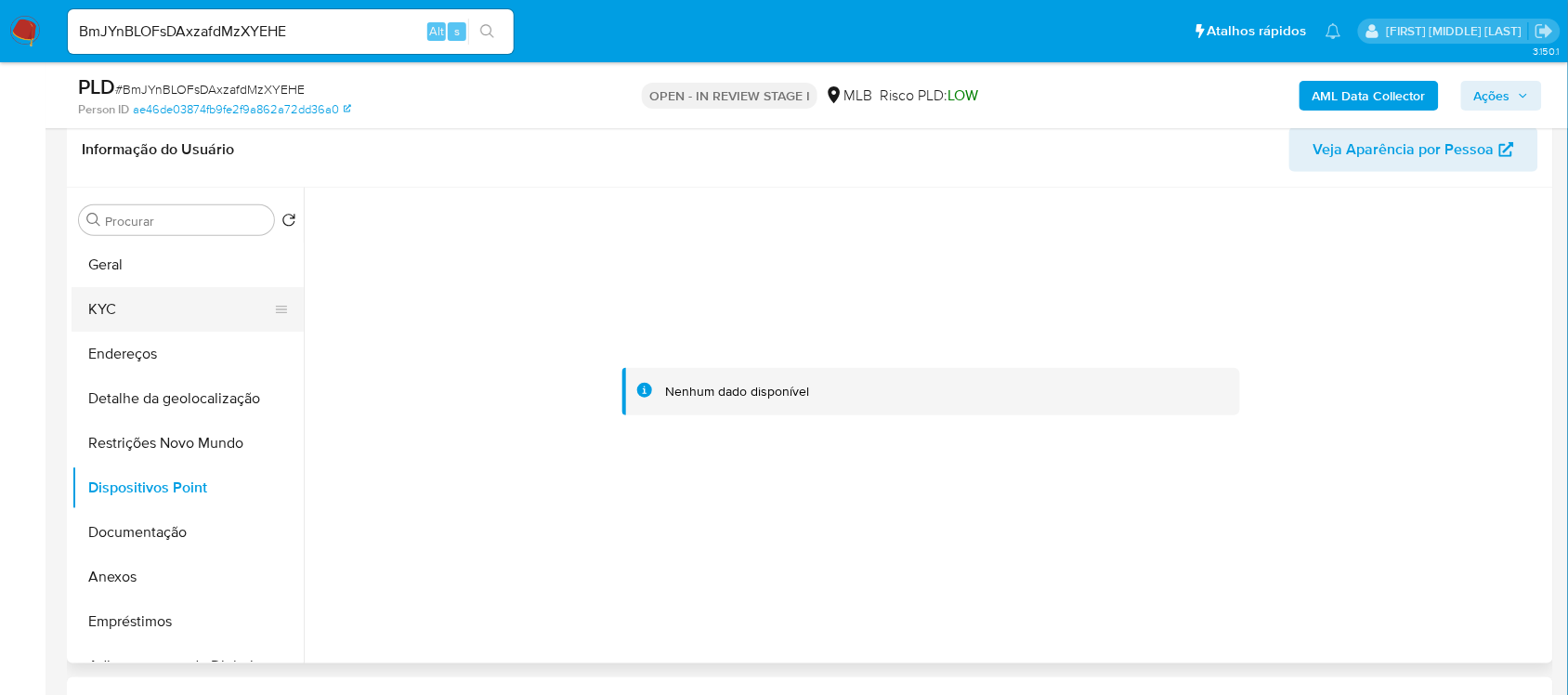 click on "KYC" at bounding box center (180, 309) 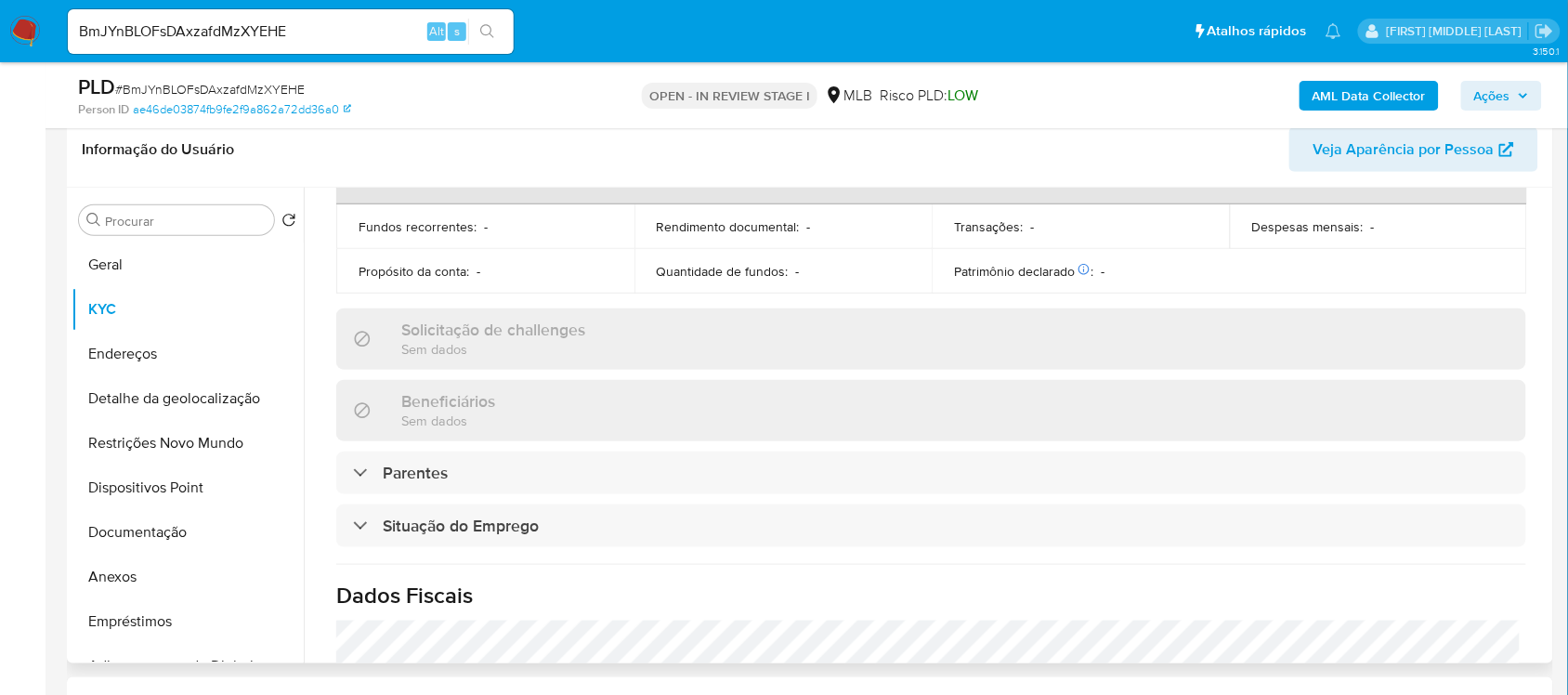scroll, scrollTop: 581, scrollLeft: 0, axis: vertical 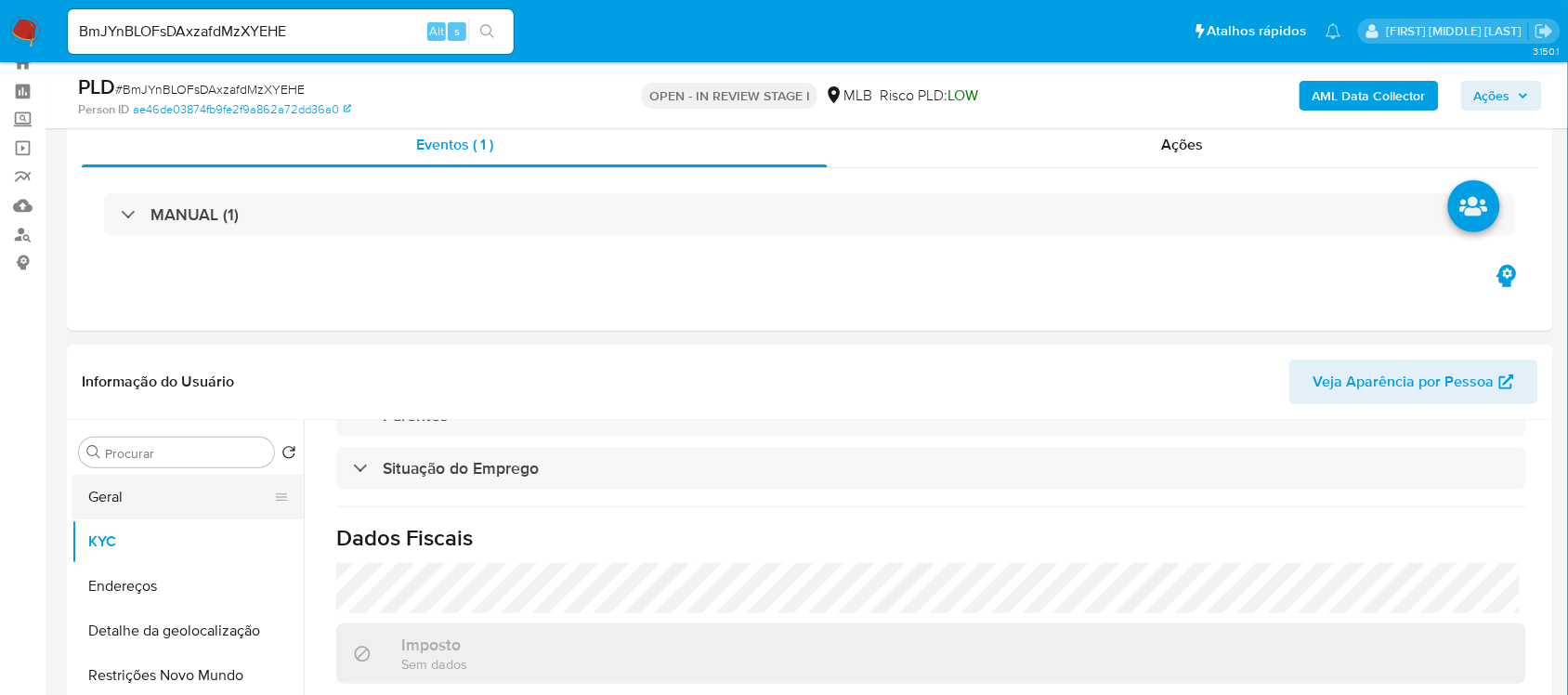 click on "Geral" at bounding box center [180, 497] 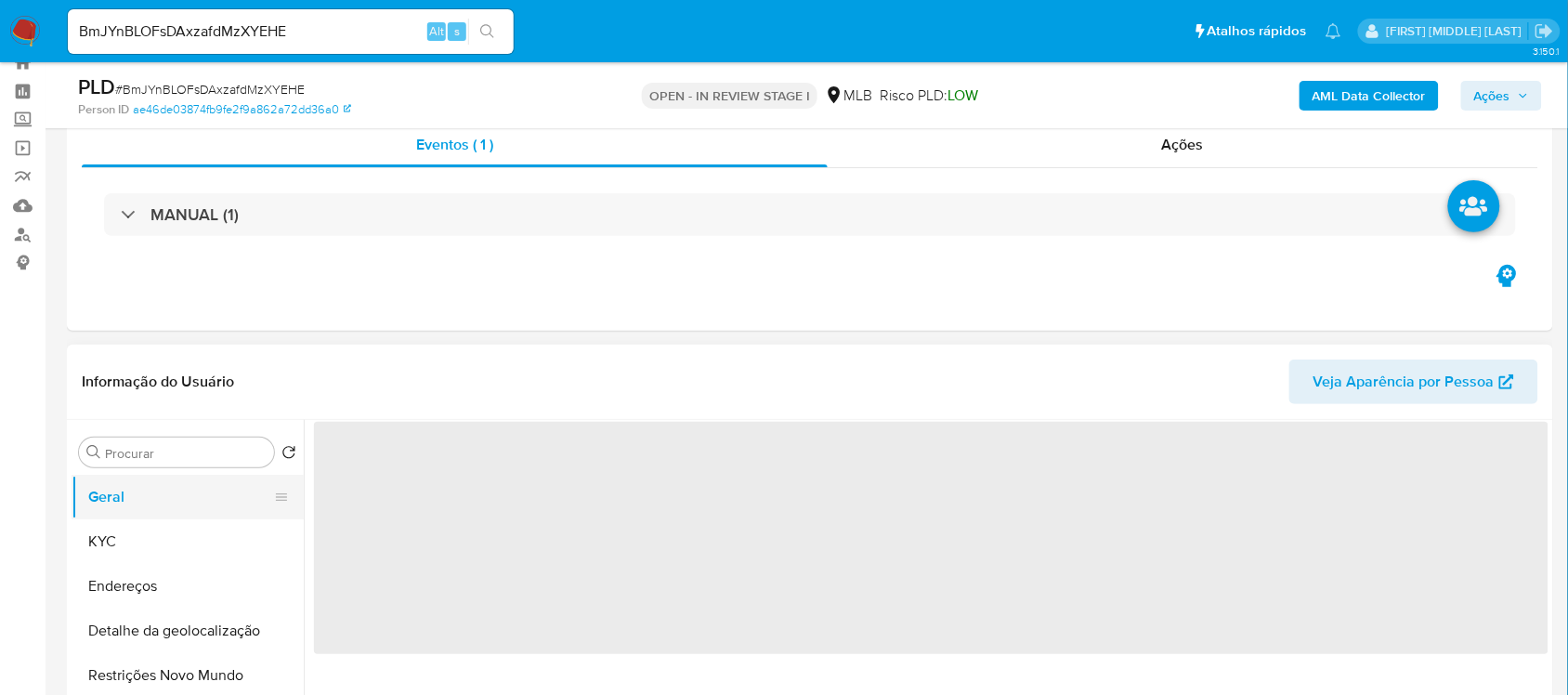 scroll, scrollTop: 0, scrollLeft: 0, axis: both 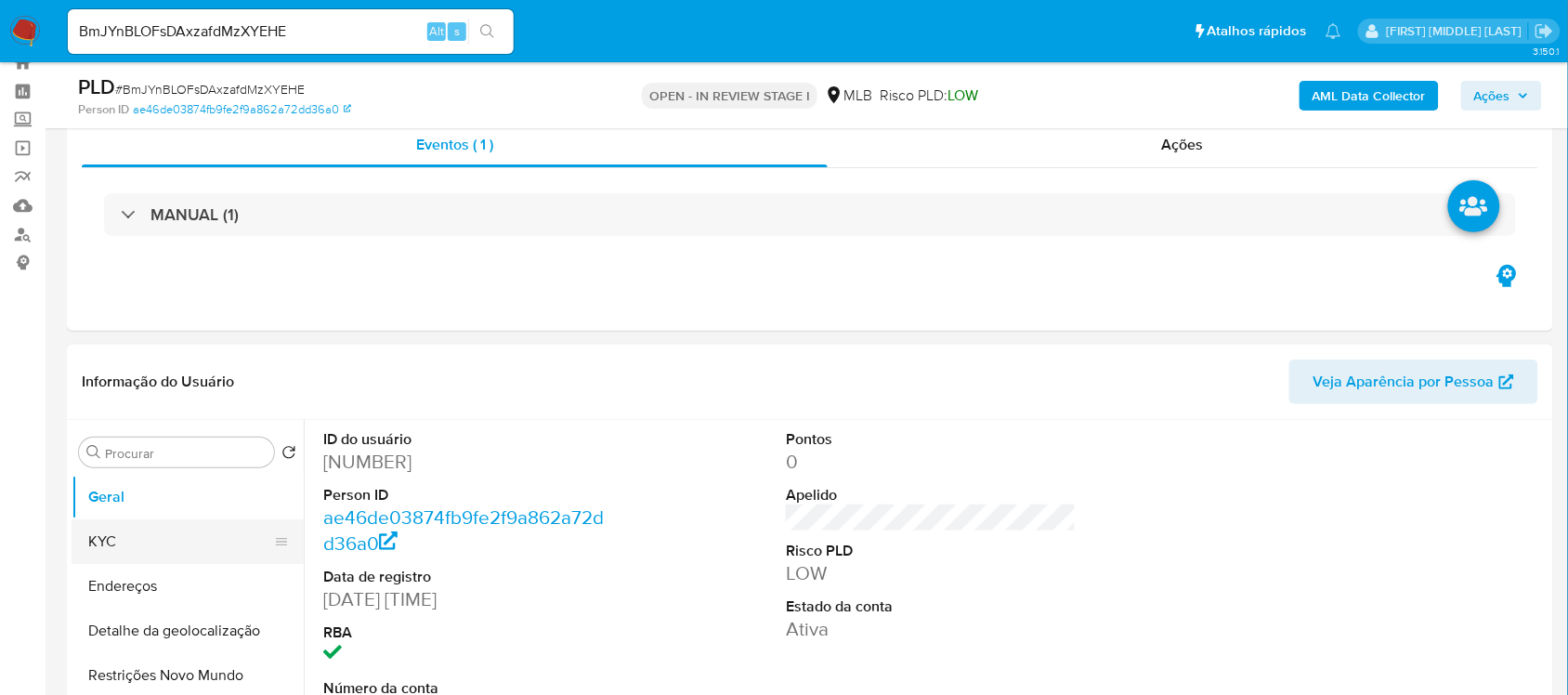 click on "KYC" at bounding box center (180, 542) 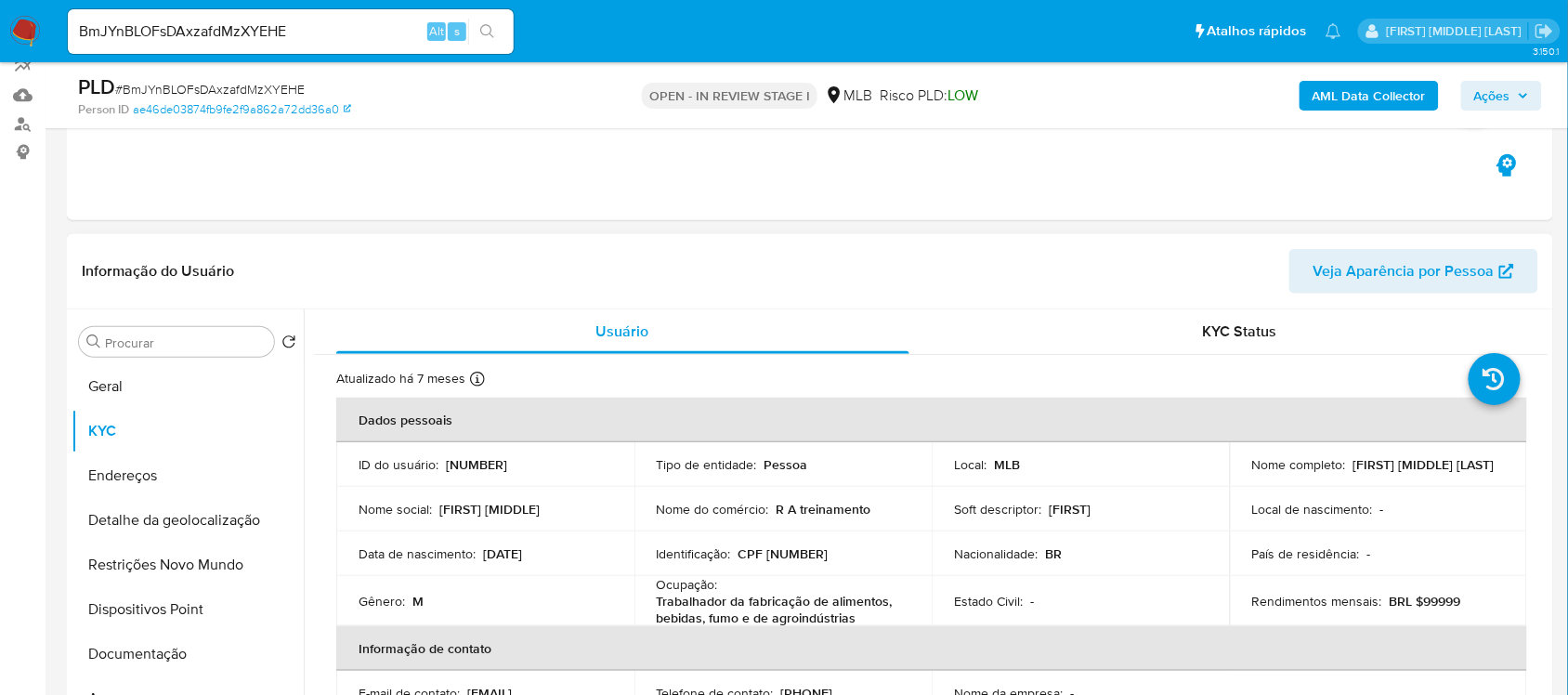 scroll, scrollTop: 178, scrollLeft: 0, axis: vertical 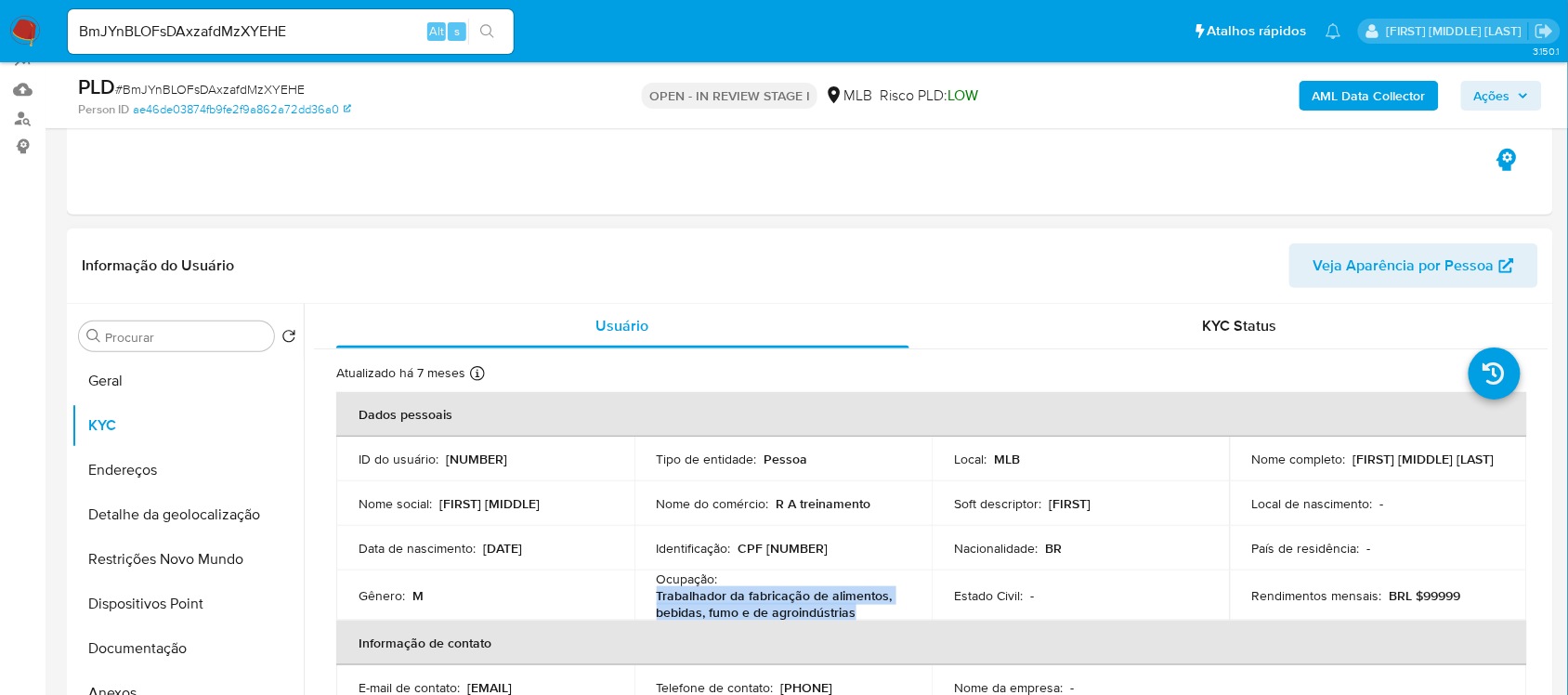 drag, startPoint x: 655, startPoint y: 599, endPoint x: 890, endPoint y: 610, distance: 235.25731 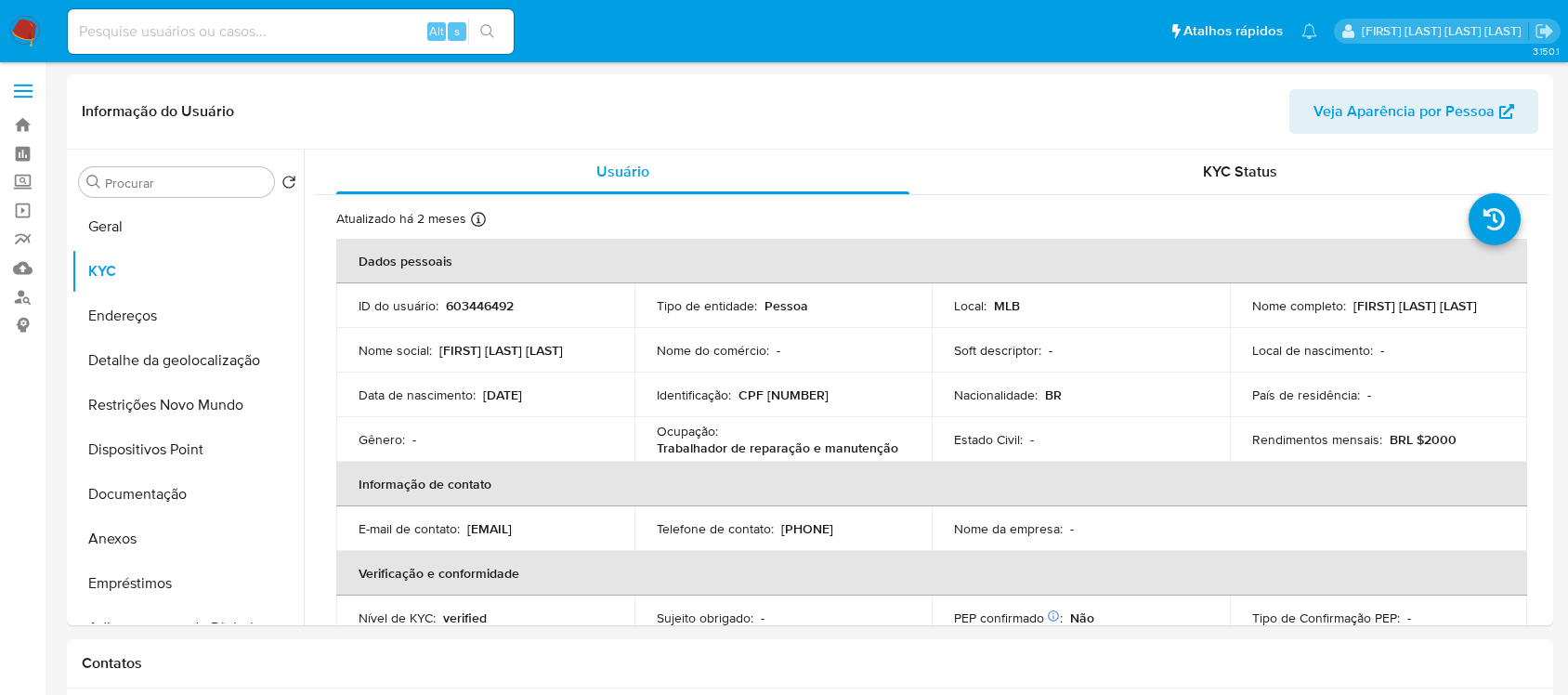 select on "10" 